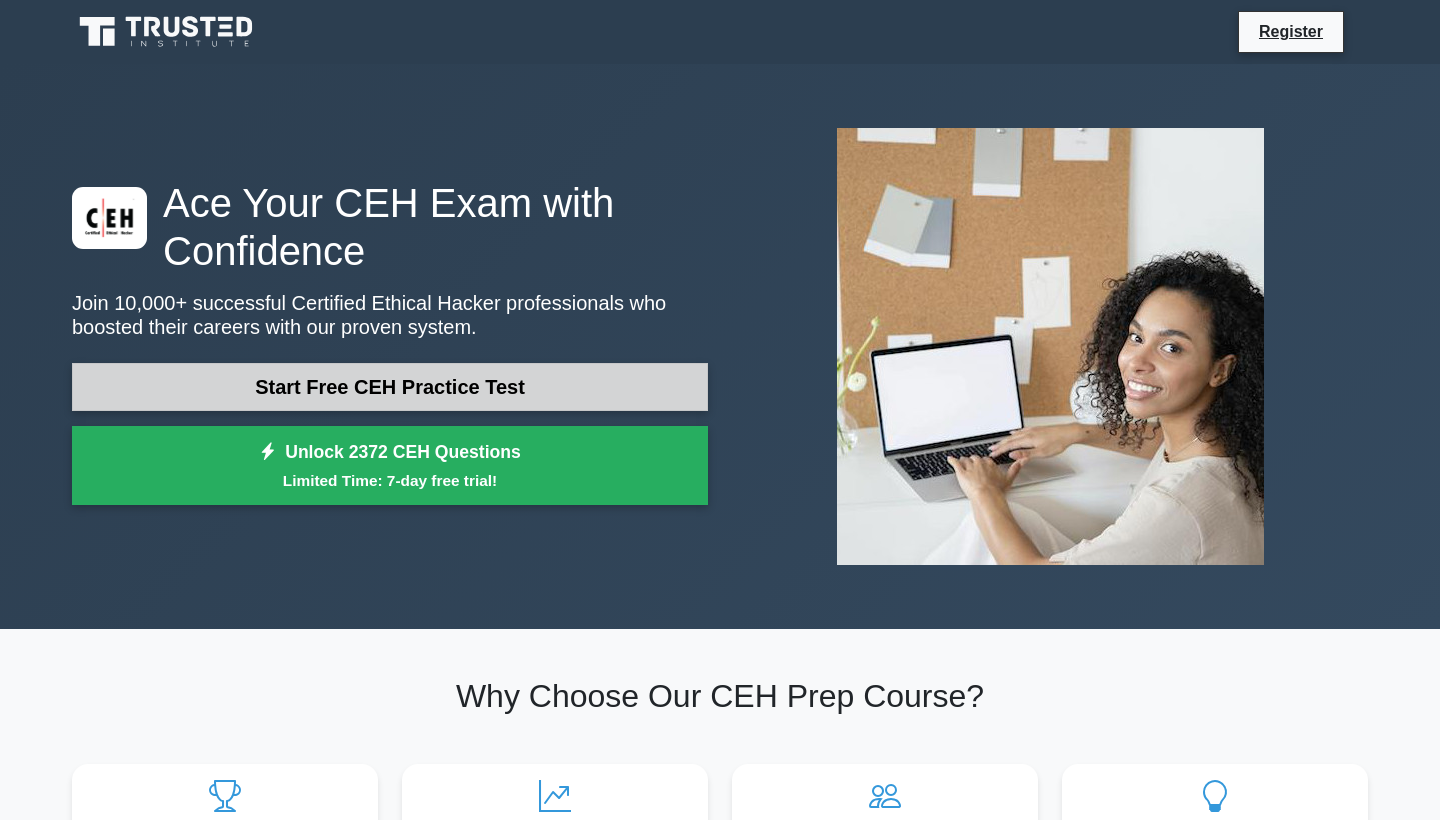 scroll, scrollTop: 0, scrollLeft: 0, axis: both 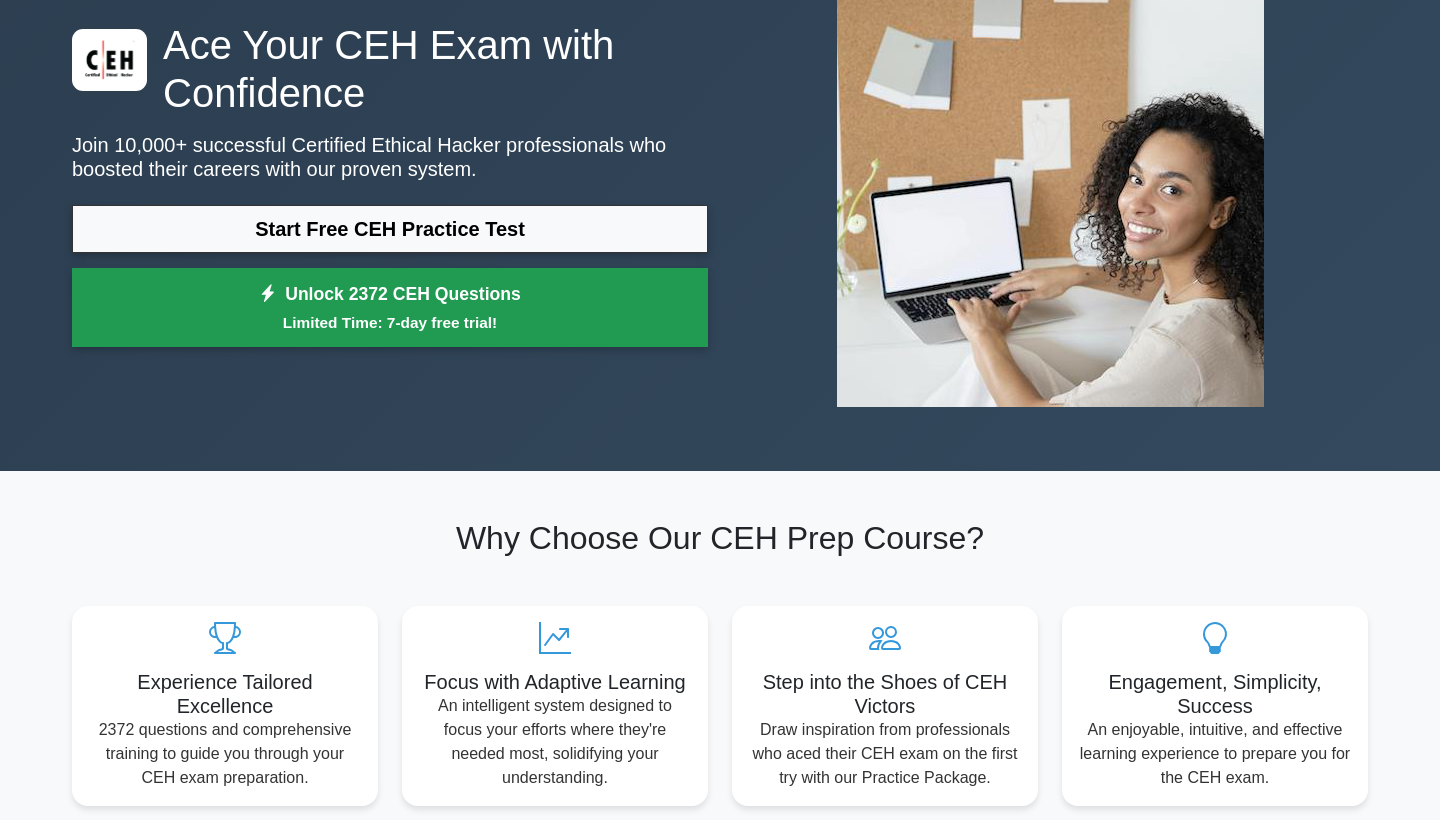 click on "Limited Time: 7-day free trial!" at bounding box center (390, 322) 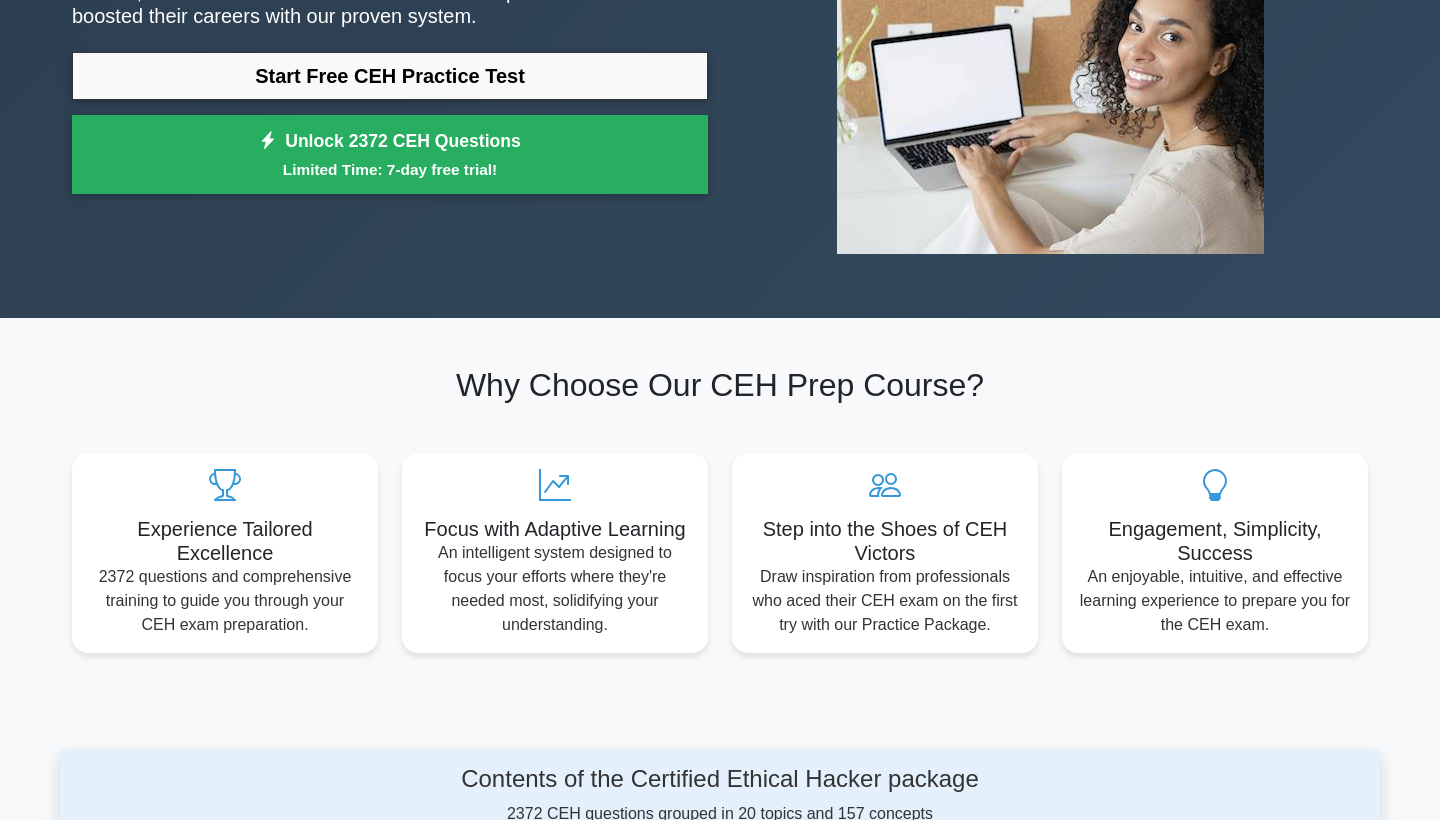 scroll, scrollTop: 319, scrollLeft: 0, axis: vertical 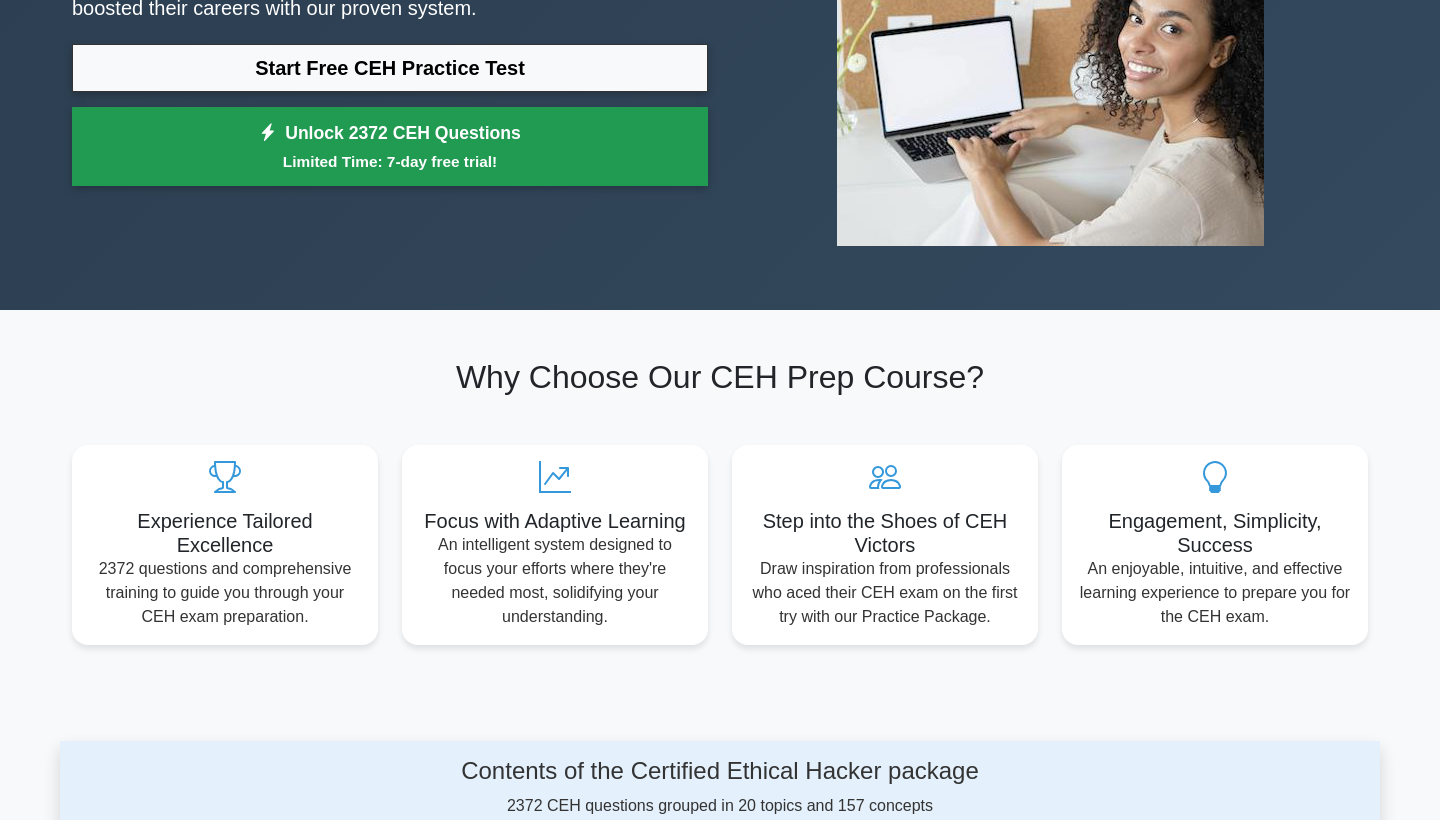 click on "Limited Time: 7-day free trial!" at bounding box center [390, 161] 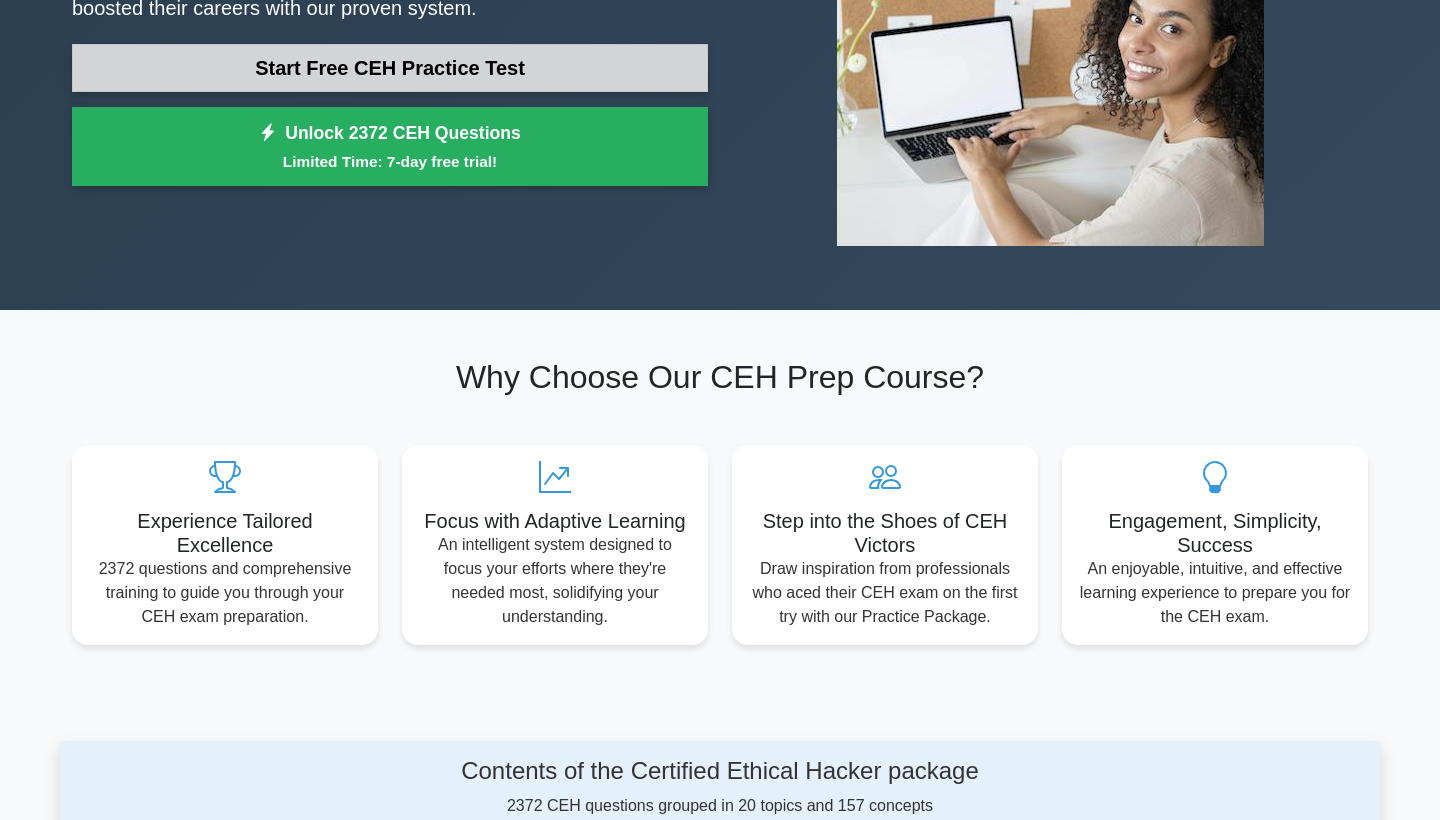 click on "Start Free CEH Practice Test" at bounding box center [390, 68] 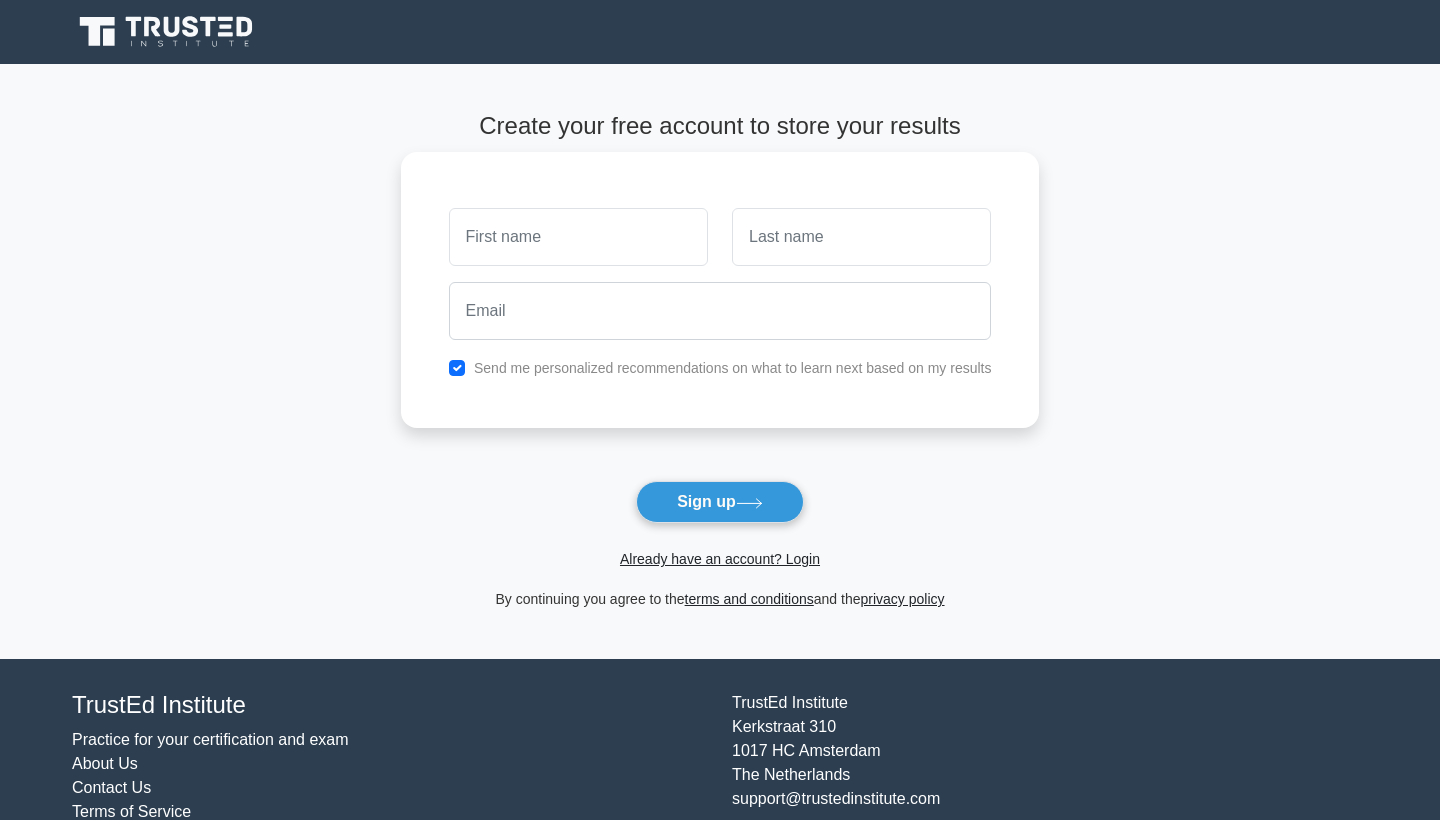 scroll, scrollTop: 0, scrollLeft: 0, axis: both 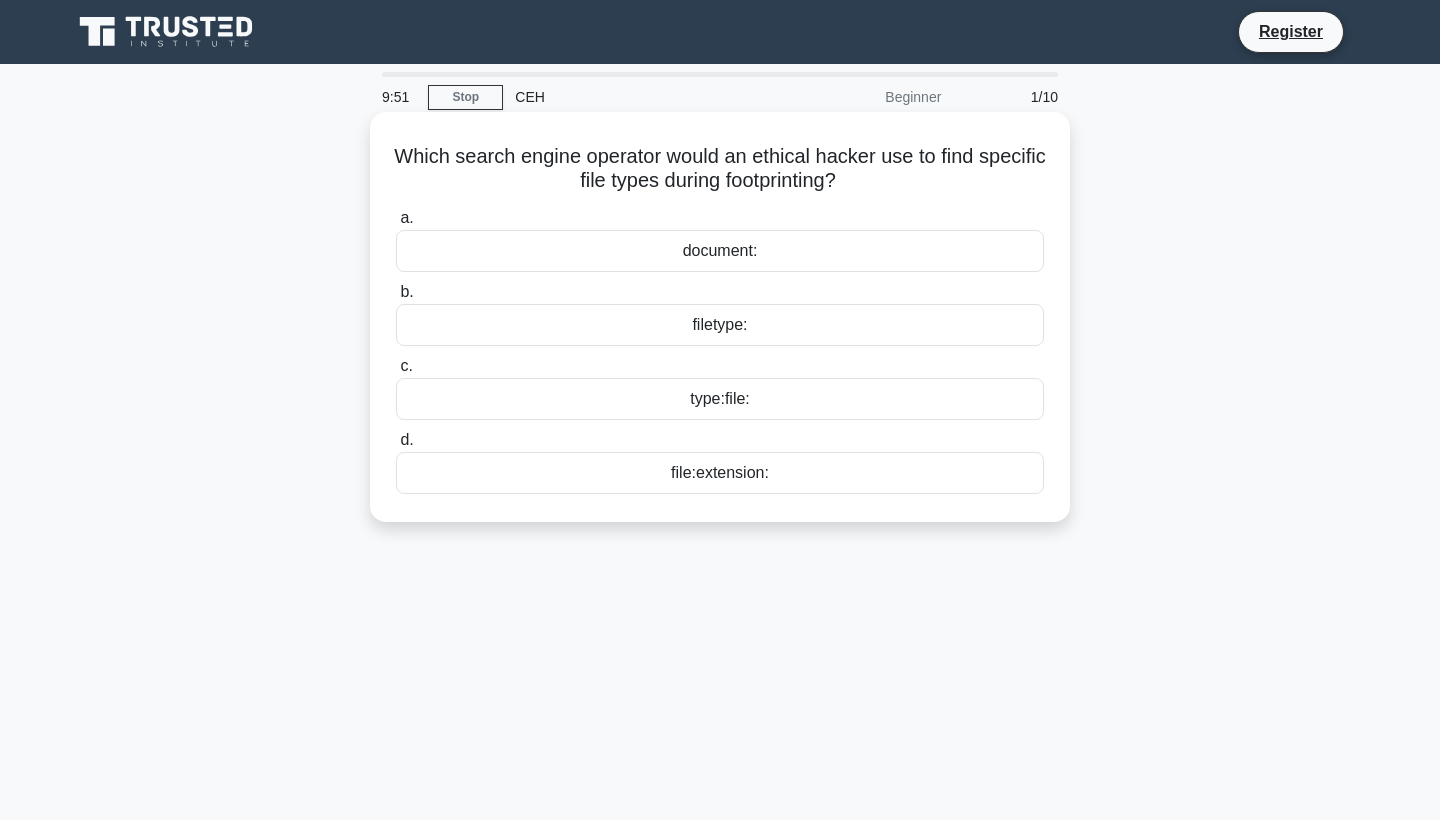 click on "filetype:" at bounding box center [720, 325] 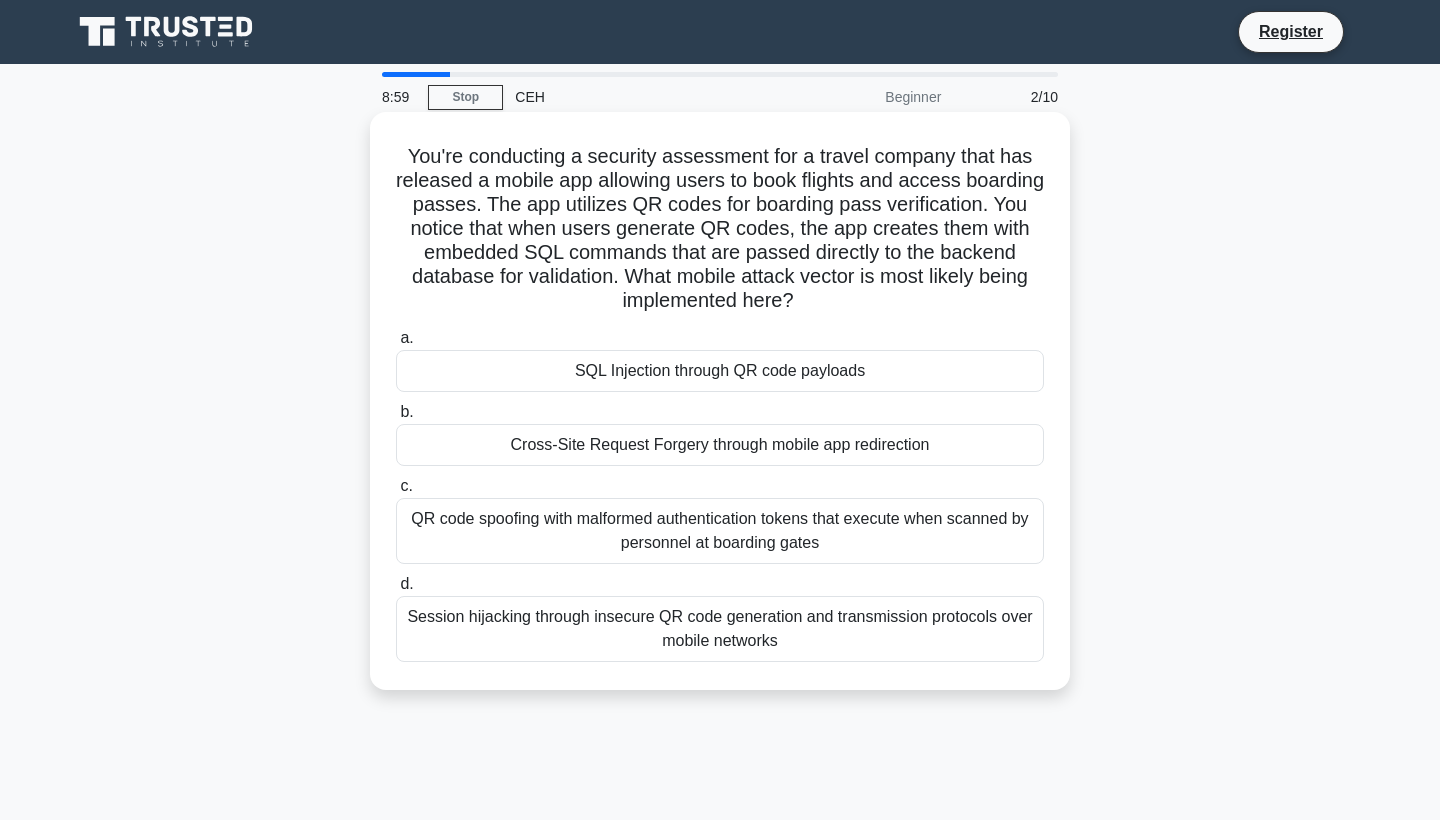 click on "SQL Injection through QR code payloads" at bounding box center [720, 371] 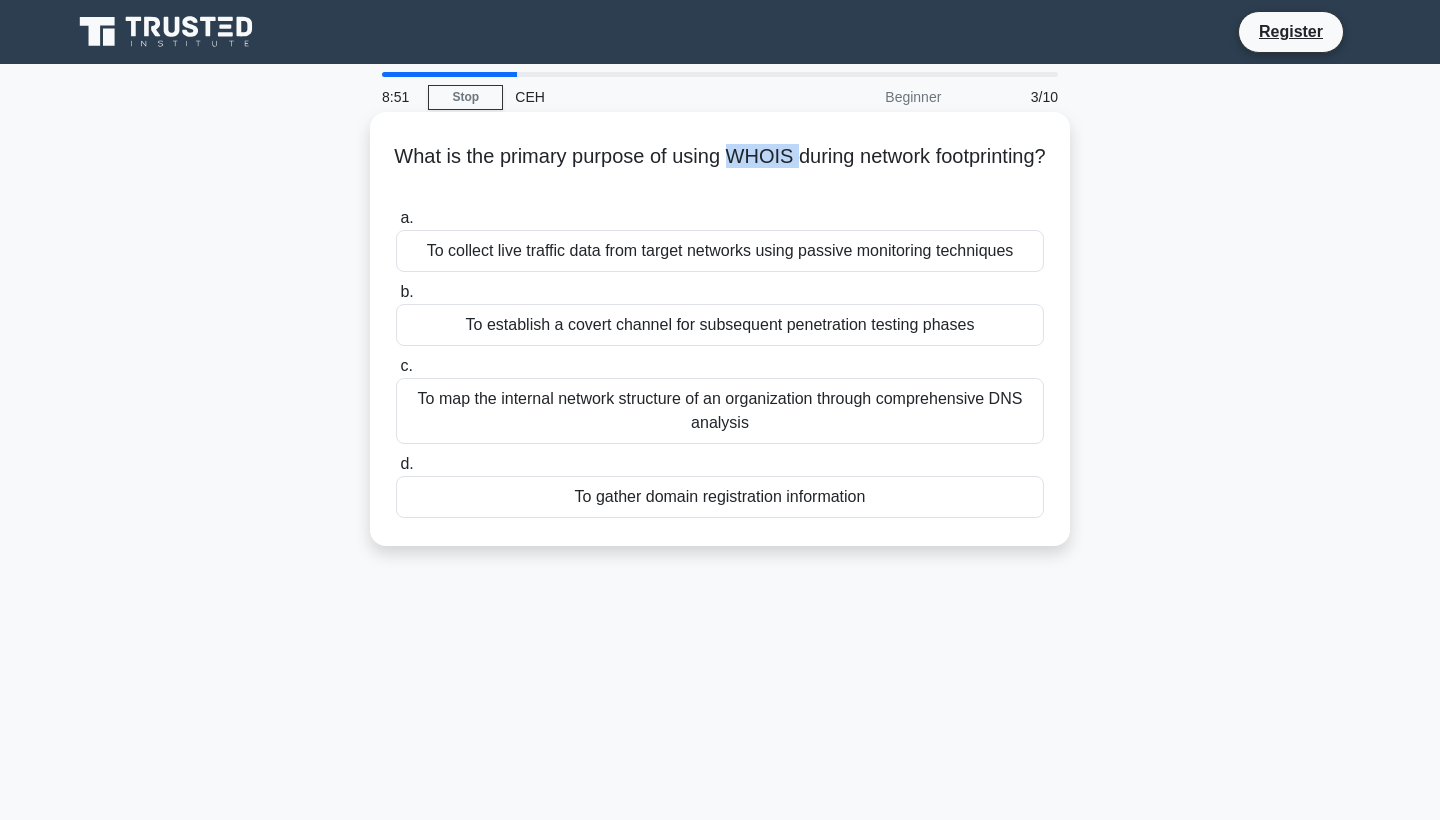 drag, startPoint x: 793, startPoint y: 160, endPoint x: 858, endPoint y: 160, distance: 65 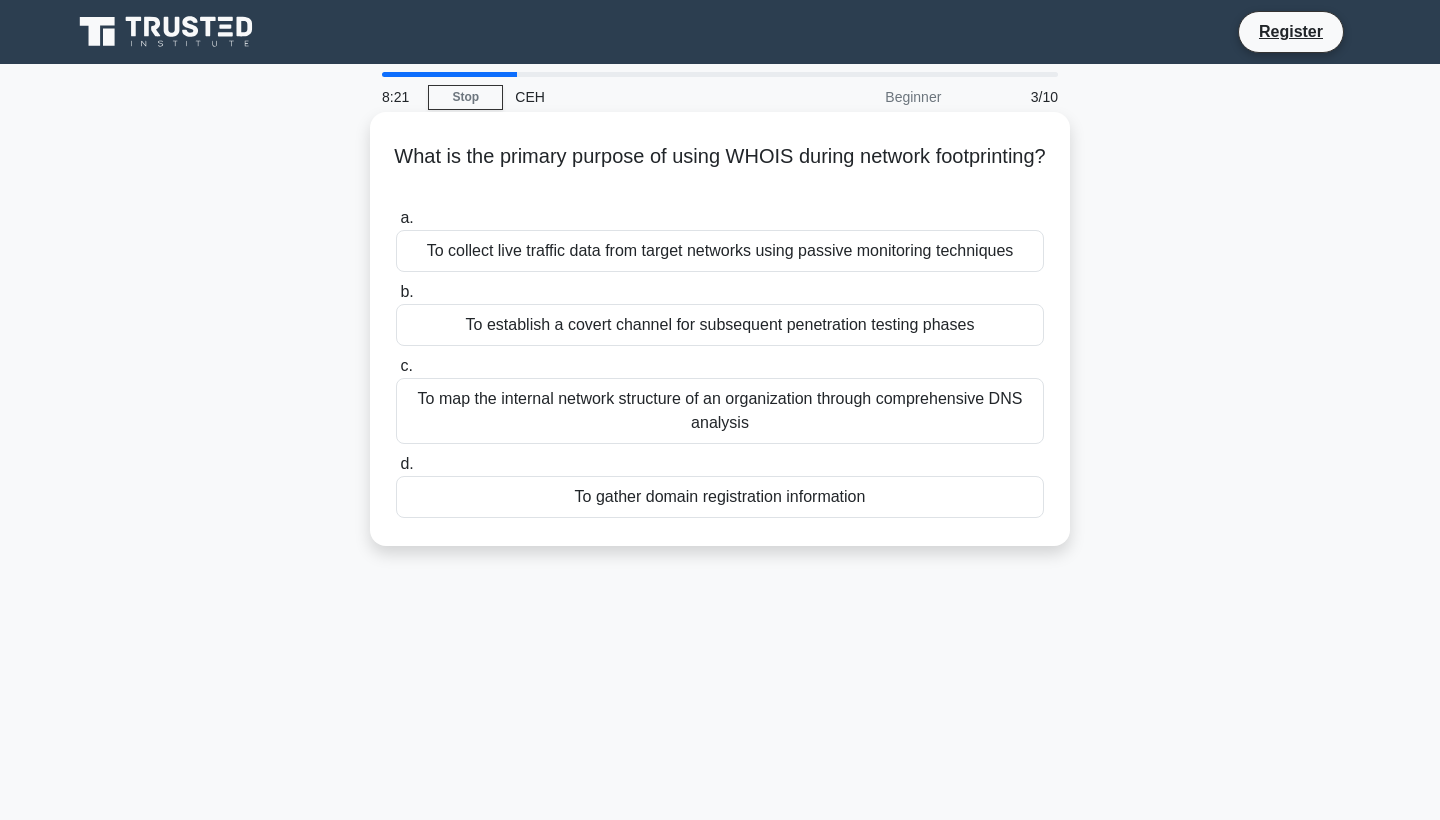 click on "To gather domain registration information" at bounding box center [720, 497] 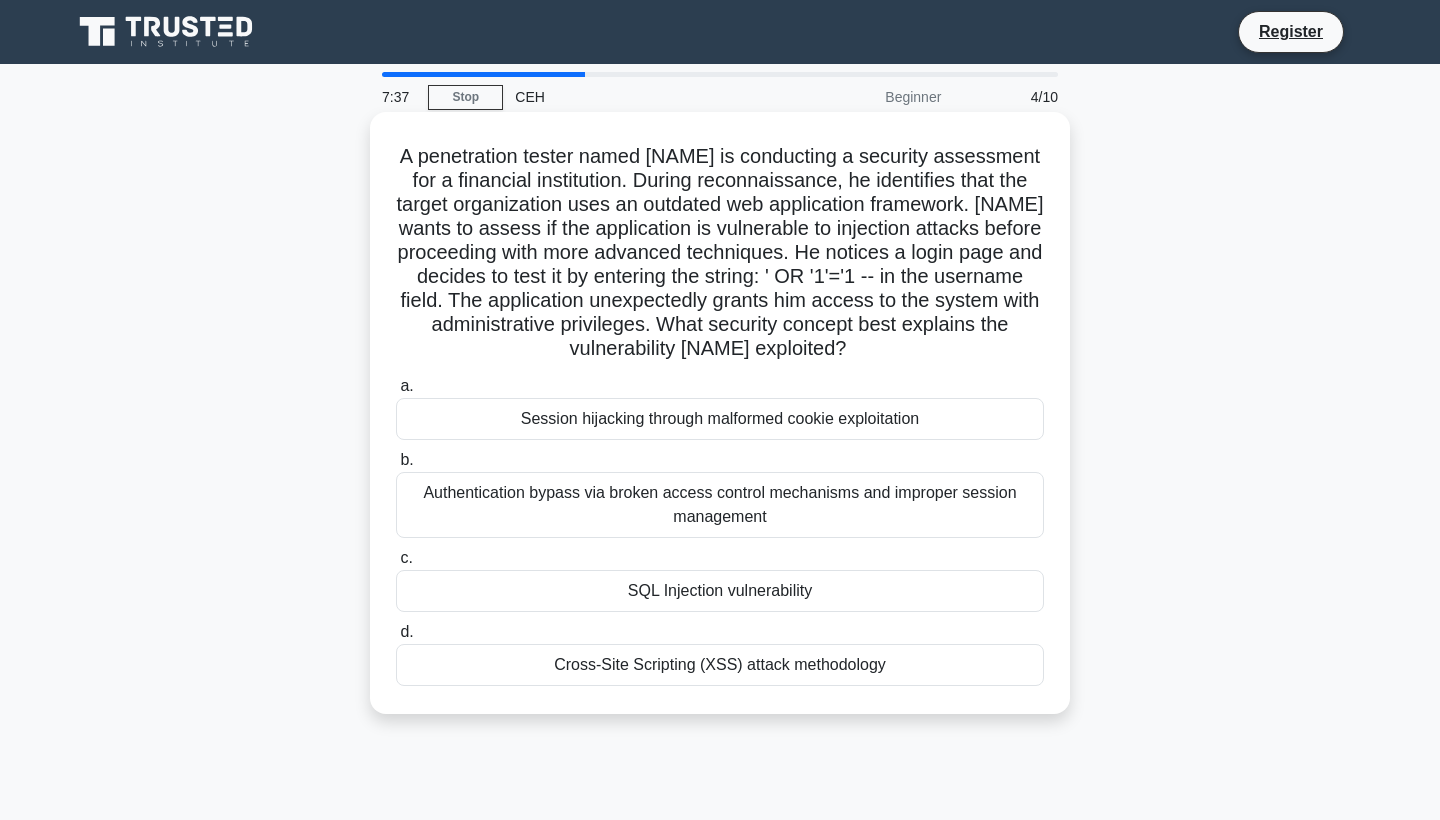 click on "Cross-Site Scripting (XSS) attack methodology" at bounding box center [720, 665] 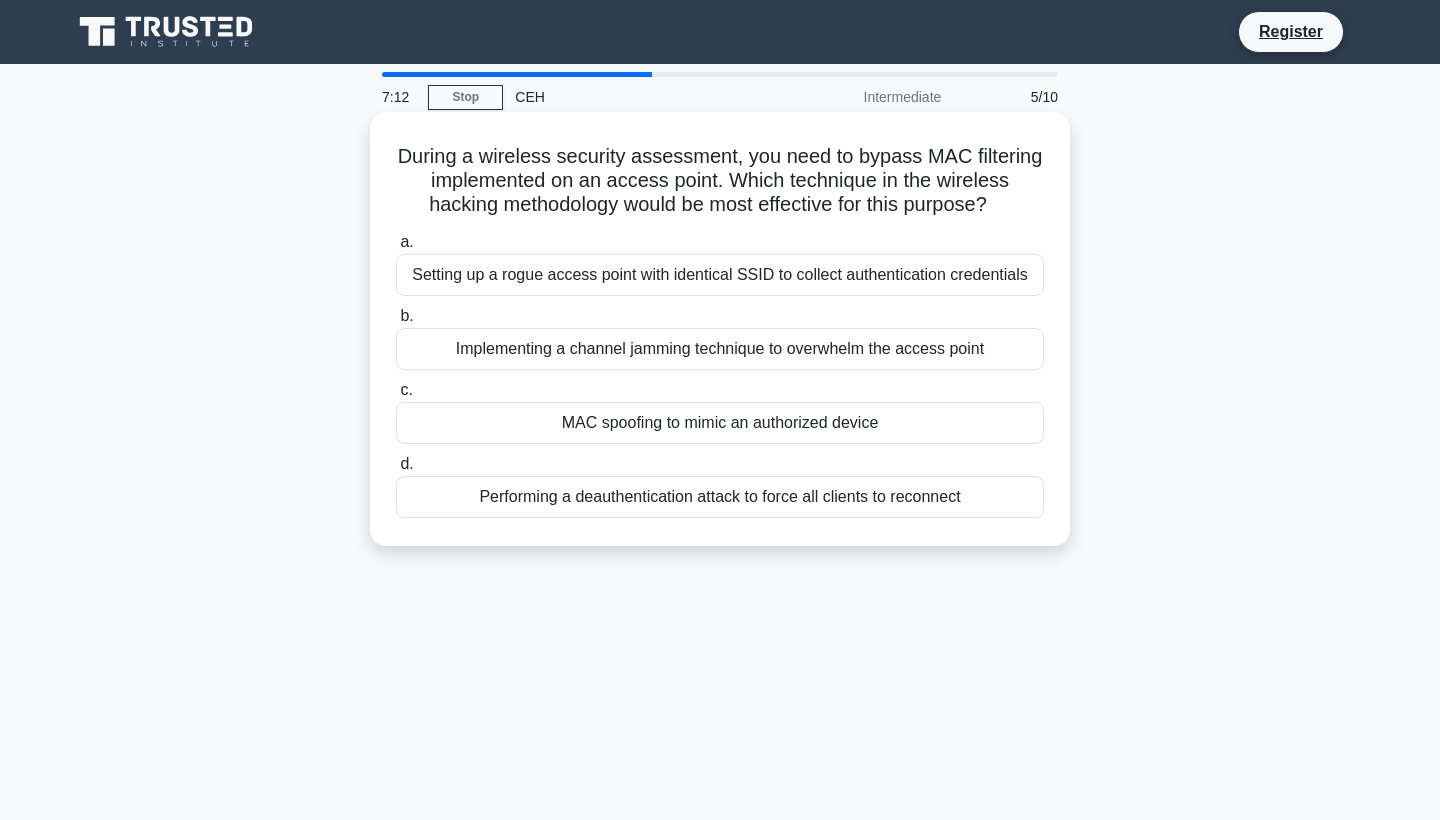 click on "MAC spoofing to mimic an authorized device" at bounding box center [720, 423] 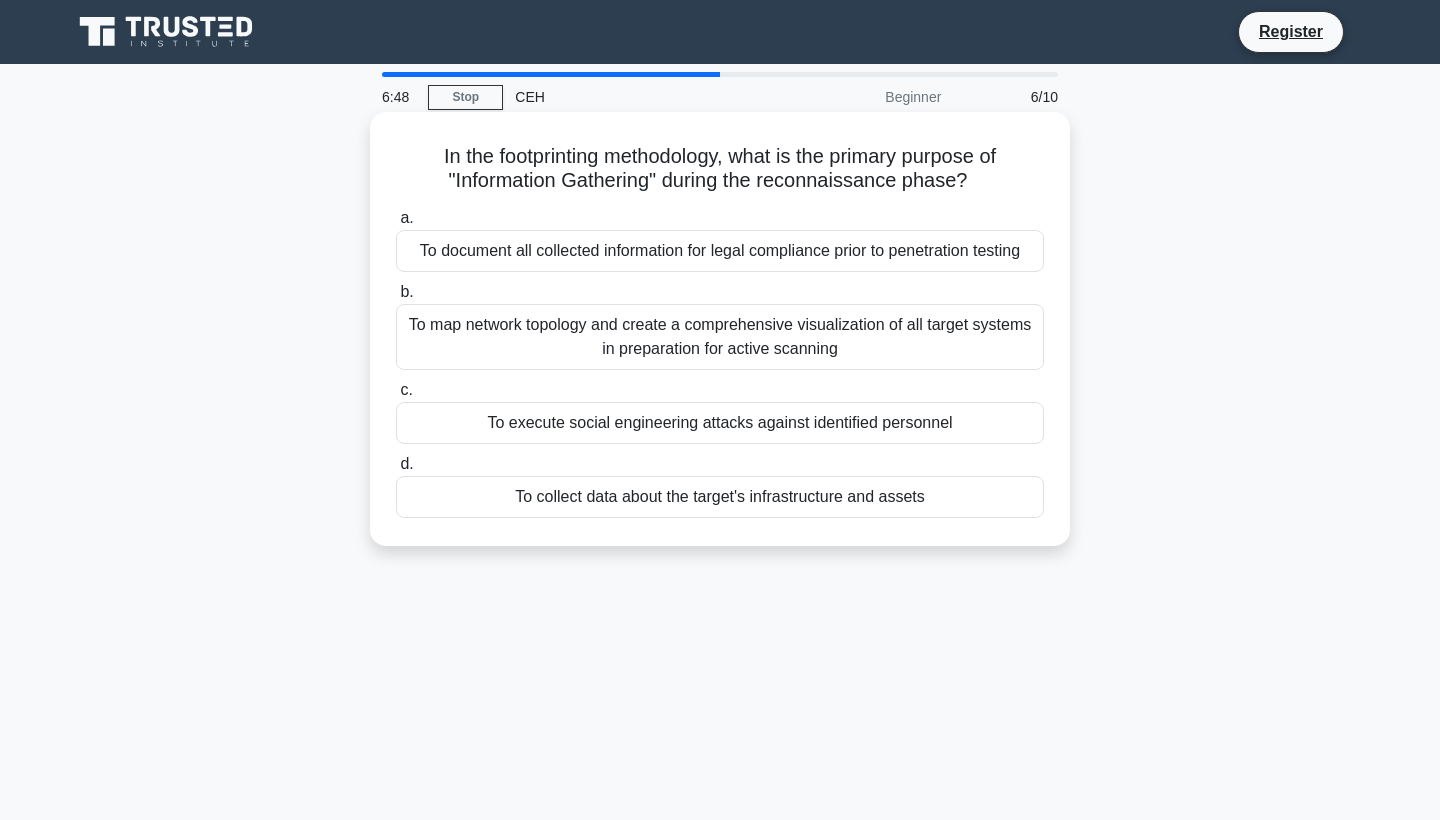 click on "To map network topology and create a comprehensive visualization of all target systems in preparation for active scanning" at bounding box center [720, 337] 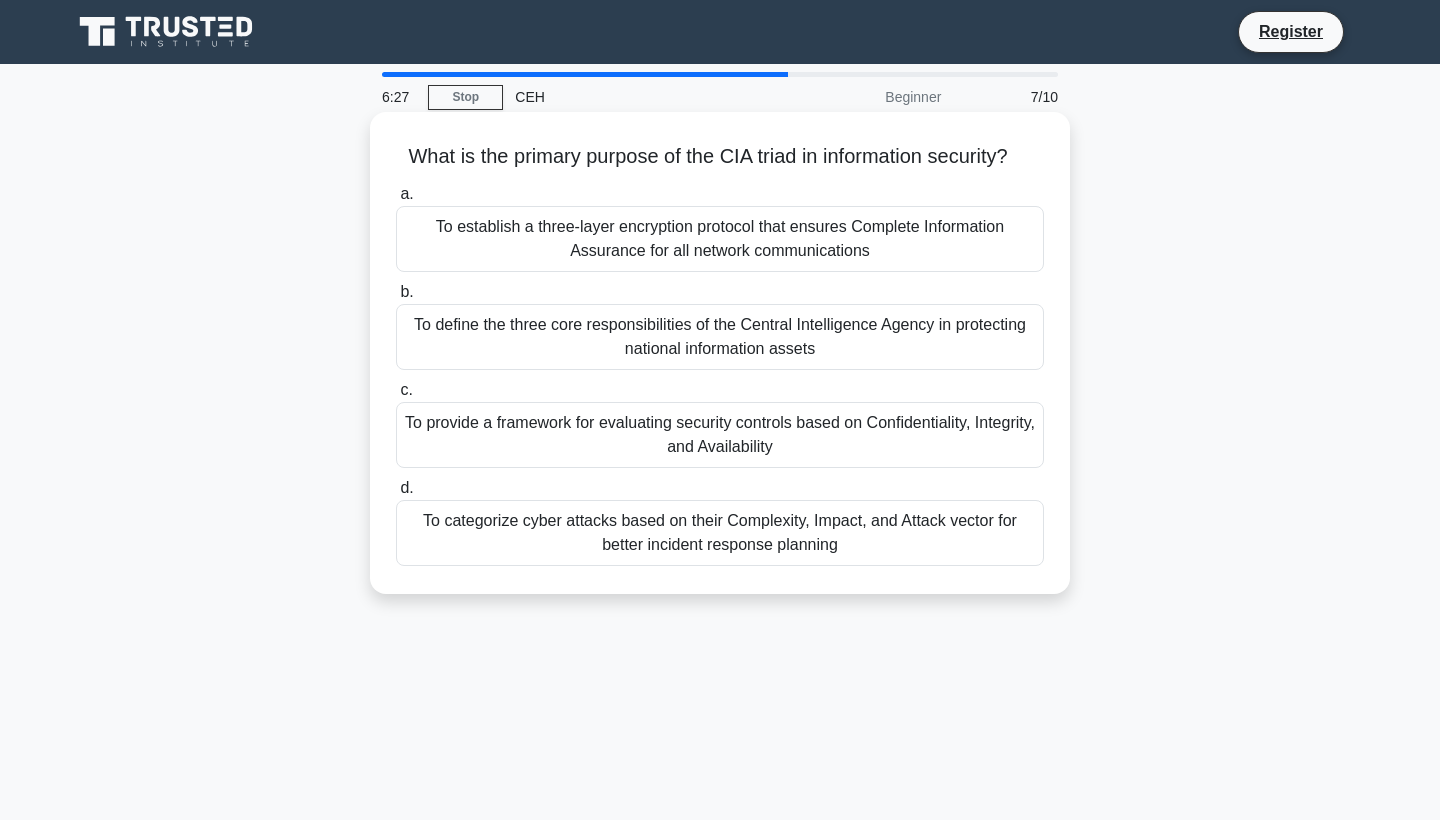 click on "To provide a framework for evaluating security controls based on Confidentiality, Integrity, and Availability" at bounding box center [720, 435] 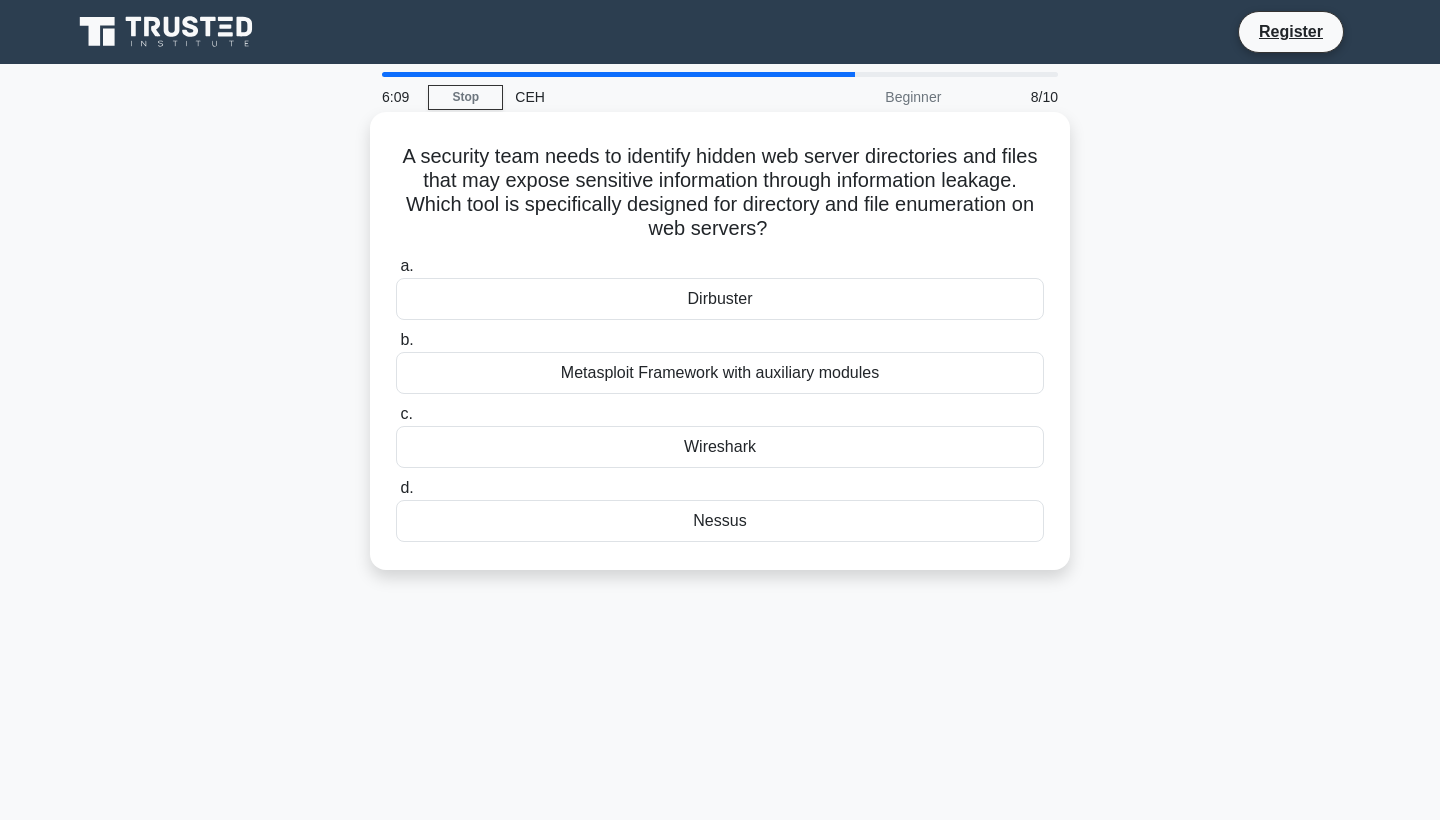 click on "Dirbuster" at bounding box center (720, 299) 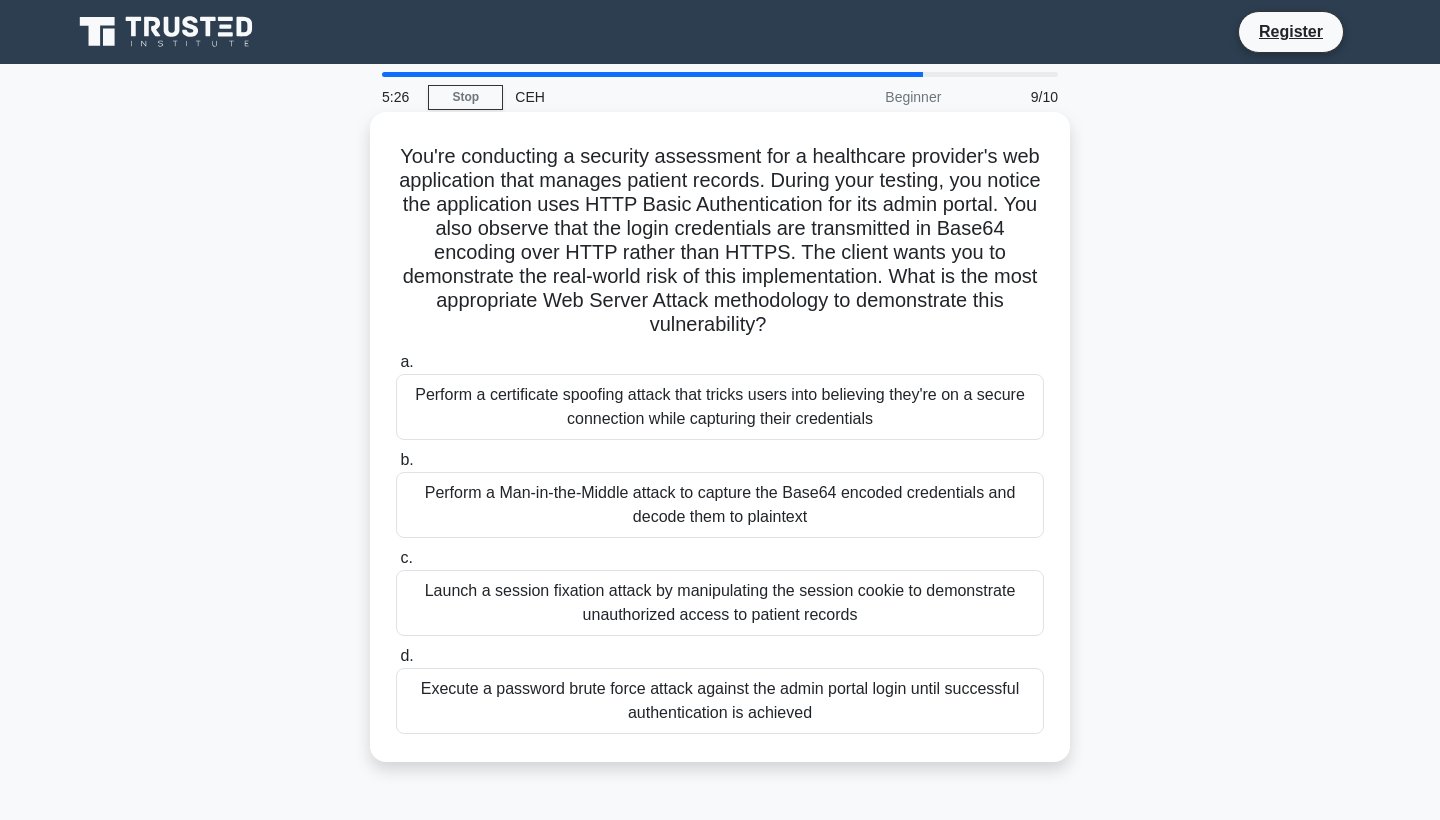 click on "Perform a Man-in-the-Middle attack to capture the Base64 encoded credentials and decode them to plaintext" at bounding box center (720, 505) 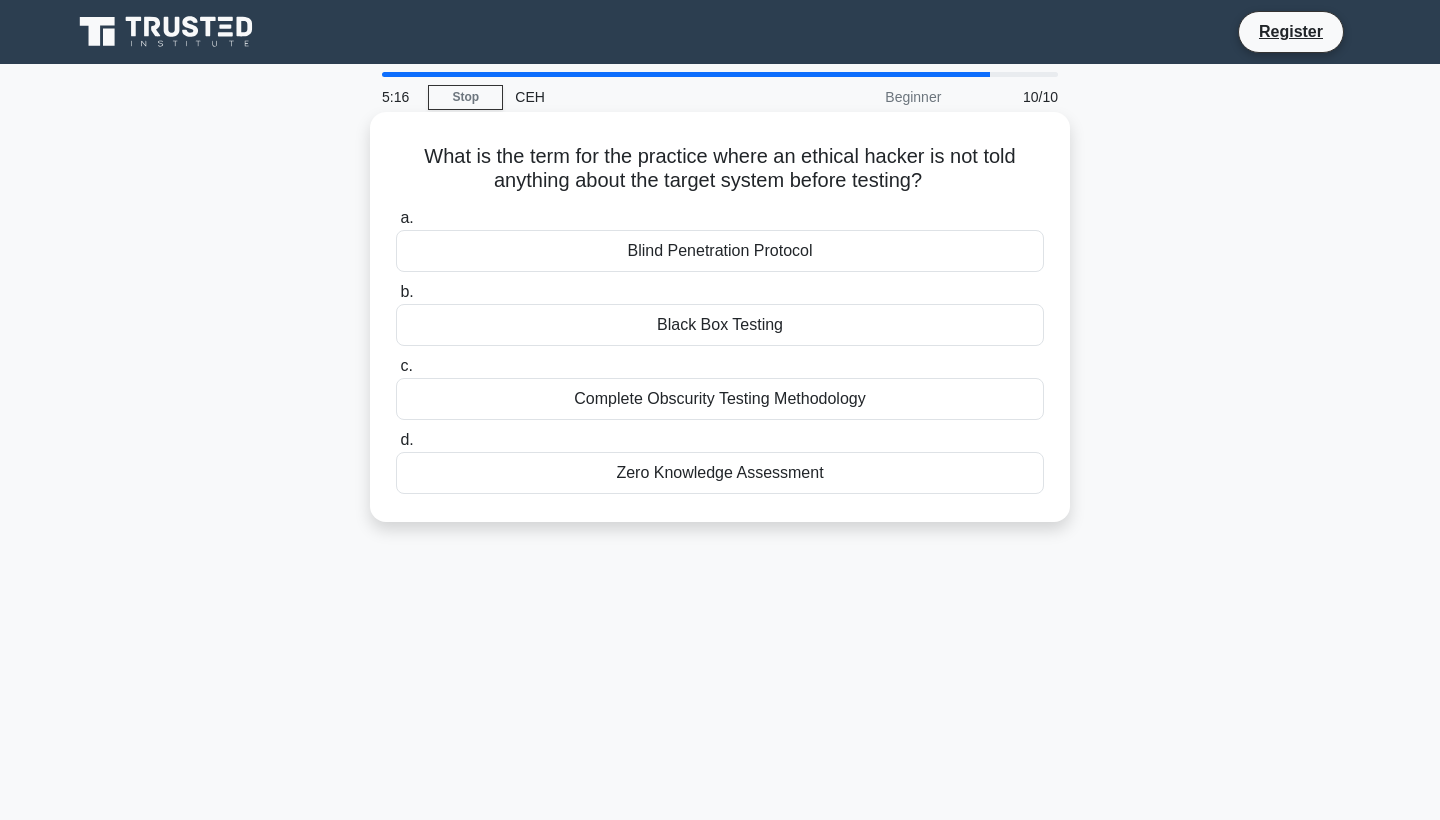 click on "Black Box Testing" at bounding box center (720, 325) 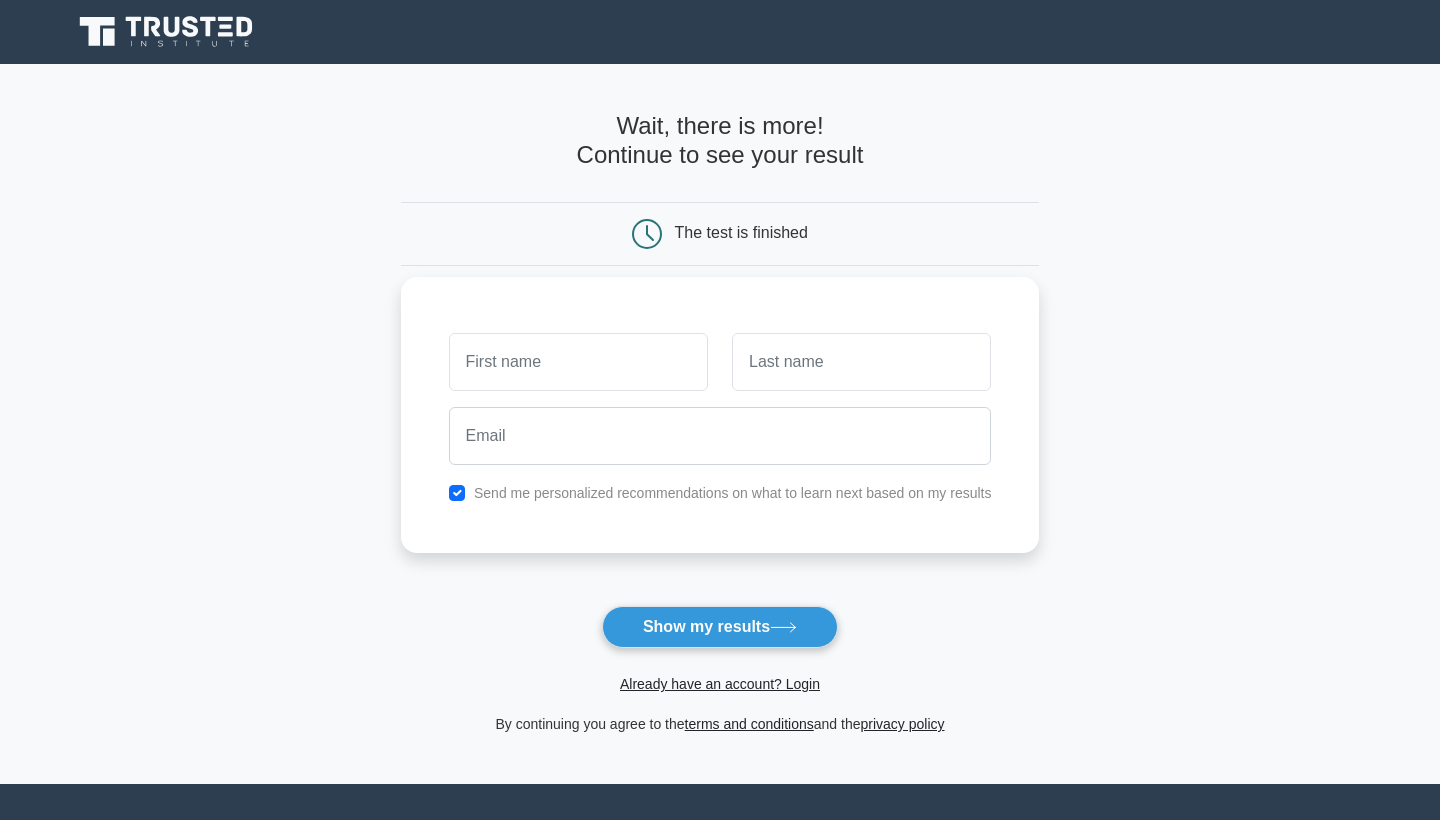 scroll, scrollTop: 0, scrollLeft: 0, axis: both 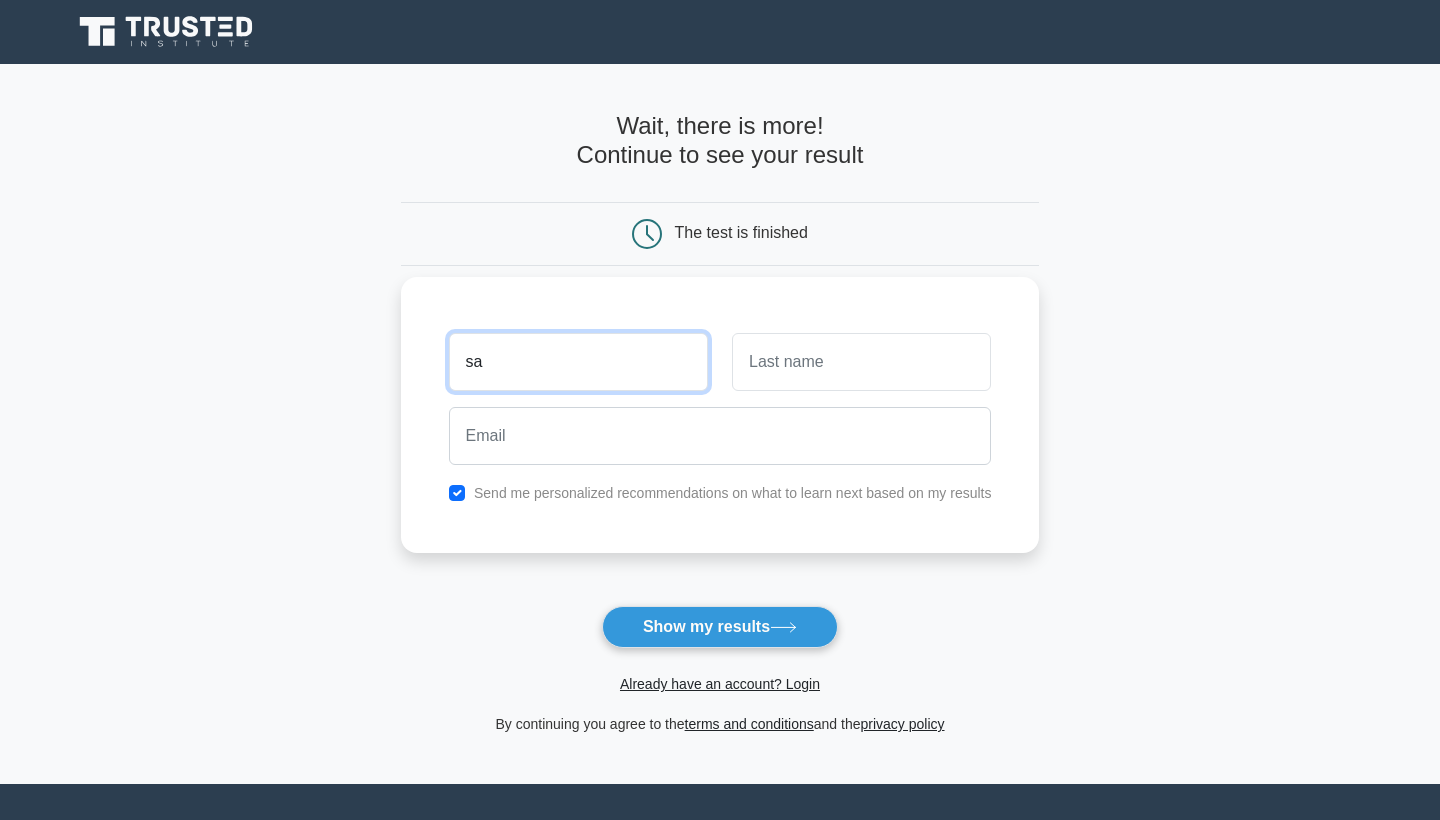 type on "[FIRST]" 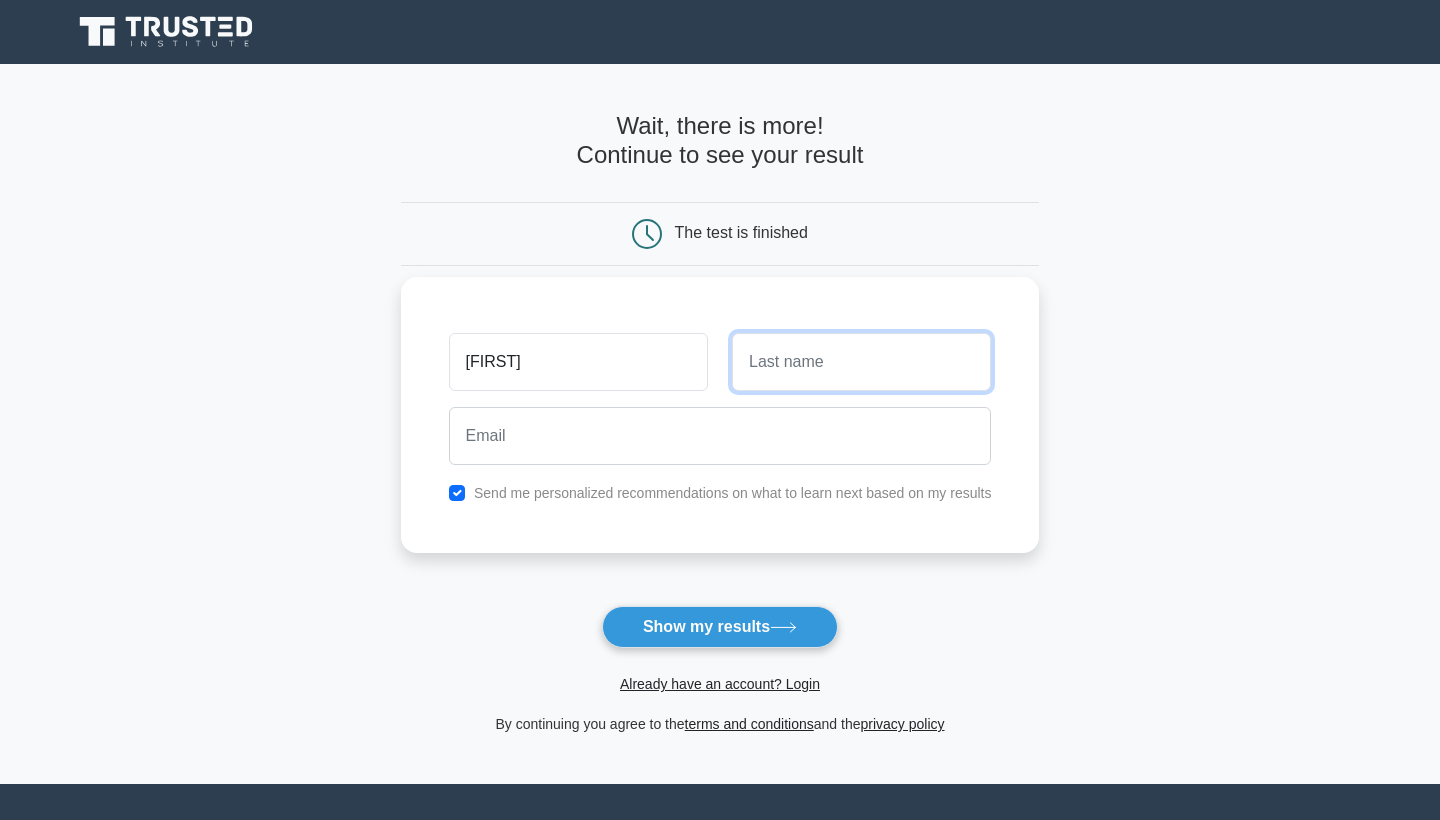 type on "[LAST]" 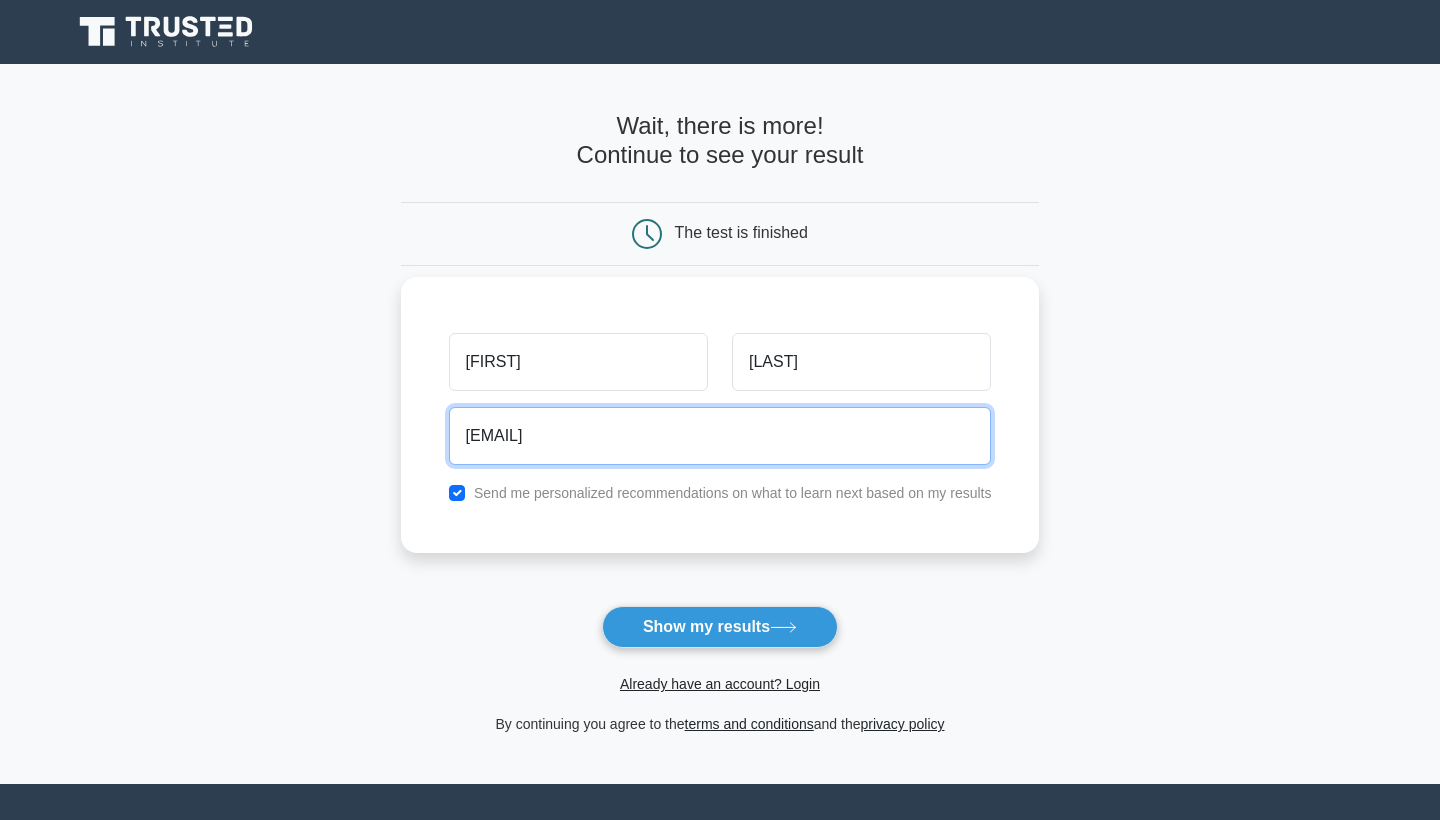 type on "[EMAIL]" 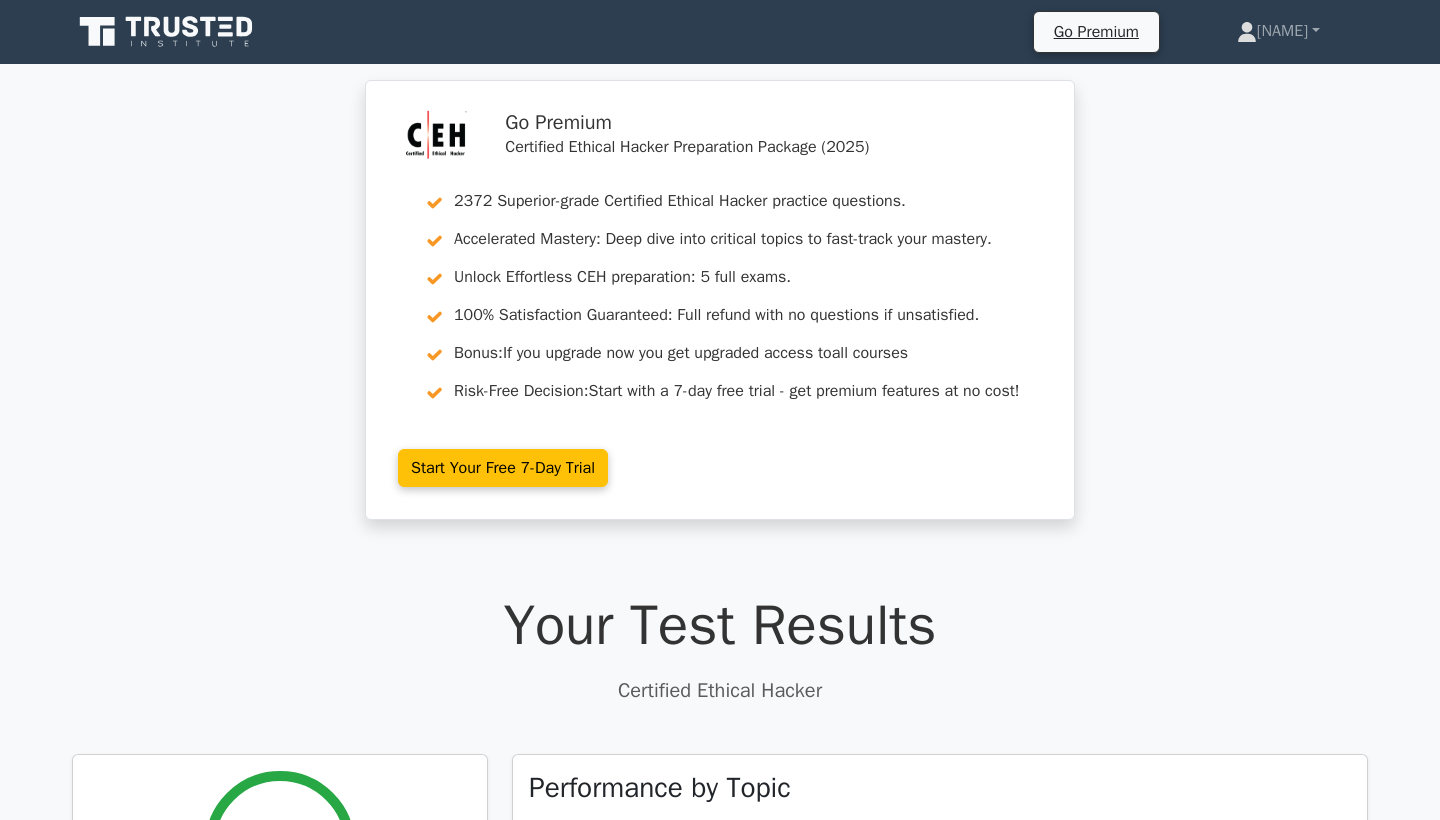 scroll, scrollTop: 0, scrollLeft: 0, axis: both 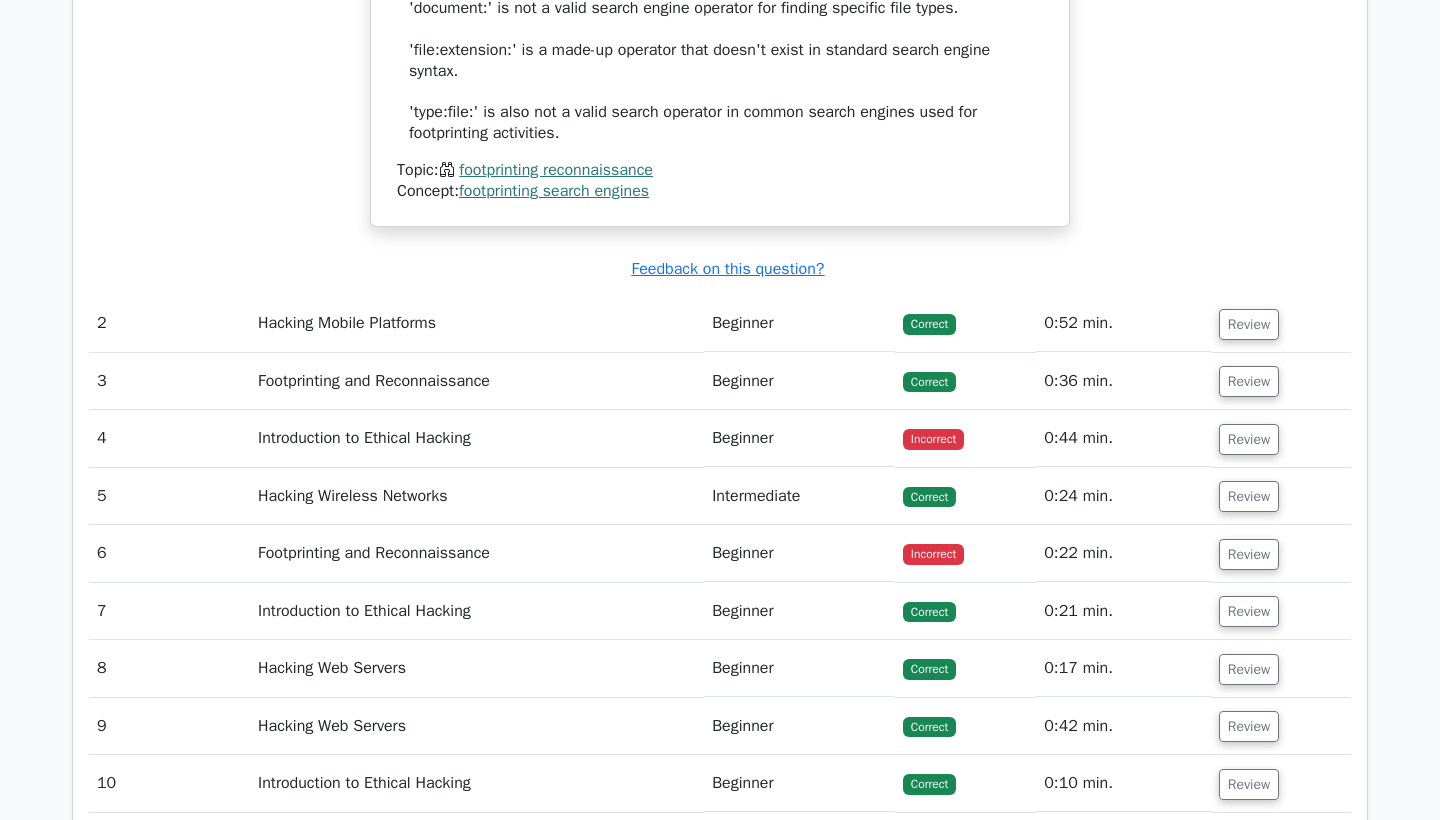 click on "Introduction to Ethical Hacking" at bounding box center (477, 438) 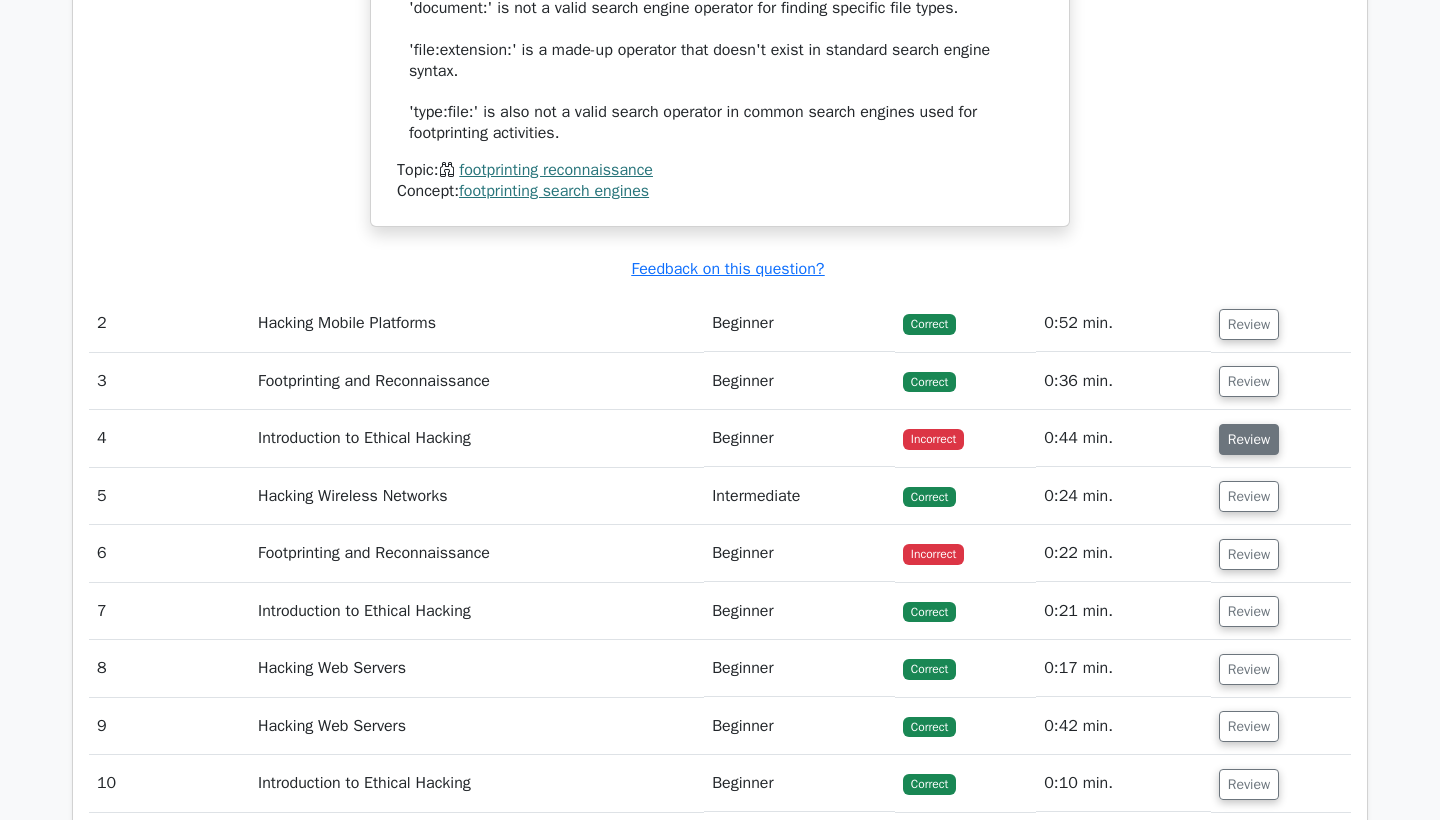 click on "Review" at bounding box center (1249, 439) 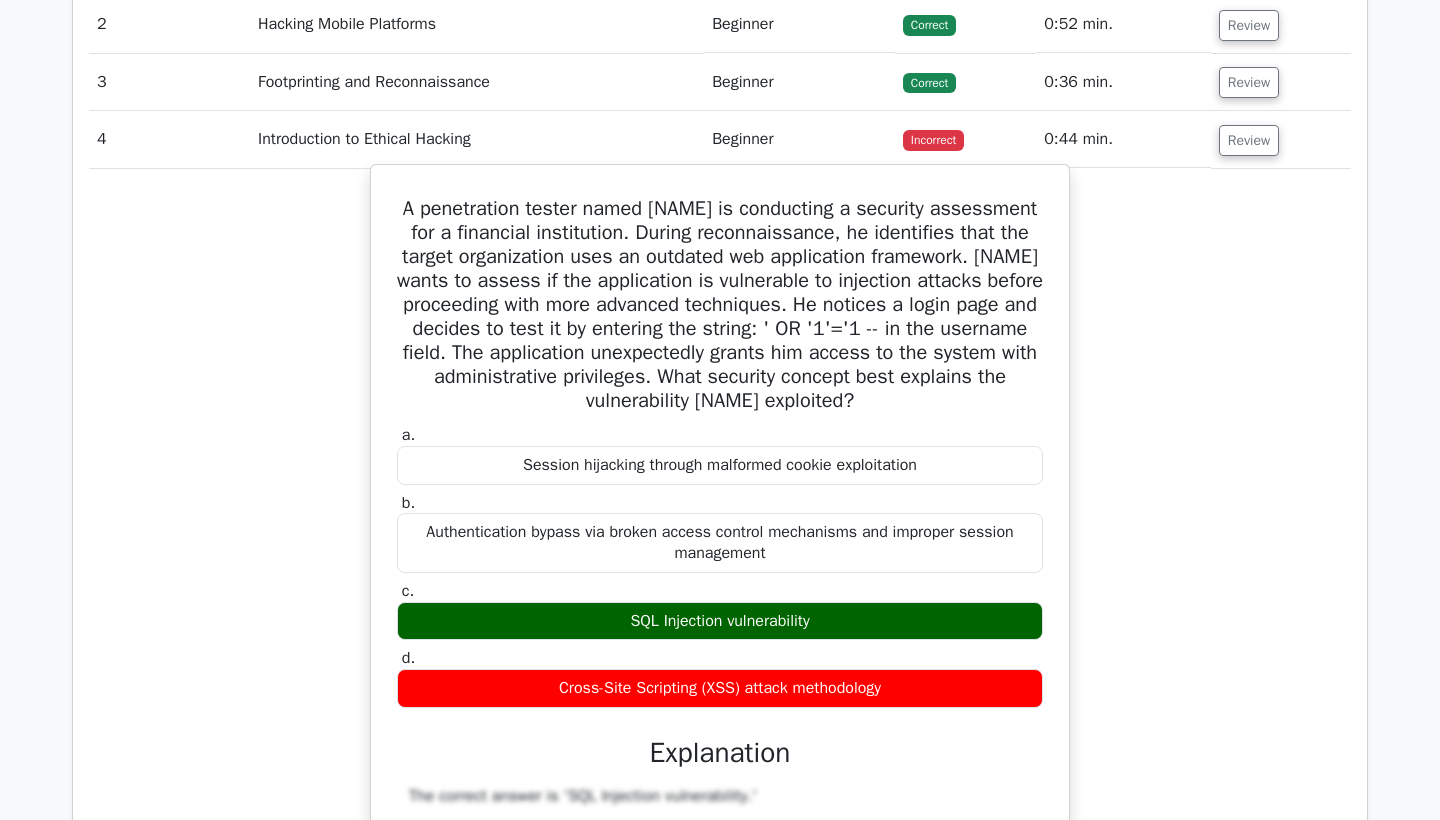 scroll, scrollTop: 2557, scrollLeft: 0, axis: vertical 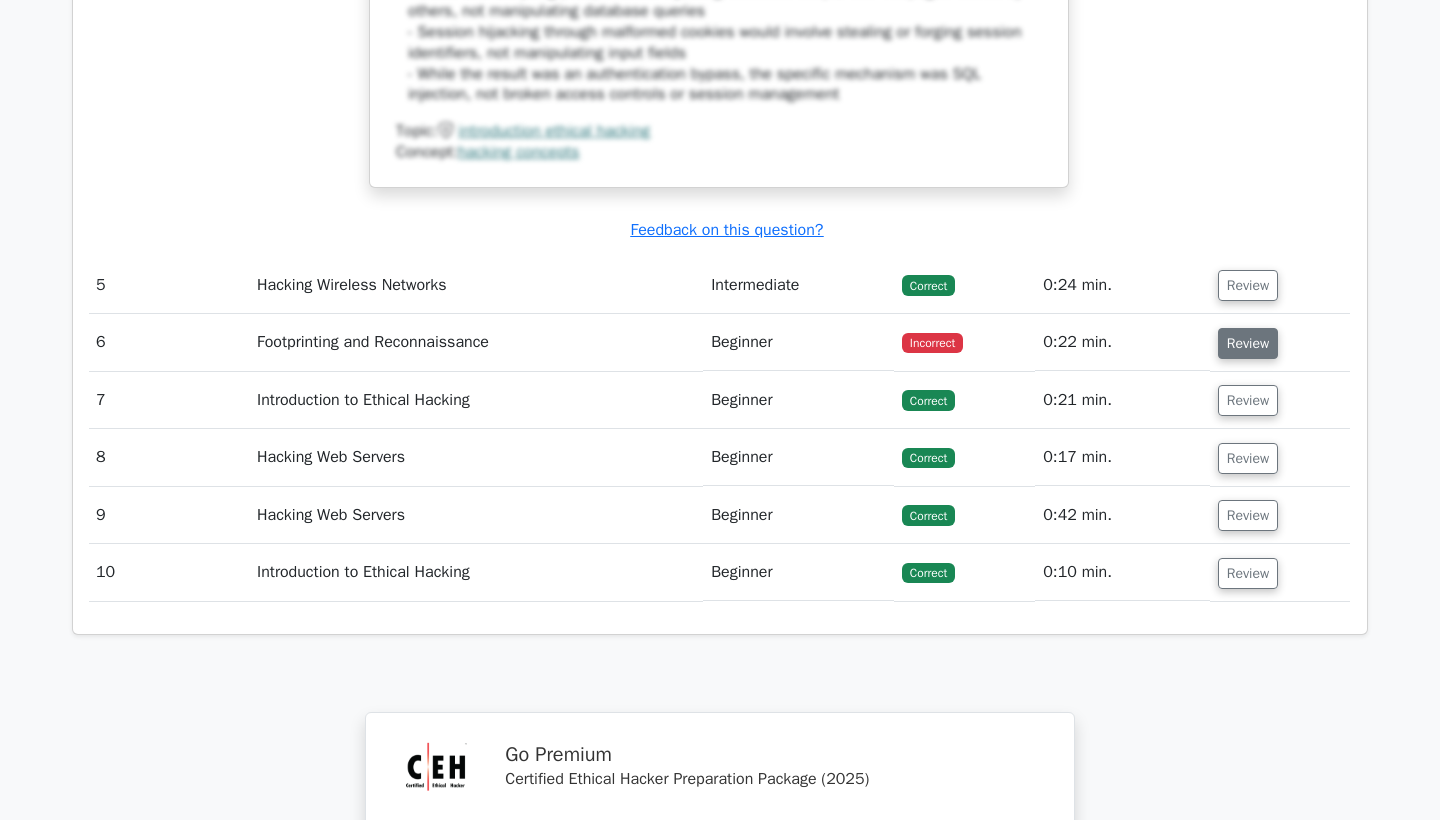 click on "Review" at bounding box center (1248, 343) 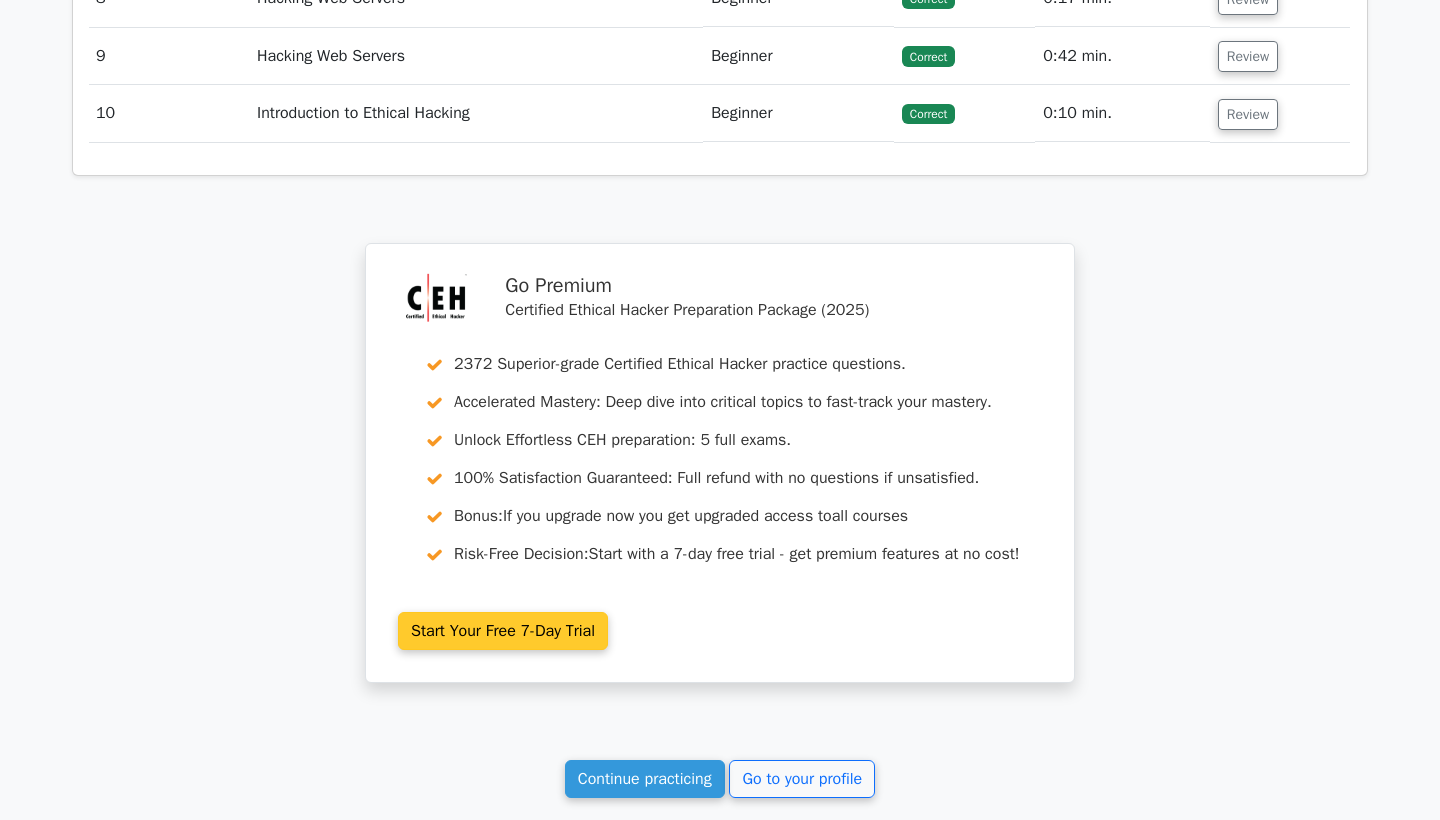 scroll, scrollTop: 5297, scrollLeft: 0, axis: vertical 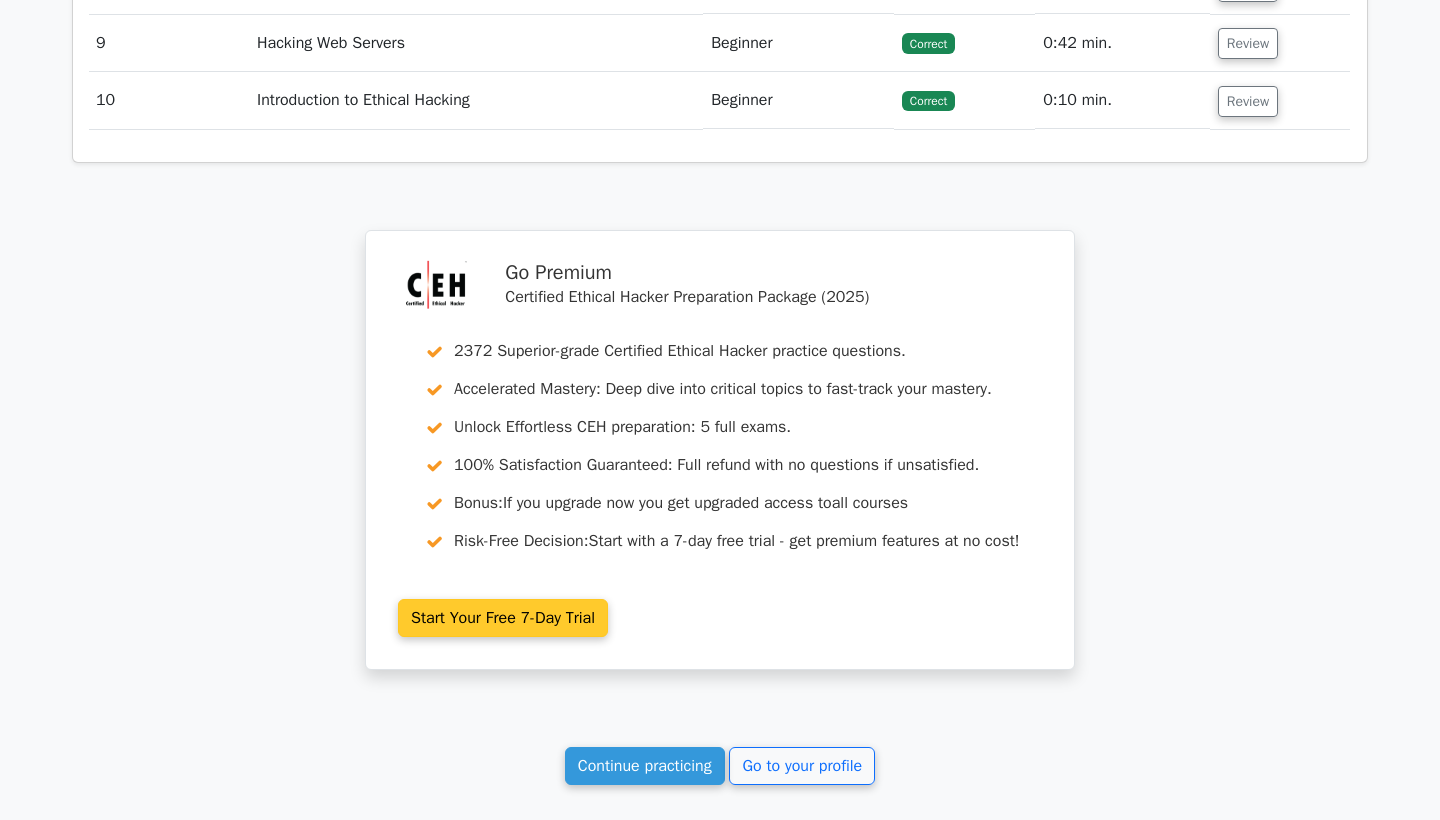 click on "Start Your Free 7-Day Trial" at bounding box center (503, 618) 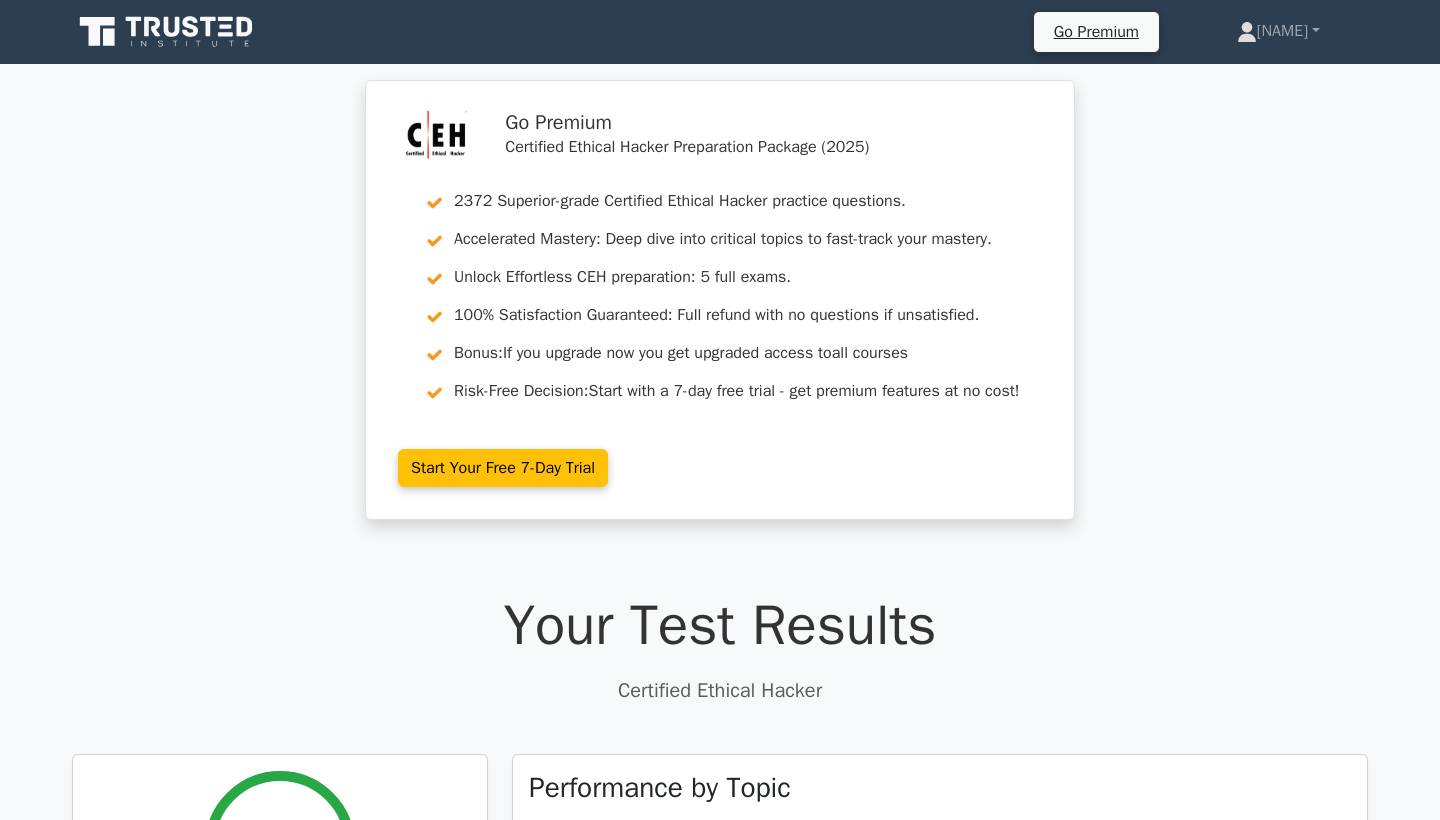 scroll, scrollTop: 0, scrollLeft: 0, axis: both 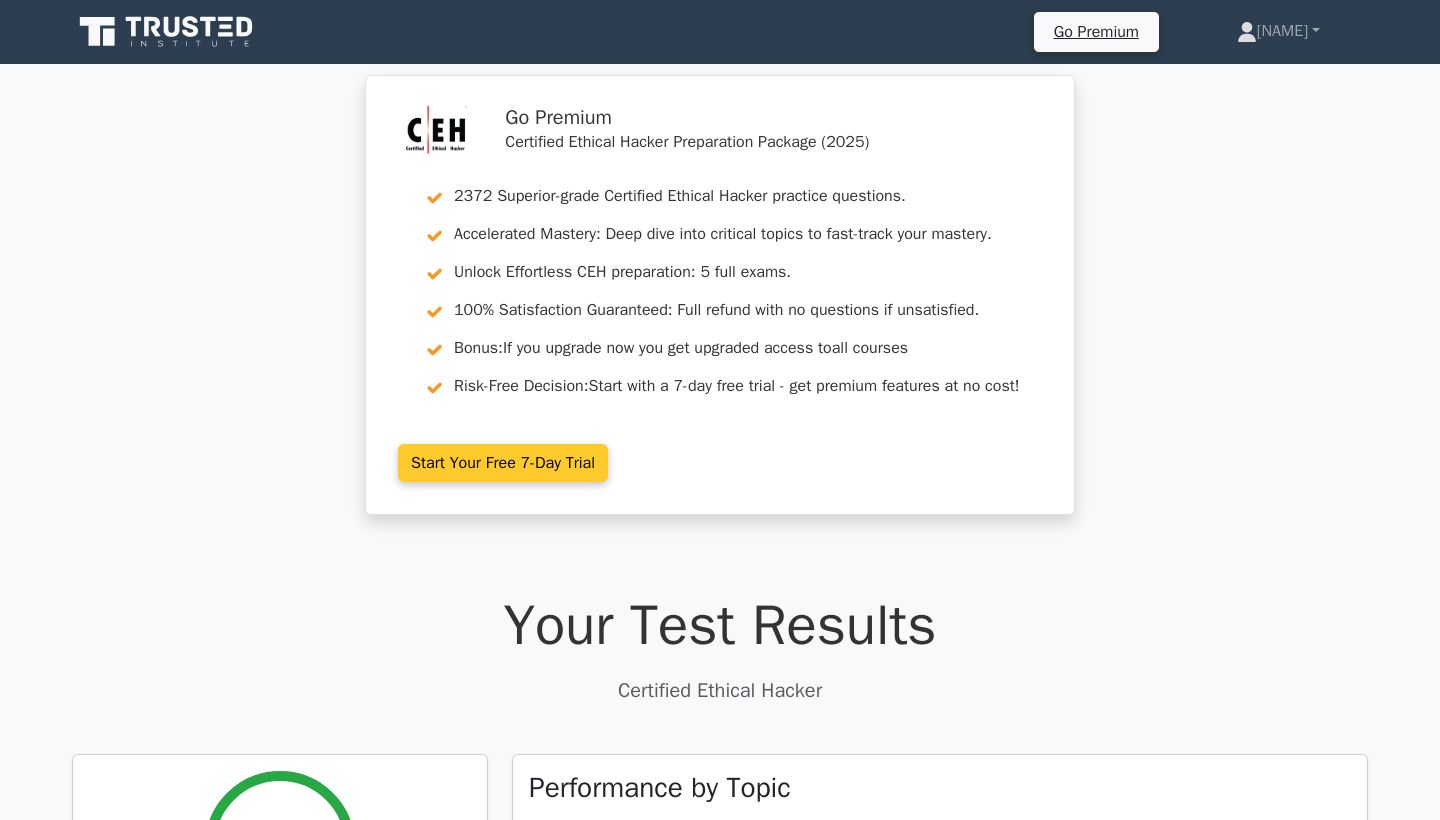 drag, startPoint x: 449, startPoint y: 195, endPoint x: 500, endPoint y: 195, distance: 51 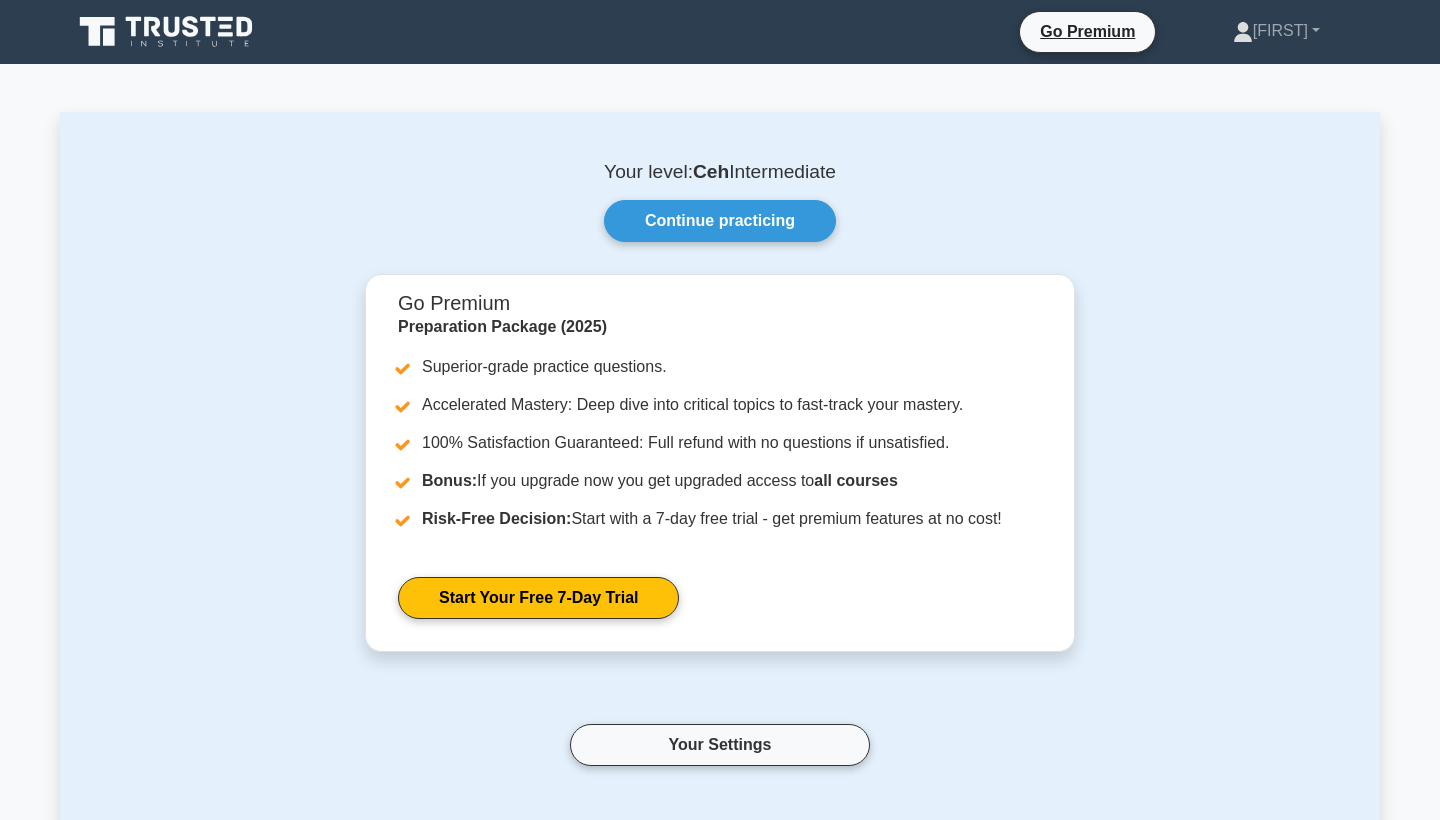 scroll, scrollTop: -23, scrollLeft: 0, axis: vertical 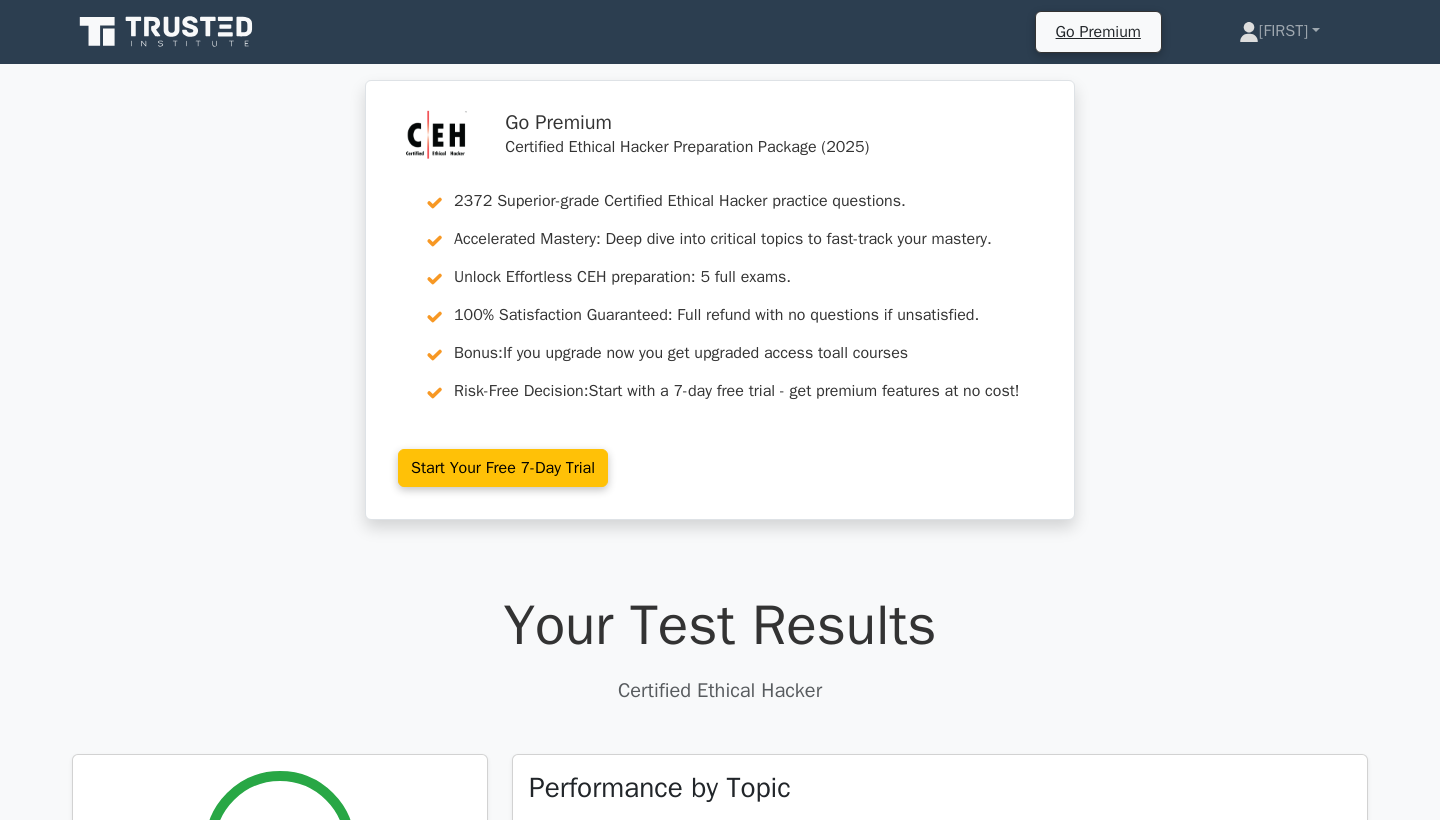 click 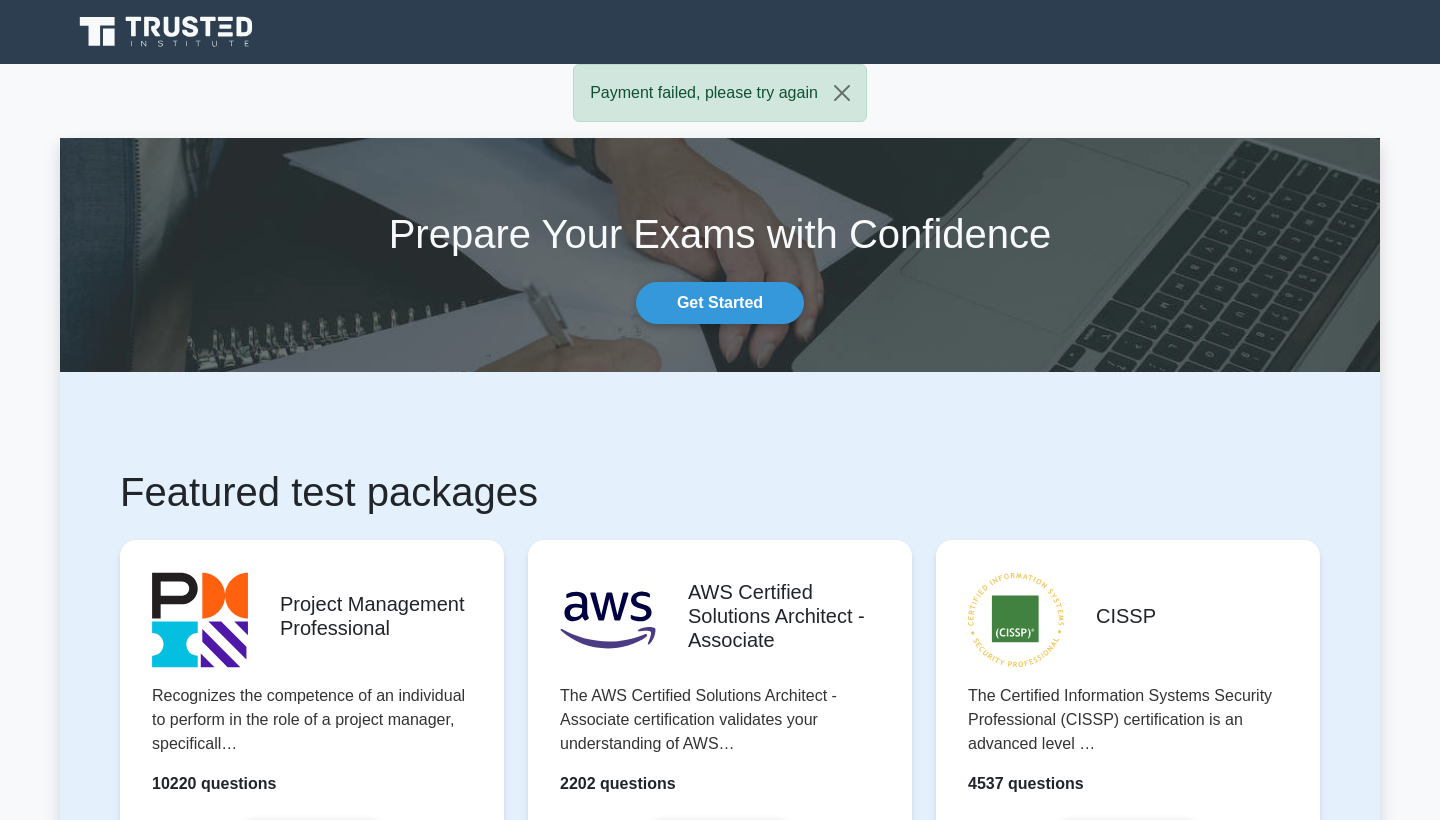 scroll, scrollTop: 0, scrollLeft: 0, axis: both 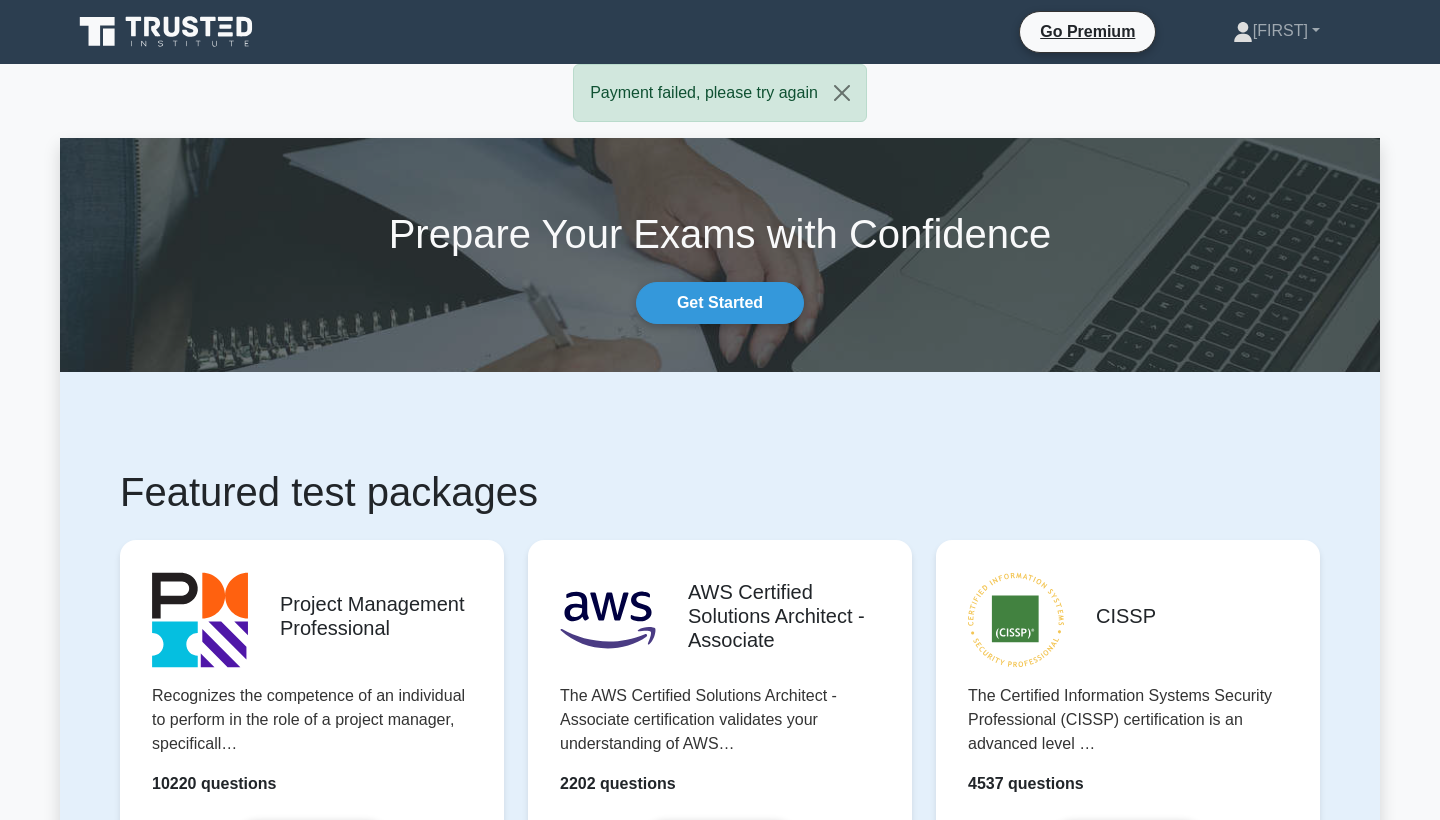 click 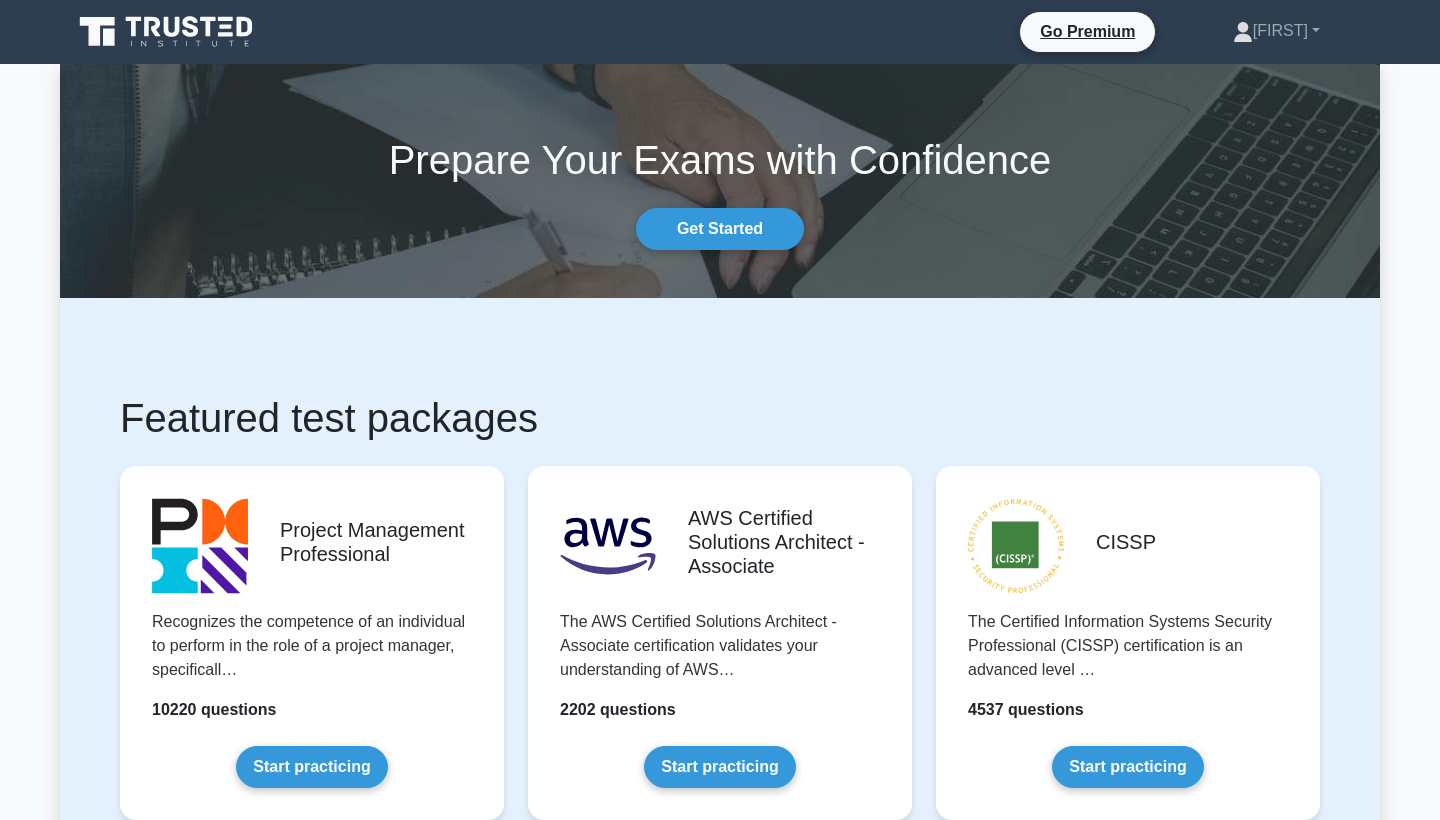 scroll, scrollTop: 0, scrollLeft: 0, axis: both 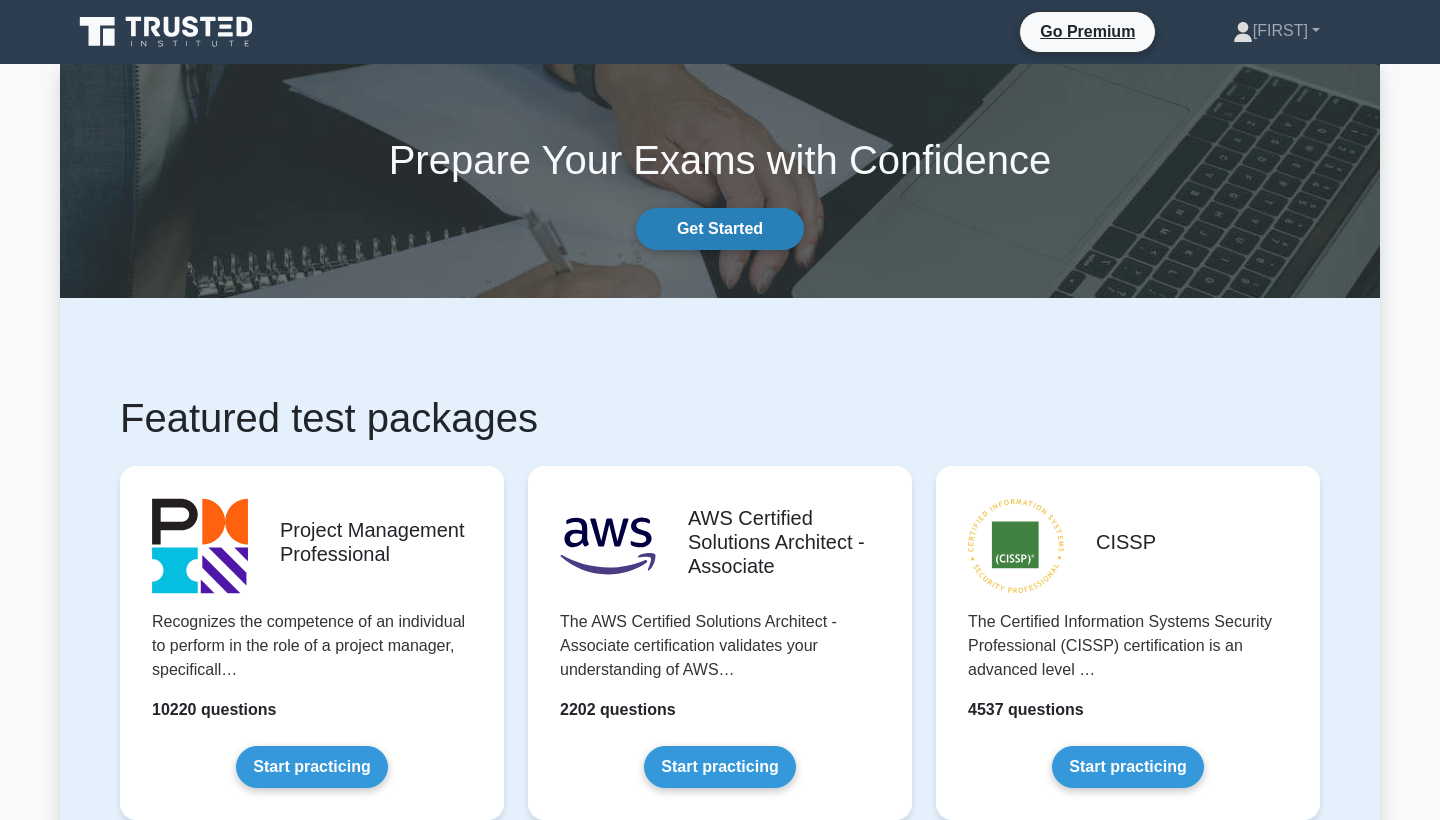 click on "Get Started" at bounding box center (720, 229) 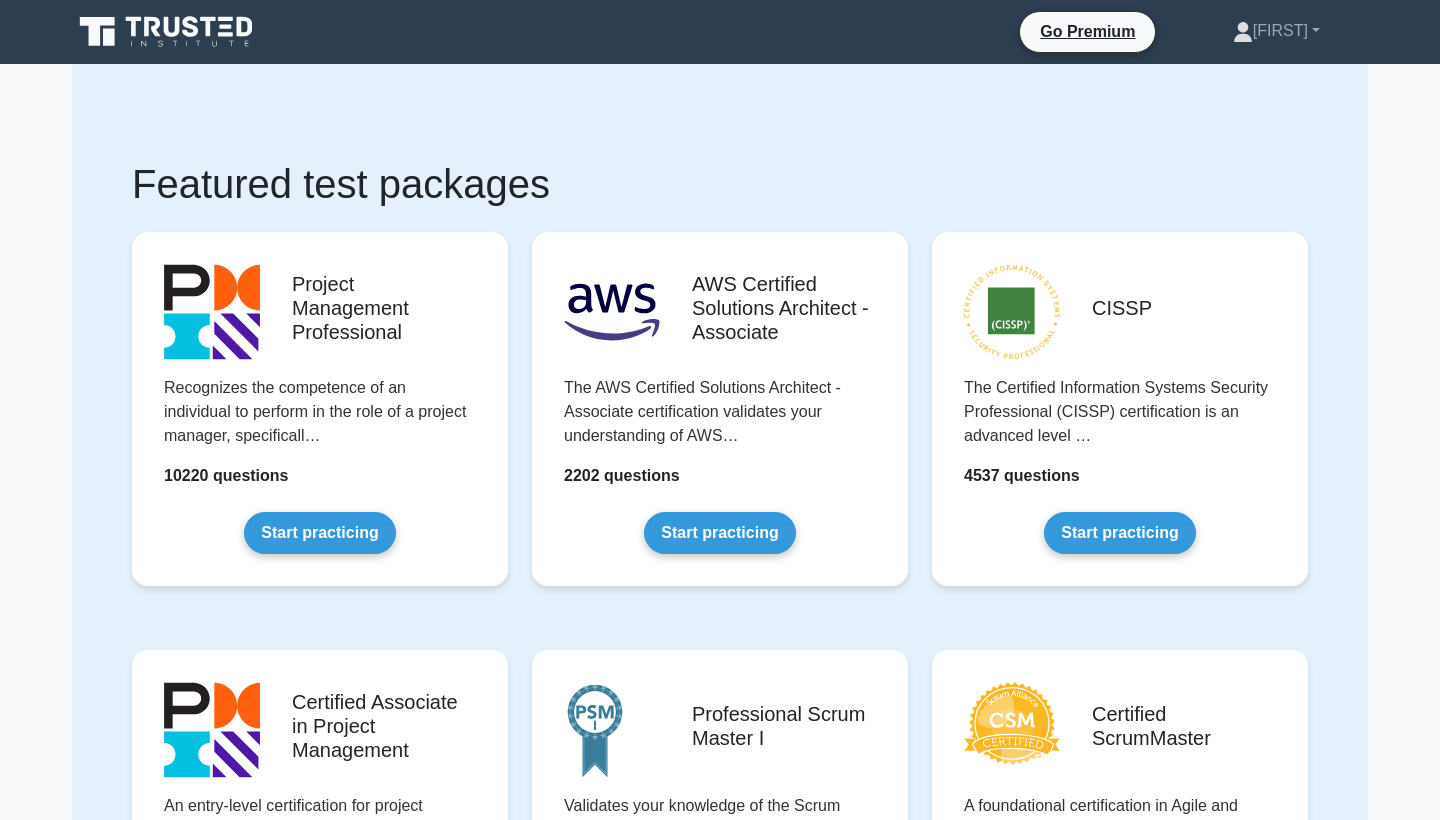 scroll, scrollTop: 0, scrollLeft: 0, axis: both 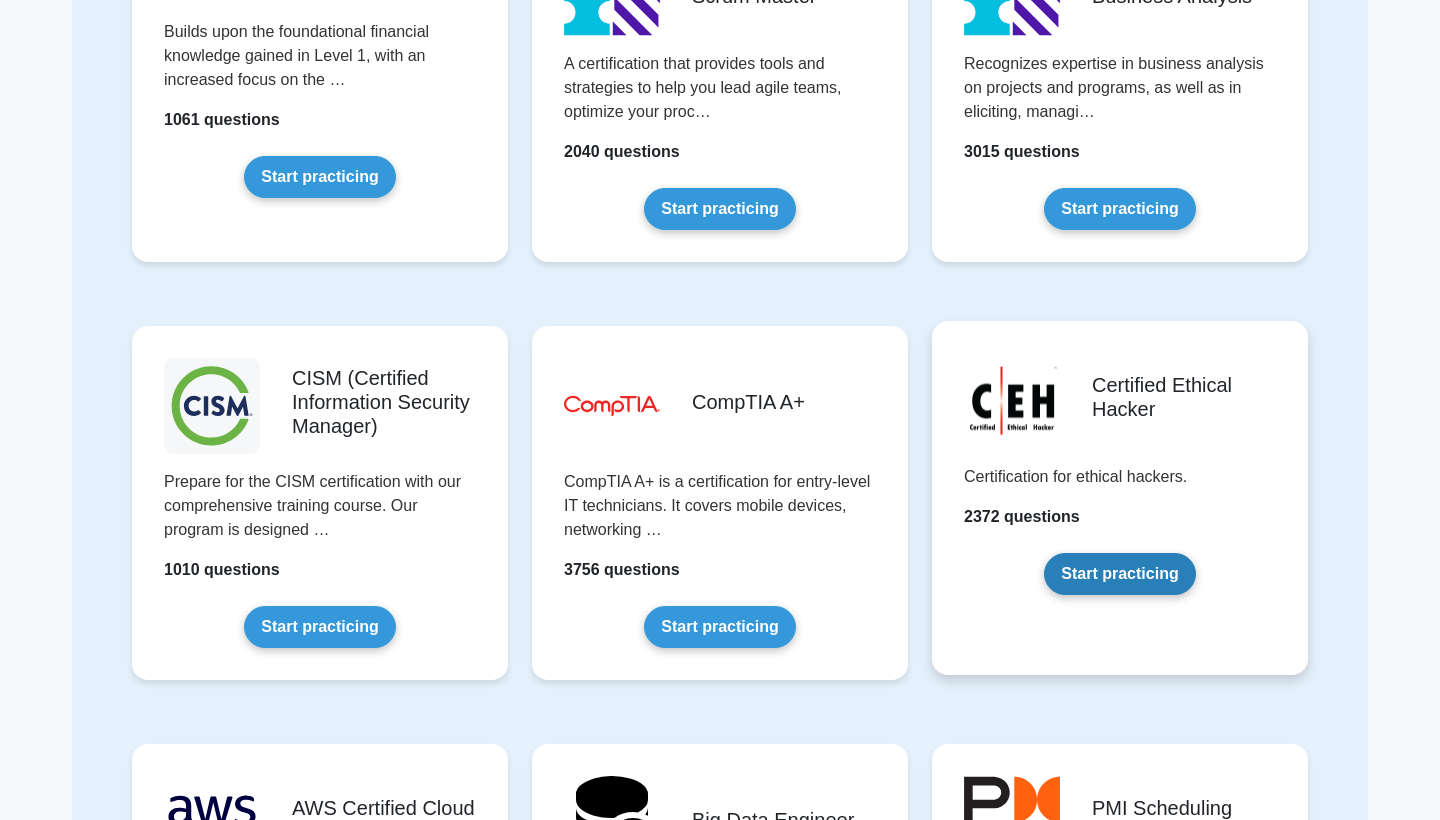click on "Start practicing" at bounding box center [1119, 574] 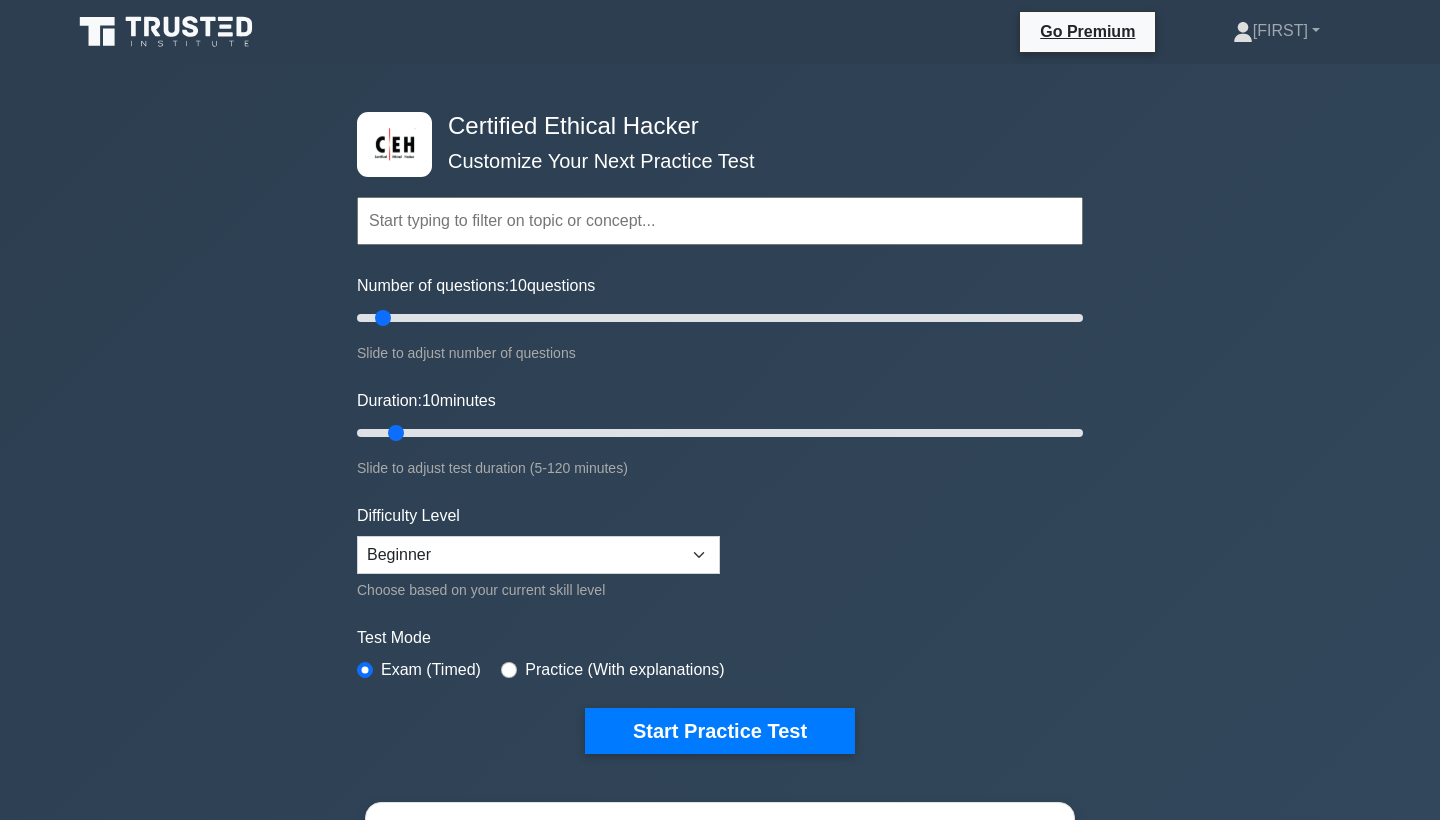 scroll, scrollTop: 0, scrollLeft: 0, axis: both 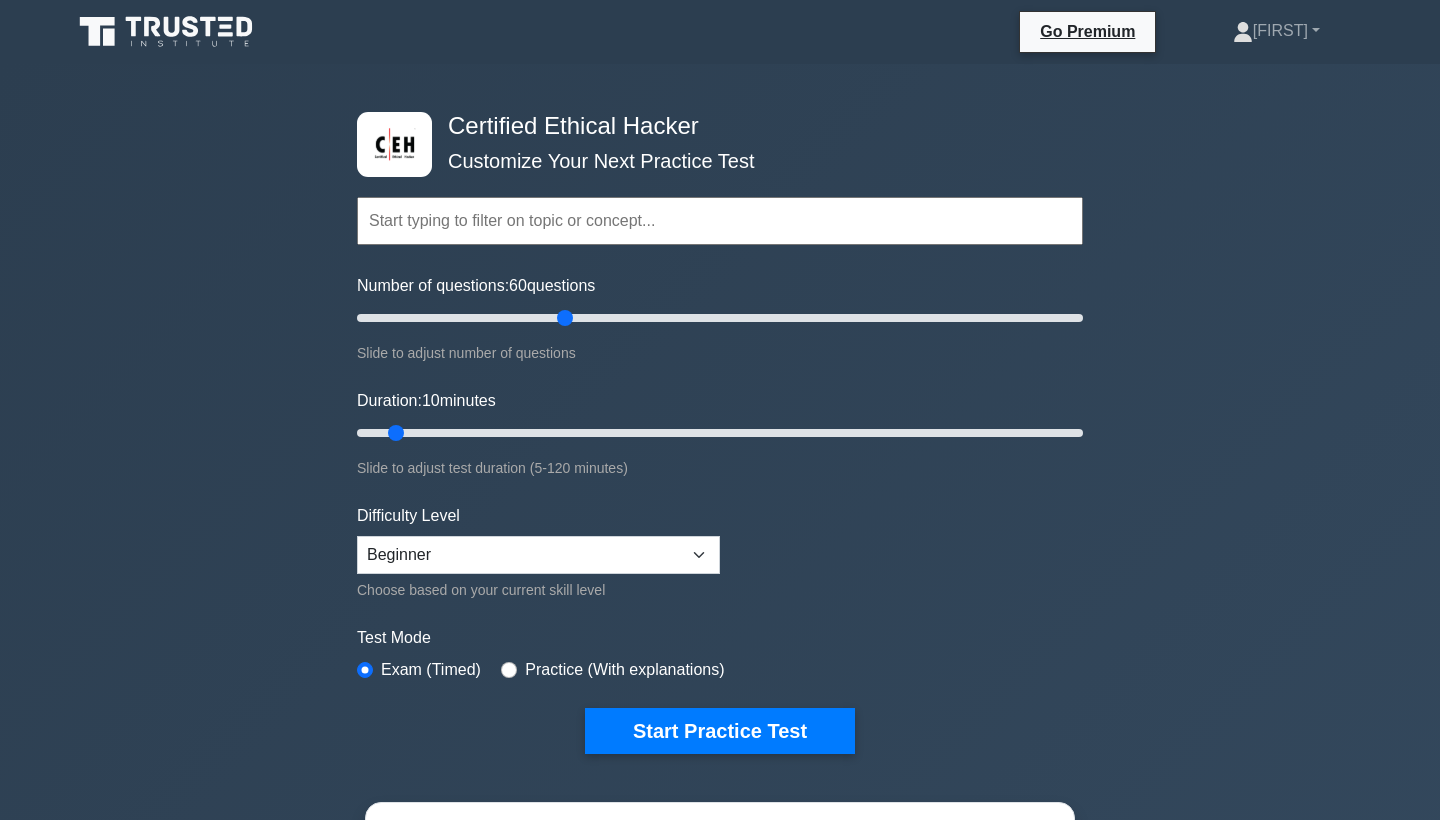 drag, startPoint x: 384, startPoint y: 316, endPoint x: 571, endPoint y: 324, distance: 187.17105 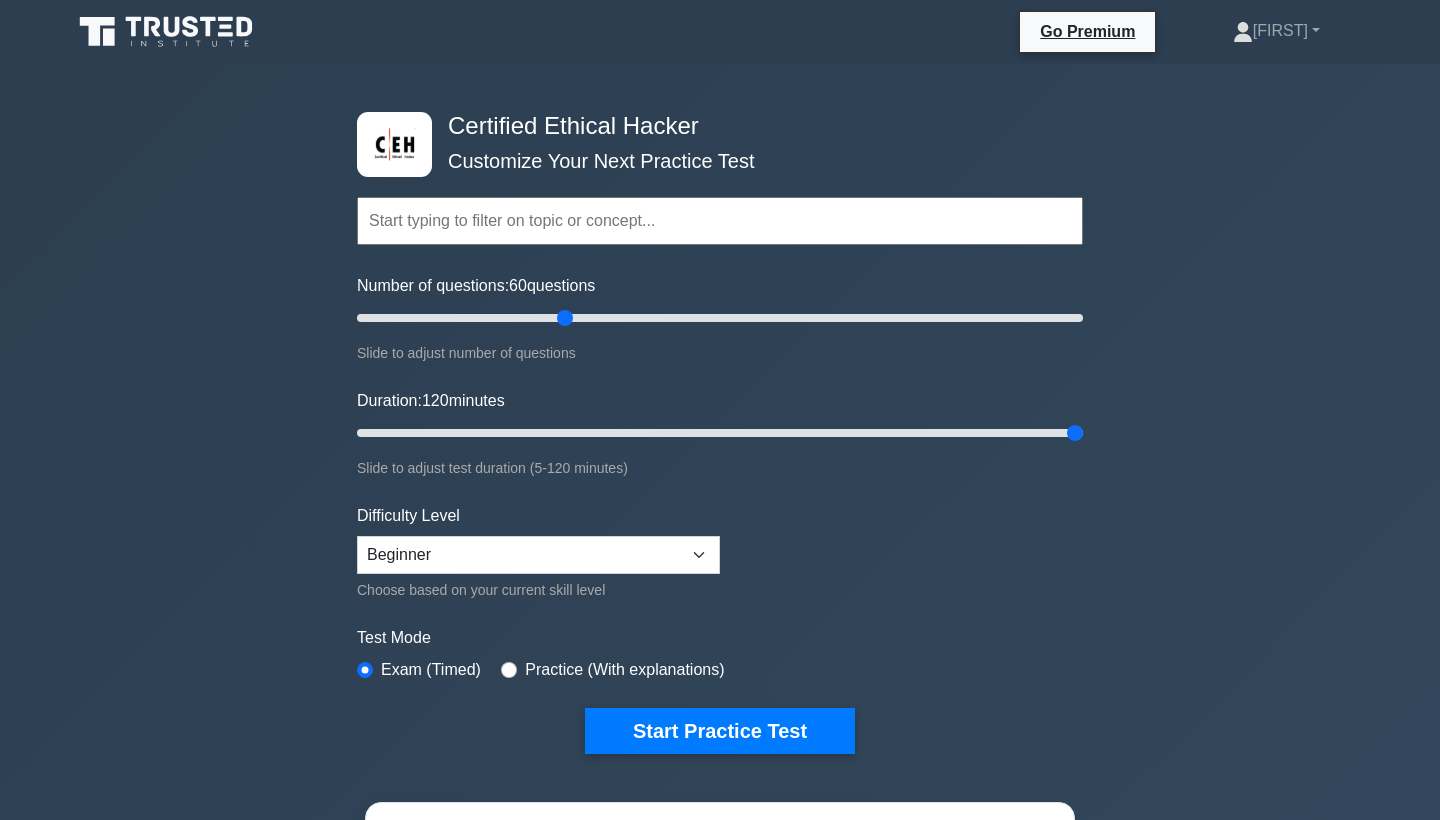 drag, startPoint x: 398, startPoint y: 432, endPoint x: 1254, endPoint y: 471, distance: 856.888 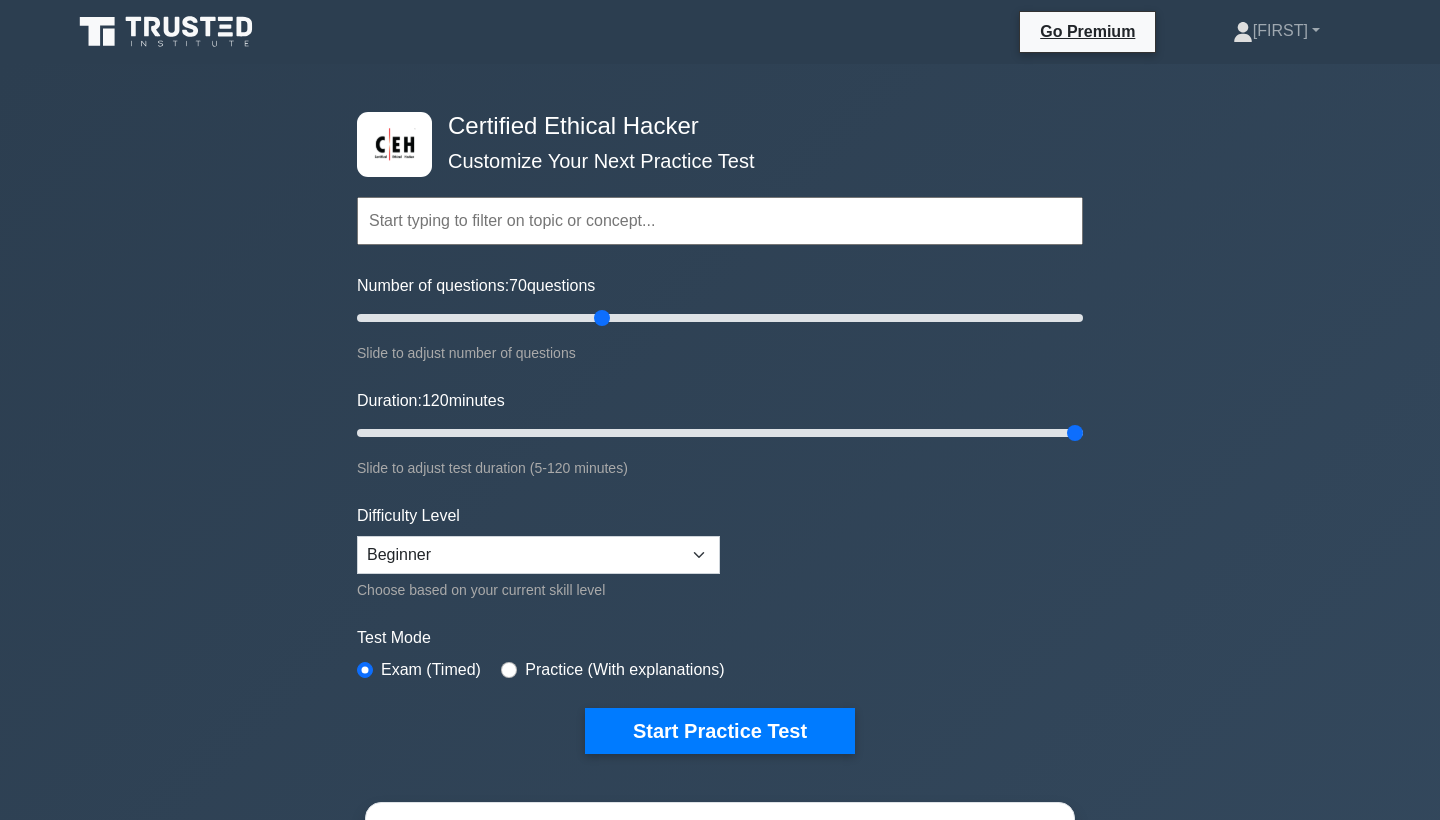 click on "Number of questions:  70  questions" 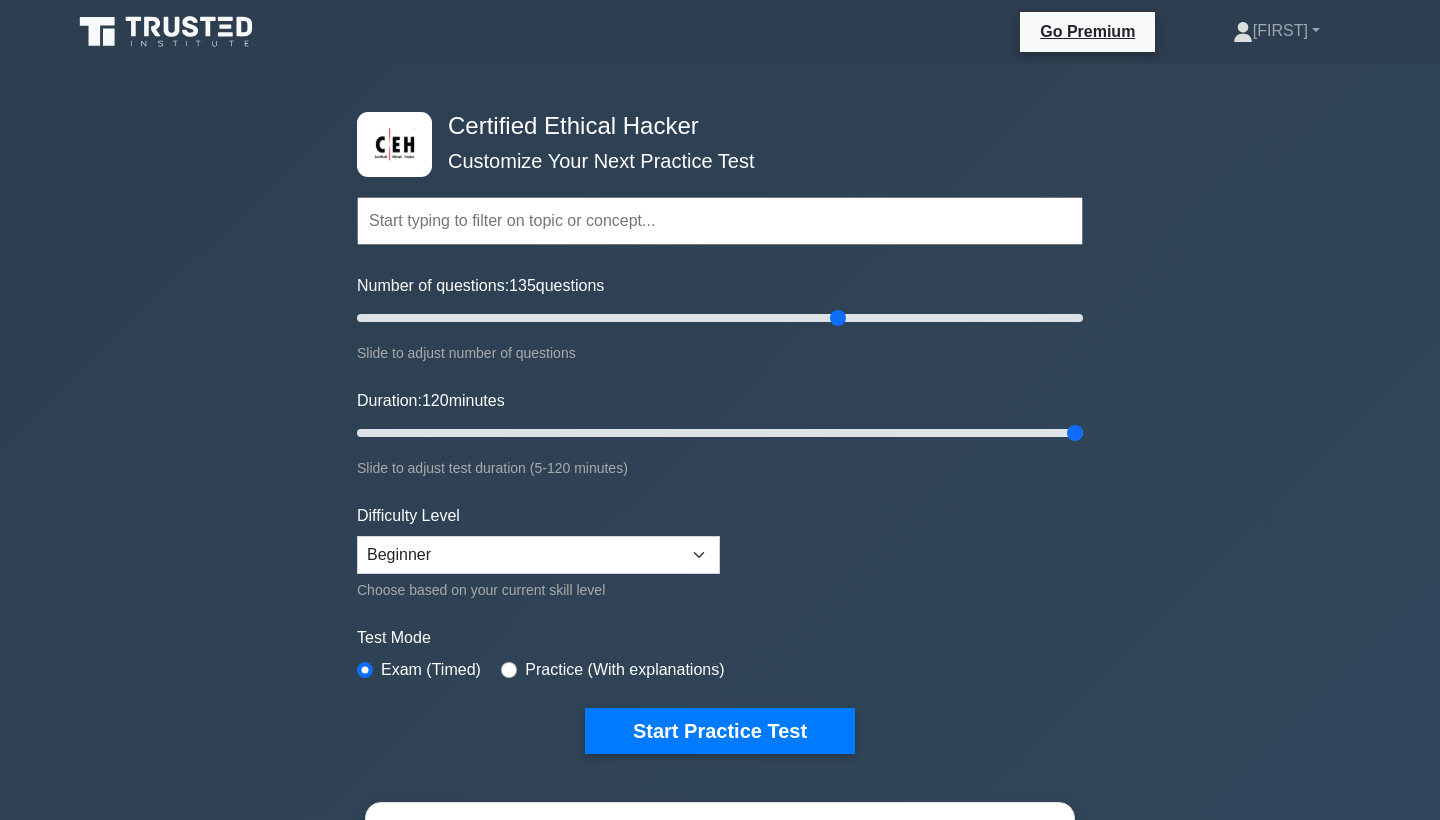 drag, startPoint x: 603, startPoint y: 320, endPoint x: 839, endPoint y: 333, distance: 236.35777 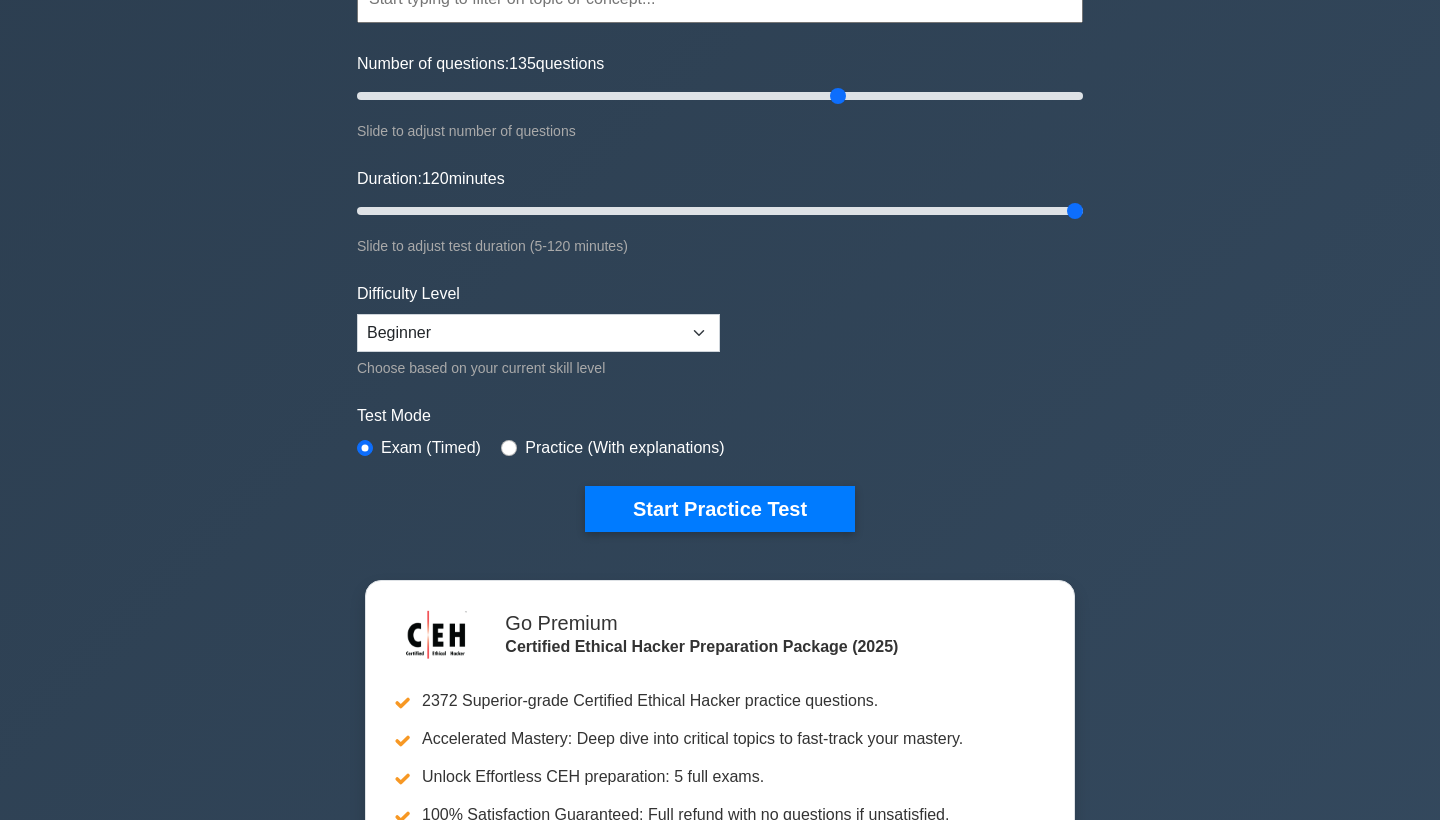scroll, scrollTop: 227, scrollLeft: 0, axis: vertical 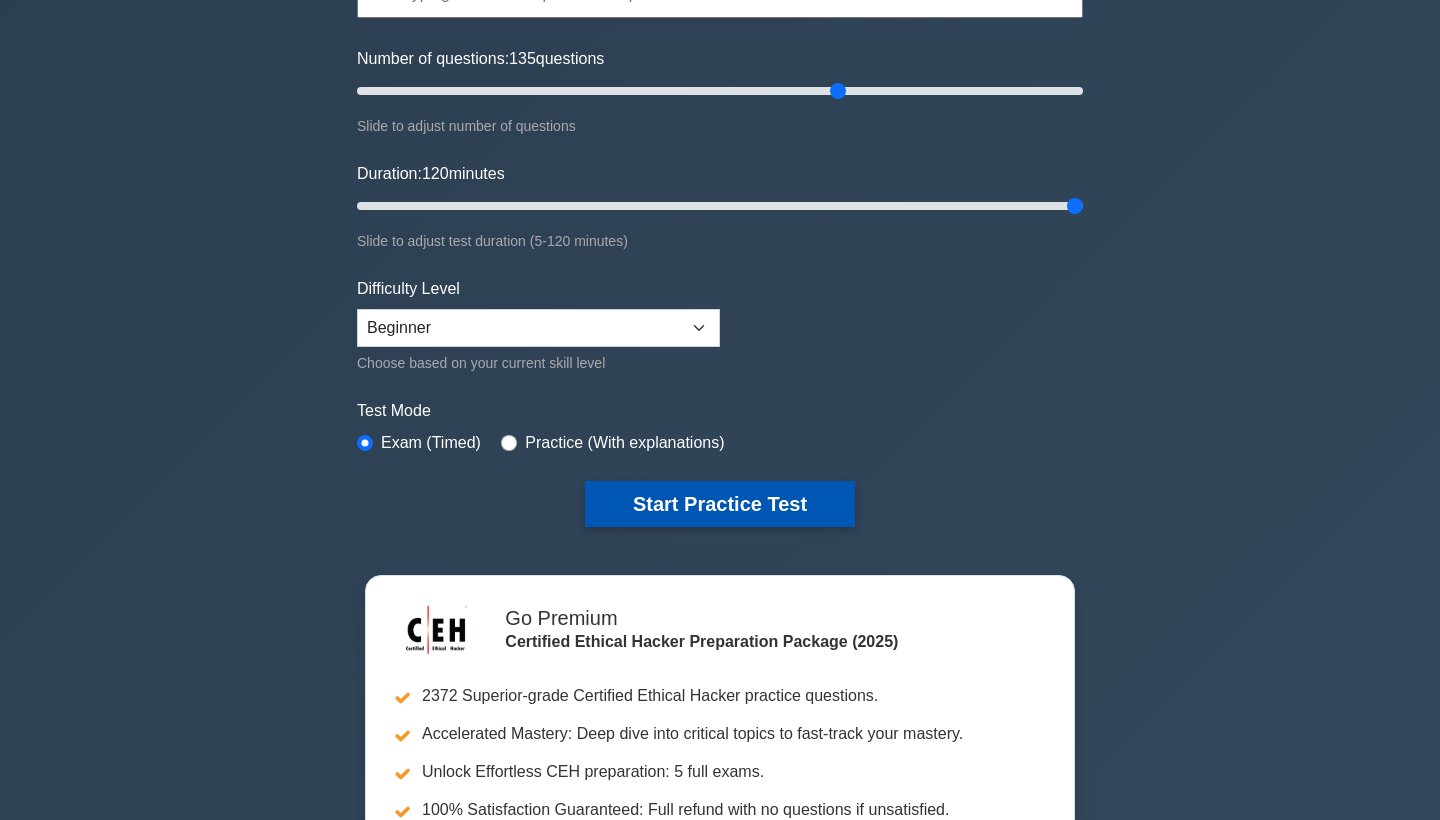 click on "Start Practice Test" 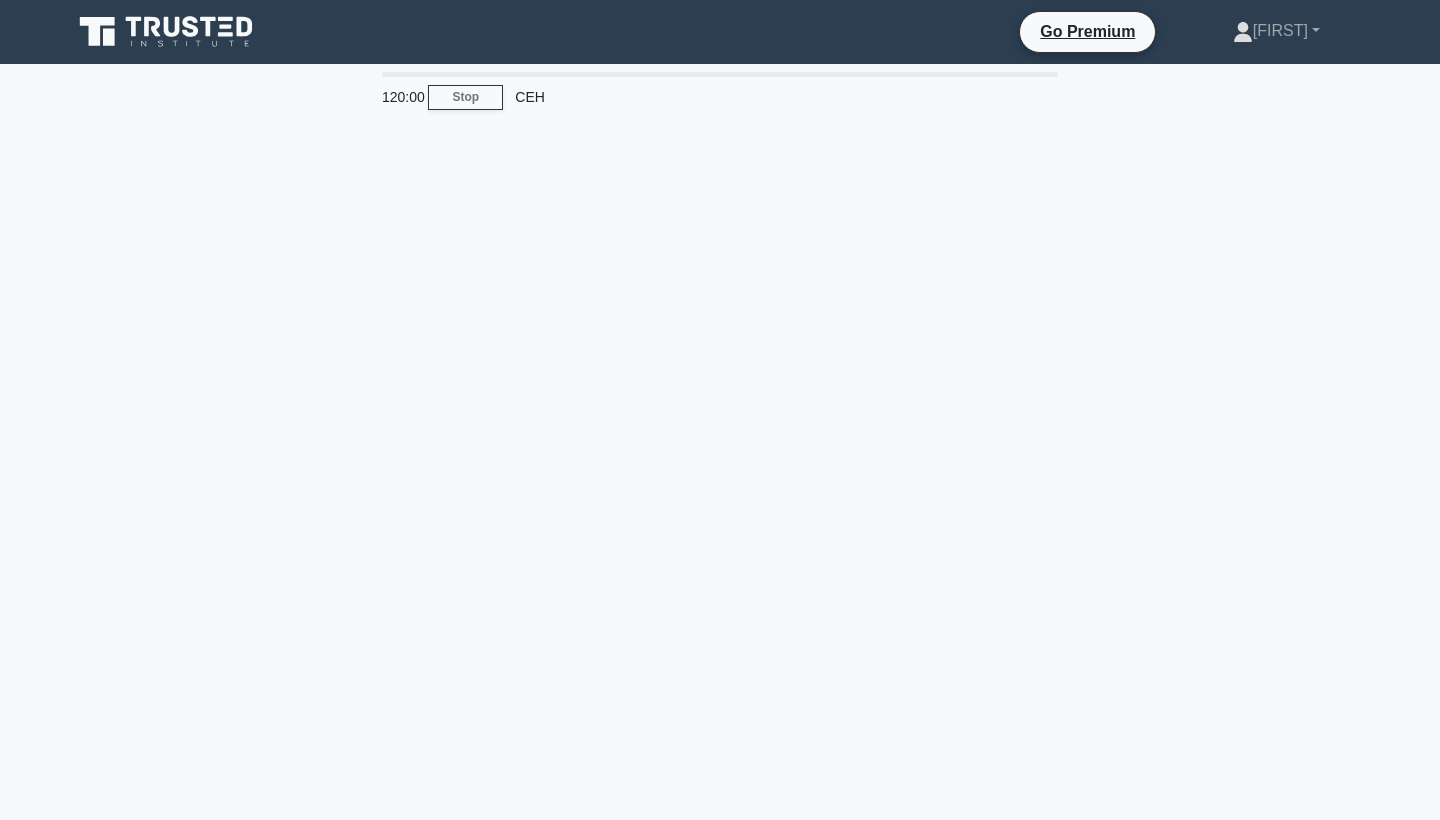 scroll, scrollTop: 0, scrollLeft: 0, axis: both 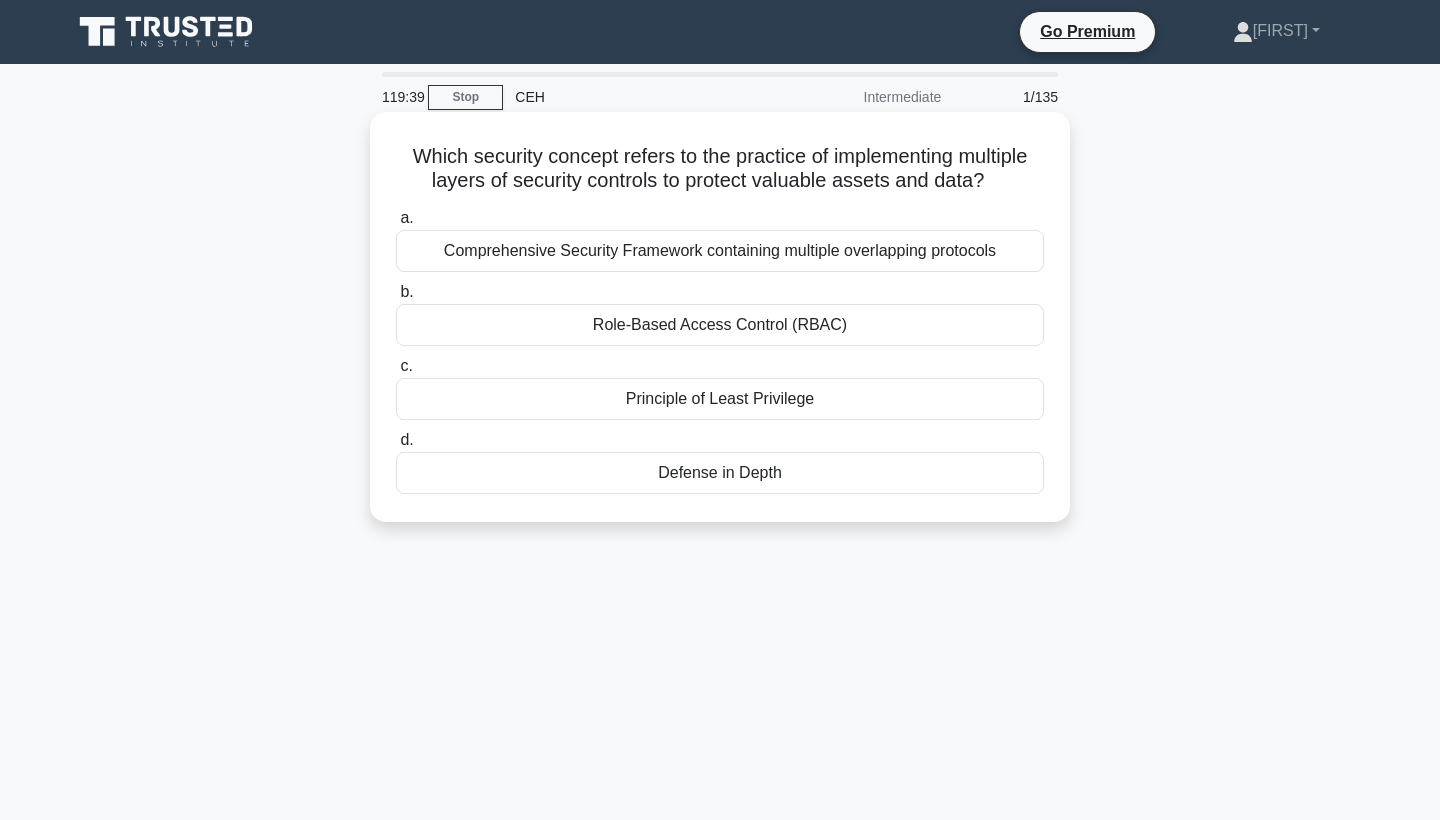 click on "Defense in Depth" at bounding box center (720, 473) 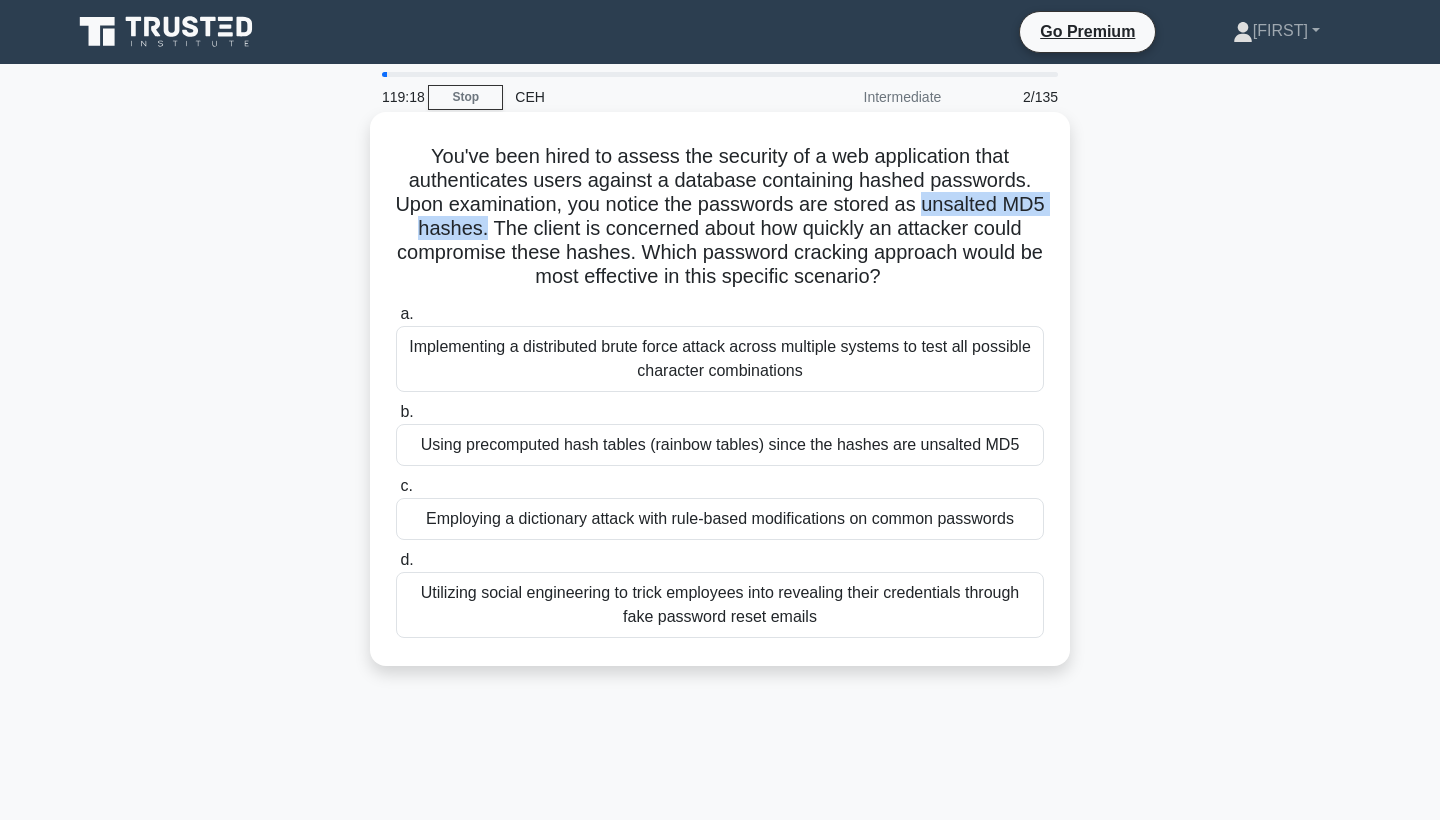 drag, startPoint x: 920, startPoint y: 202, endPoint x: 483, endPoint y: 234, distance: 438.17004 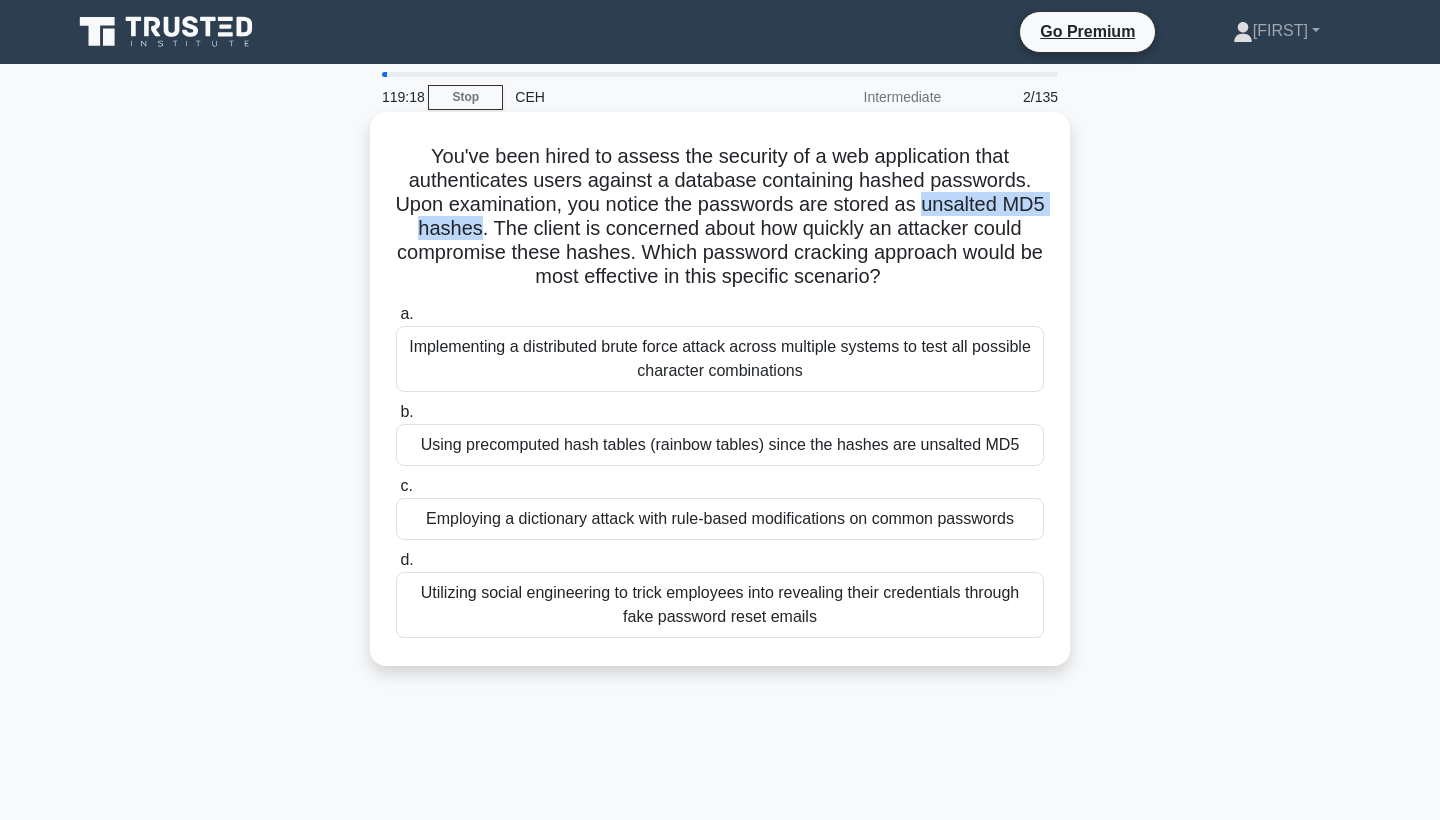 copy on "unsalted MD5 hashes" 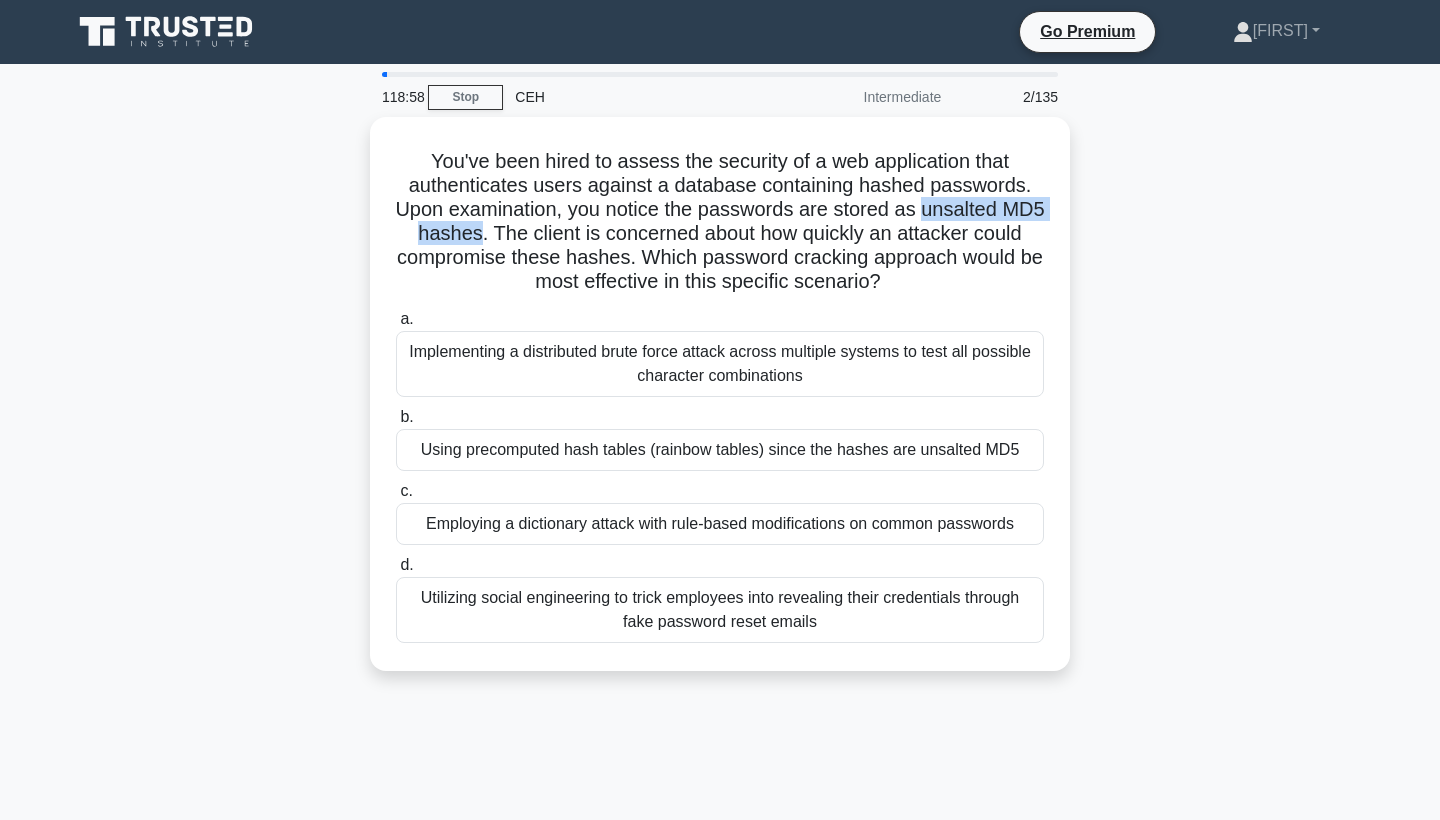click on "You've been hired to assess the security of a web application that authenticates users against a database containing hashed passwords. Upon examination, you notice the passwords are stored as unsalted MD5 hashes. The client is concerned about how quickly an attacker could compromise these hashes. Which password cracking approach would be most effective in this specific scenario?
.spinner_0XTQ{transform-origin:center;animation:spinner_y6GP .75s linear infinite}@keyframes spinner_y6GP{100%{transform:rotate(360deg)}}
a.
b." at bounding box center (720, 406) 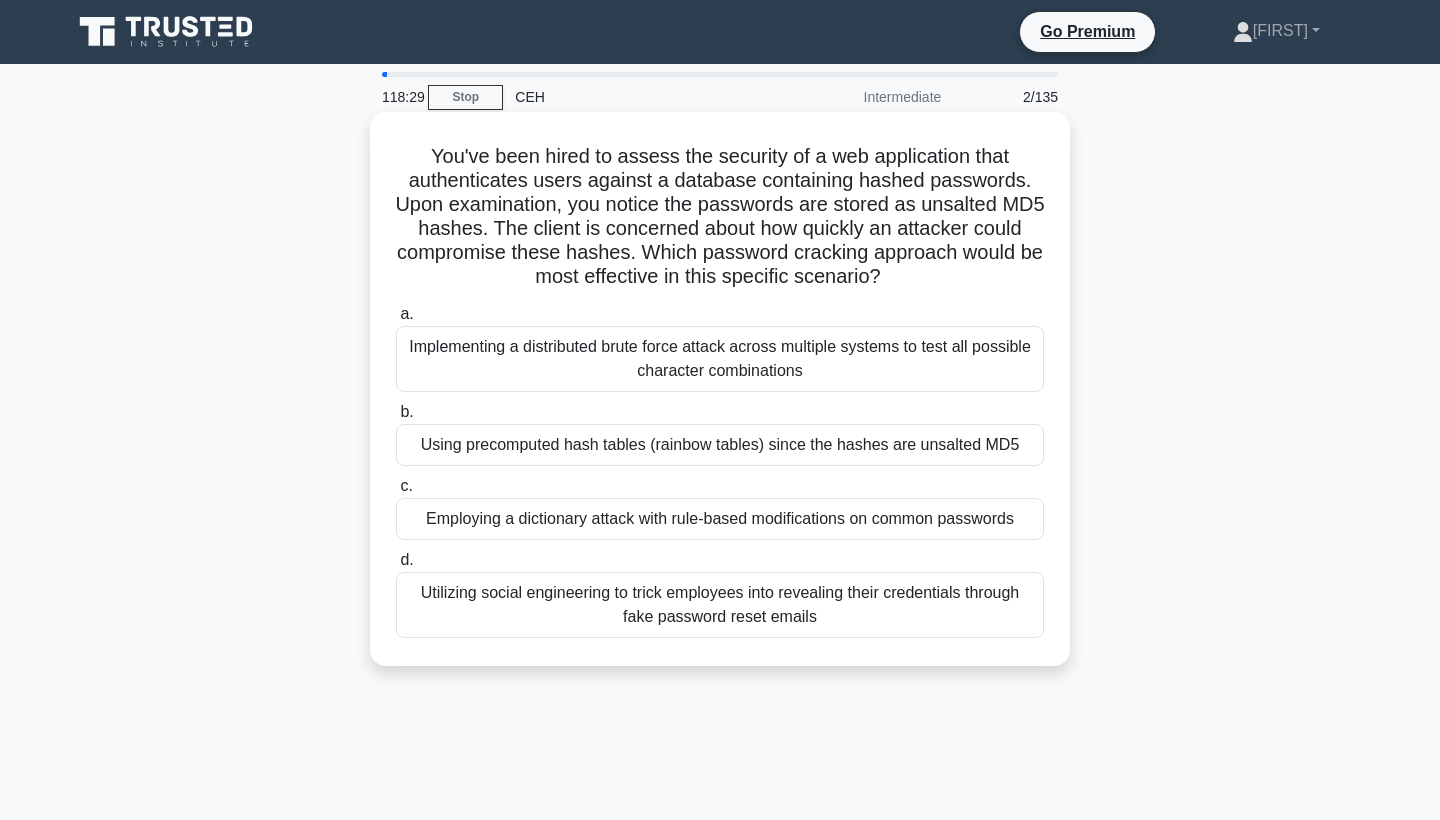 click on "Using precomputed hash tables (rainbow tables) since the hashes are unsalted MD5" at bounding box center [720, 445] 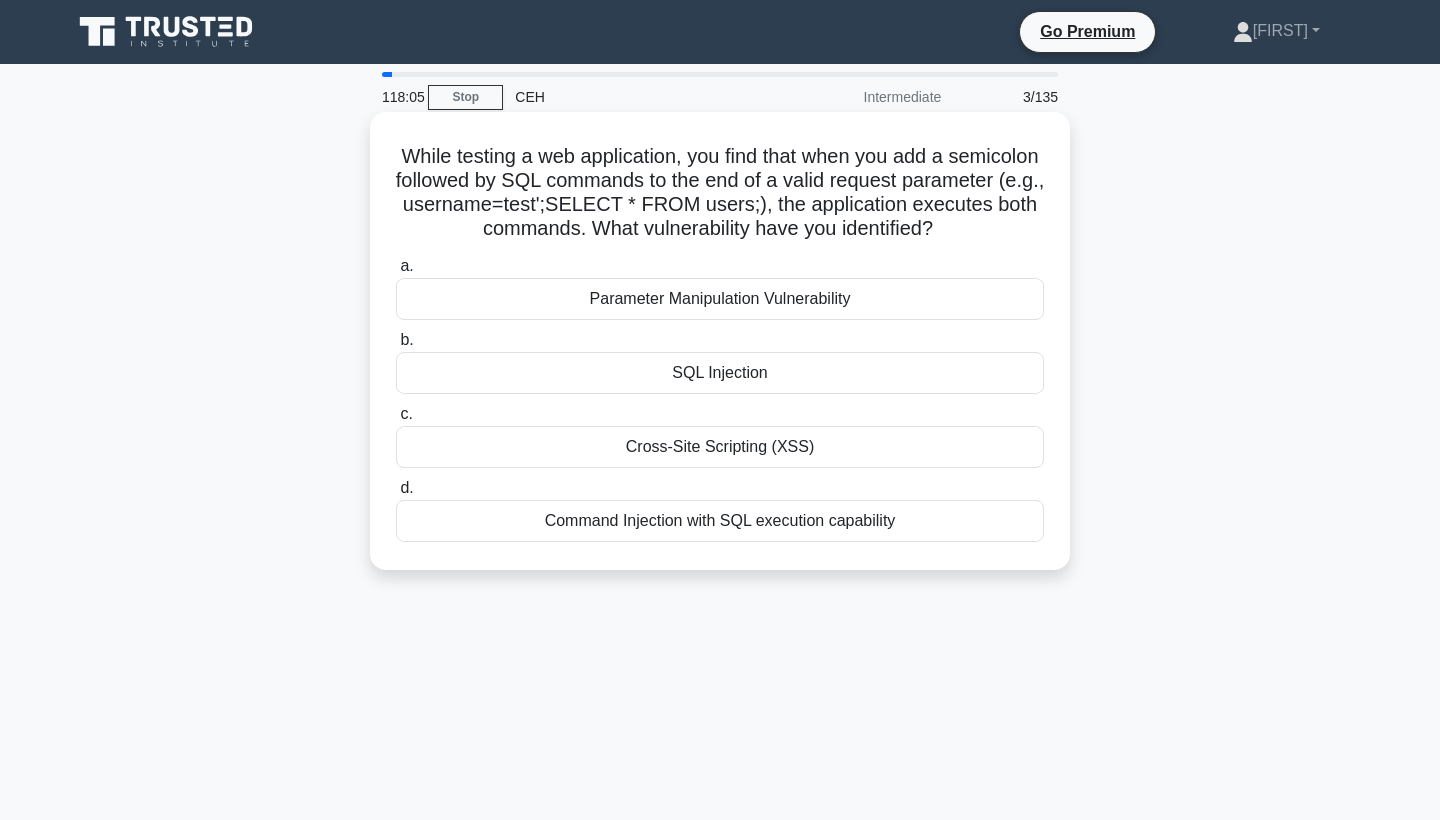click on "SQL Injection" at bounding box center [720, 373] 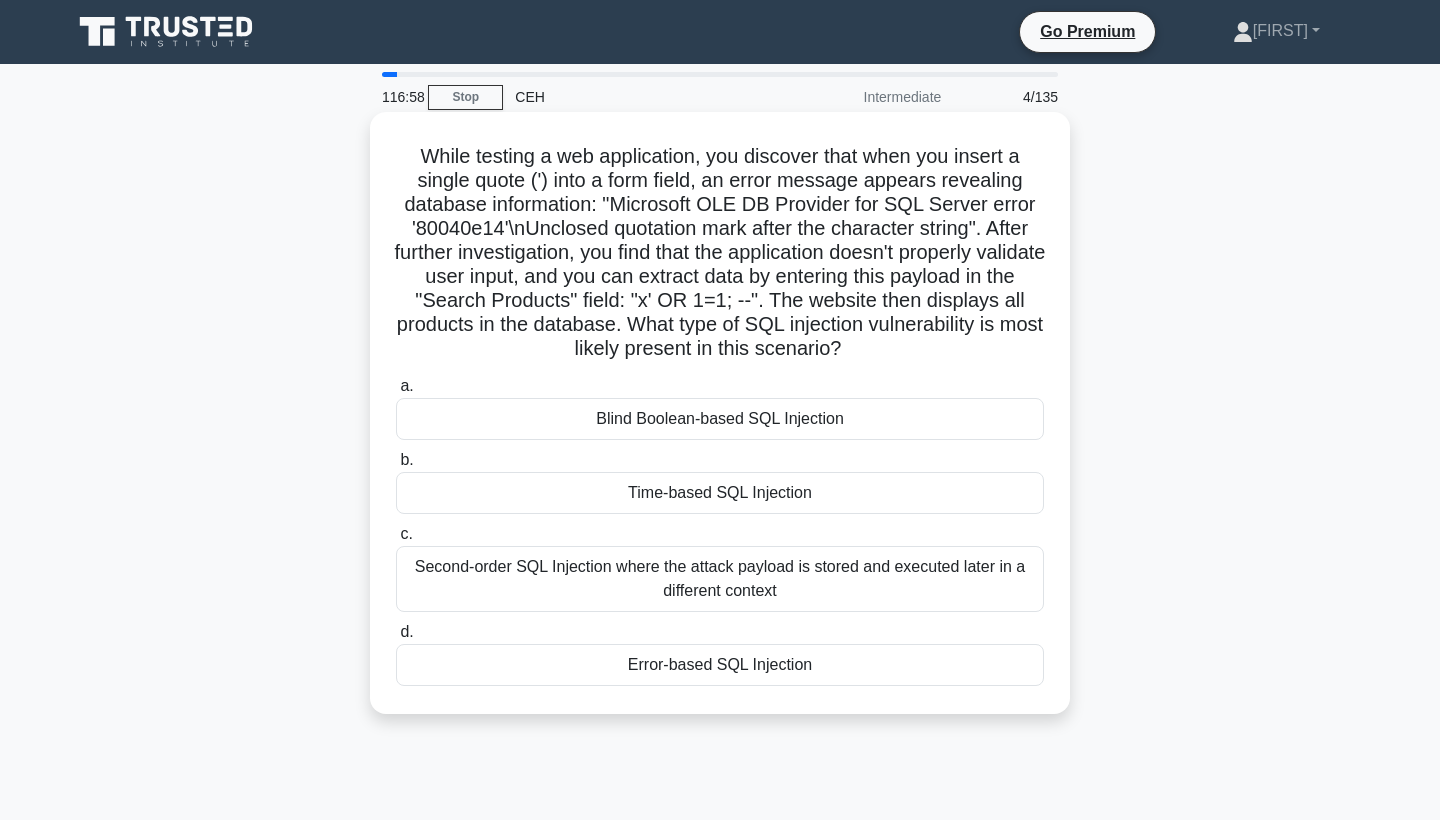click on "Error-based SQL Injection" at bounding box center (720, 665) 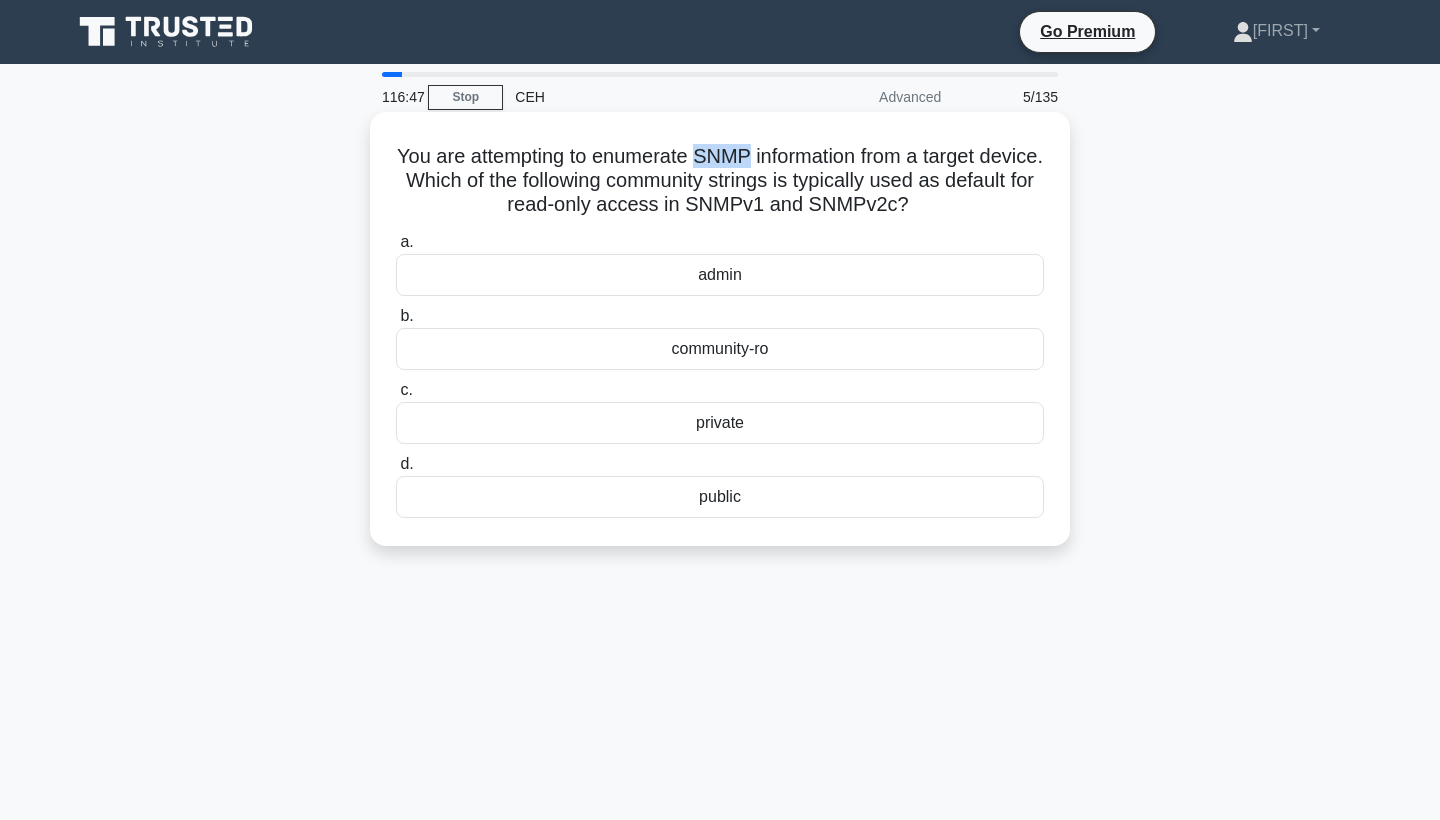 drag, startPoint x: 696, startPoint y: 158, endPoint x: 745, endPoint y: 162, distance: 49.162994 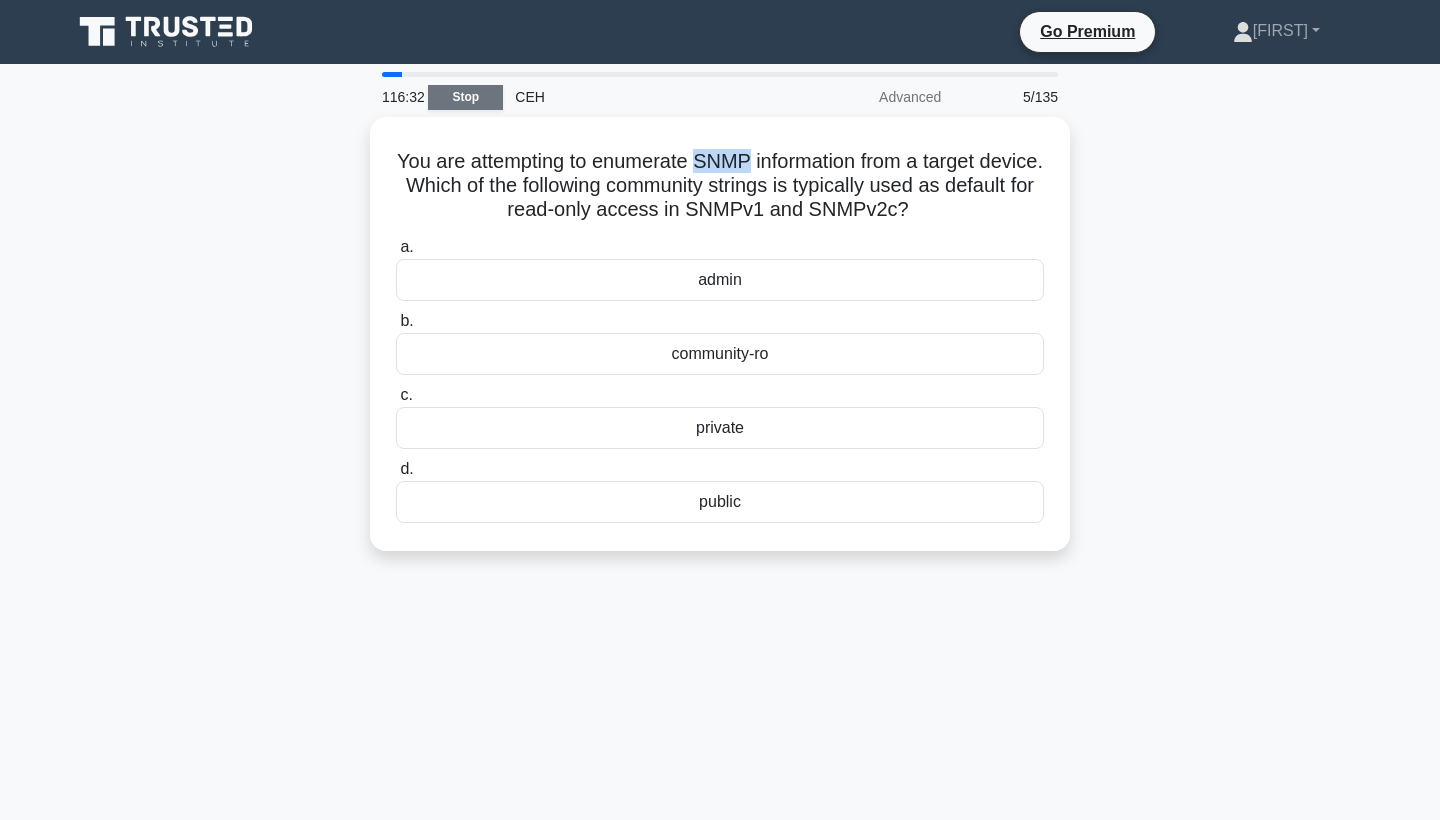 click on "Stop" at bounding box center (465, 97) 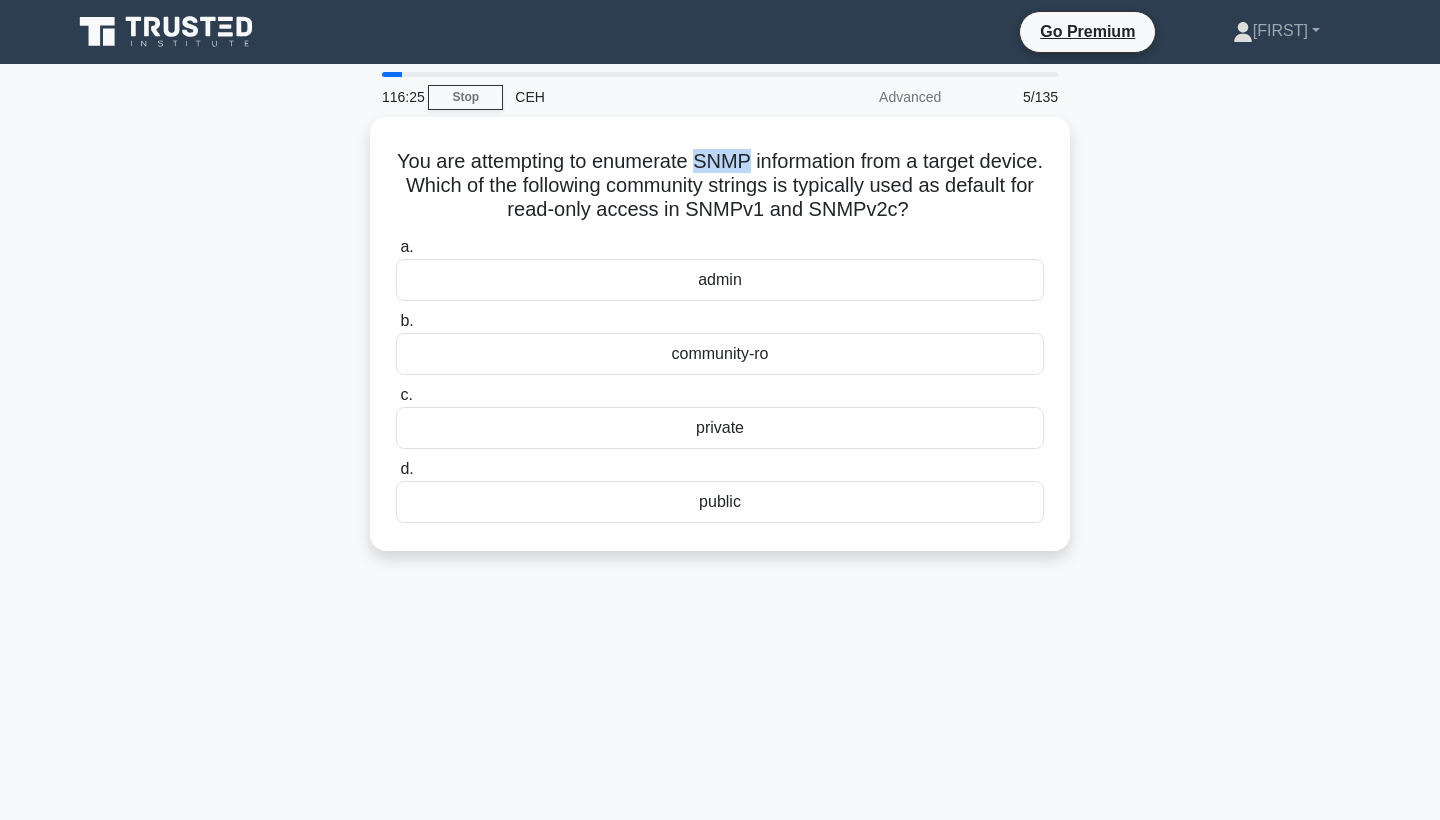click on "You are attempting to enumerate SNMP information from a target device. Which of the following community strings is typically used as default for read-only access in SNMPv1 and SNMPv2c?
.spinner_0XTQ{transform-origin:center;animation:spinner_y6GP .75s linear infinite}@keyframes spinner_y6GP{100%{transform:rotate(360deg)}}
a.
admin
b. c. d." at bounding box center [720, 346] 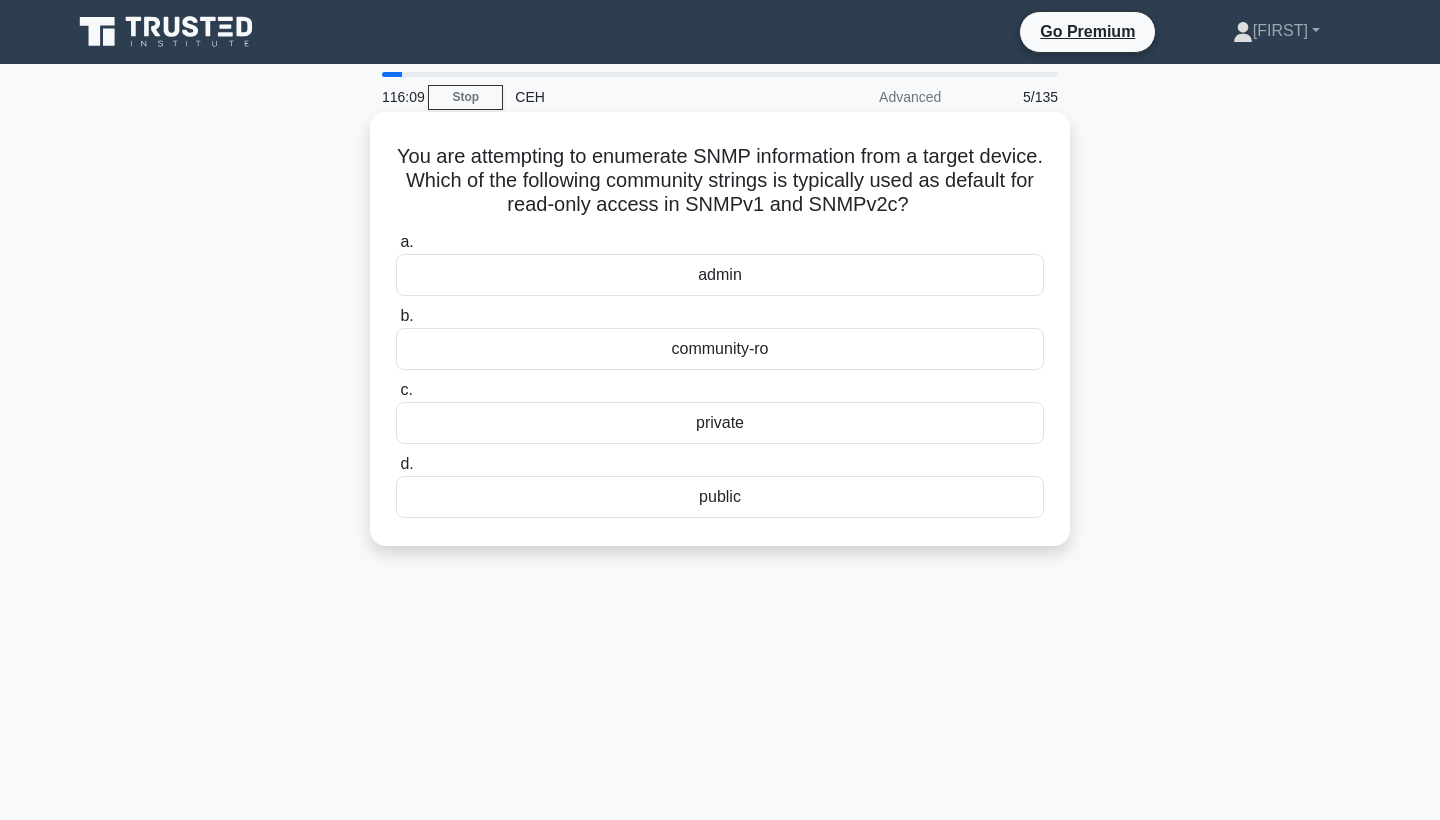 click on "public" at bounding box center [720, 497] 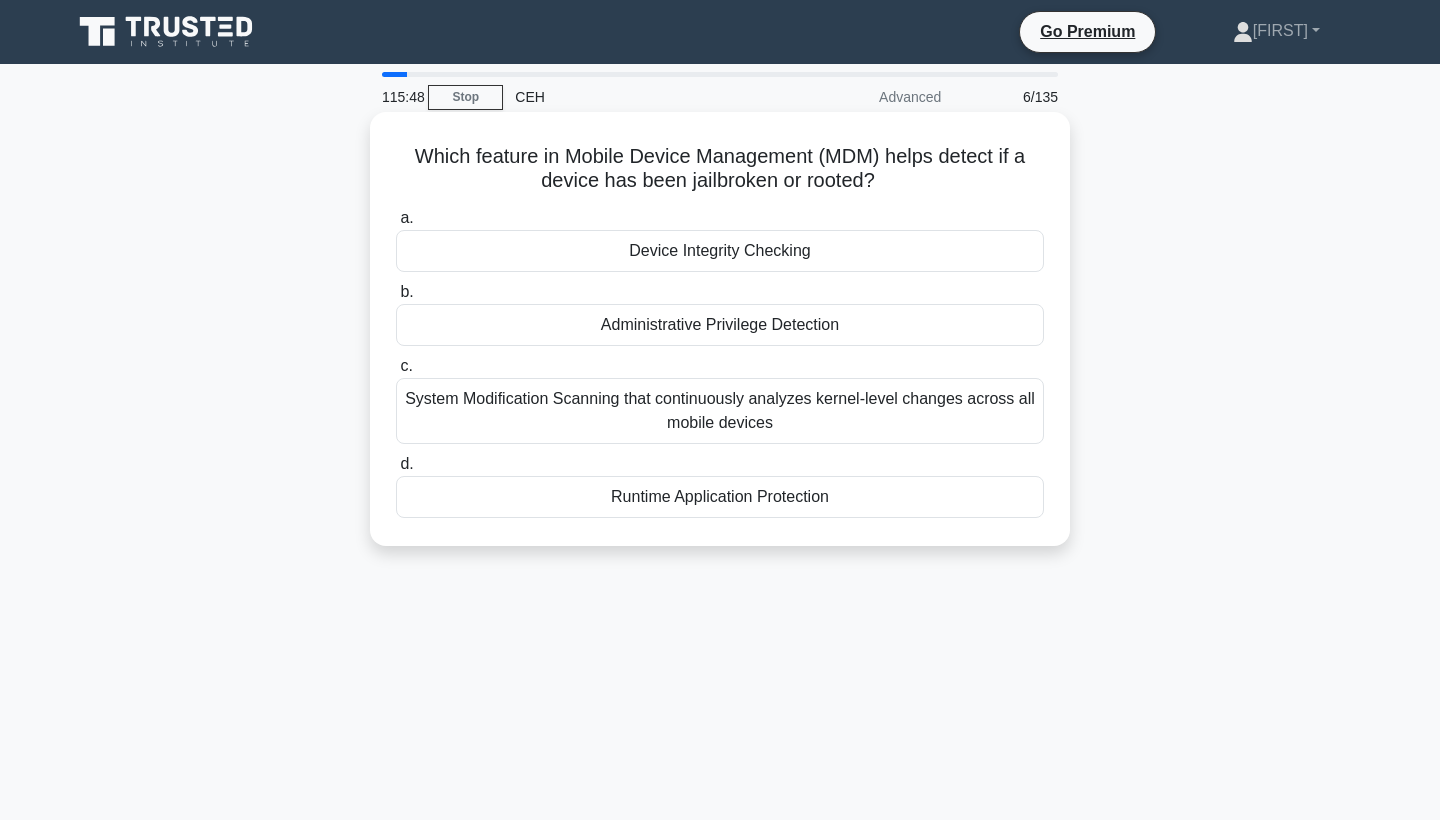 click on "Runtime Application Protection" at bounding box center [720, 497] 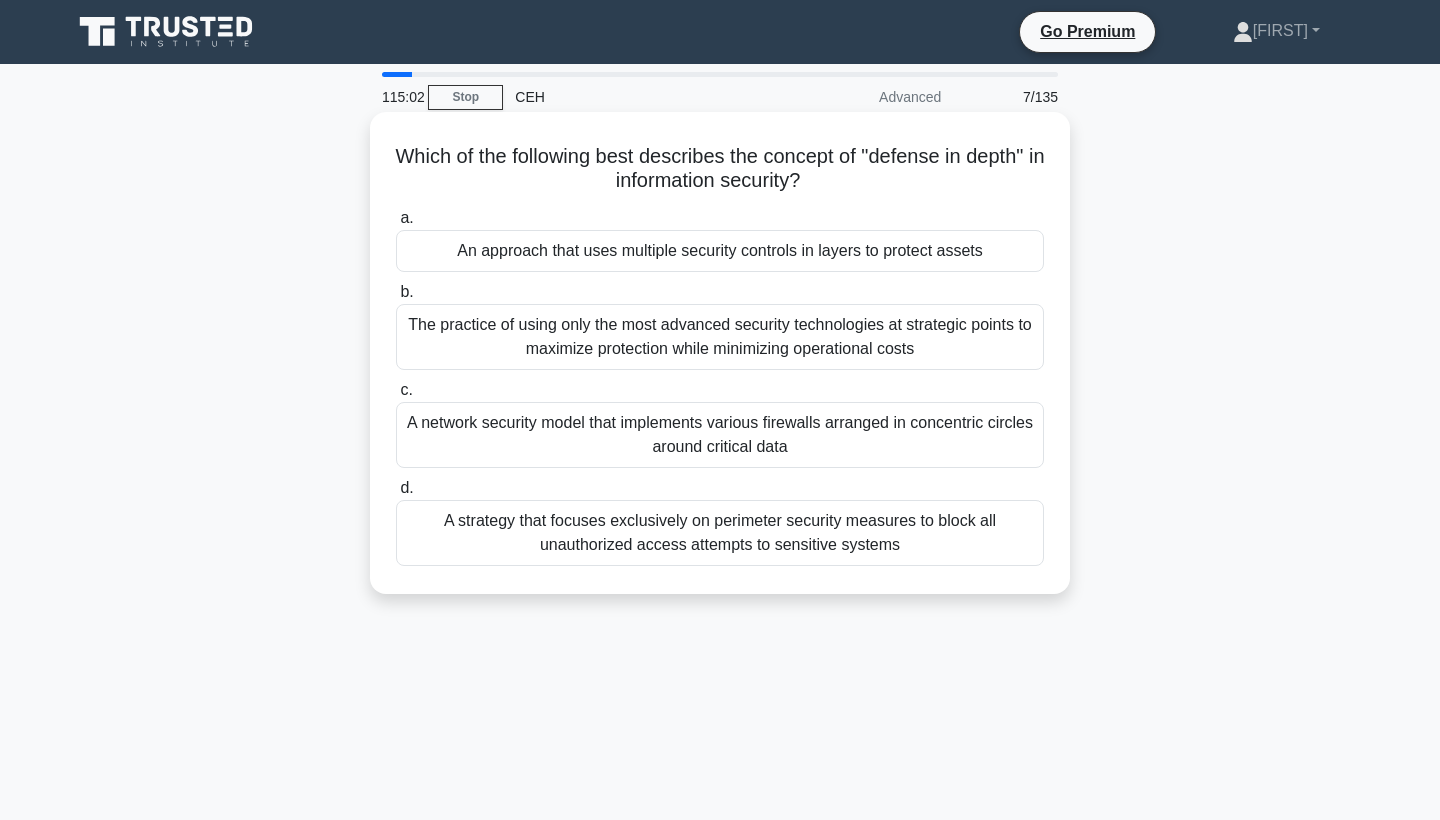 click on "An approach that uses multiple security controls in layers to protect assets" at bounding box center (720, 251) 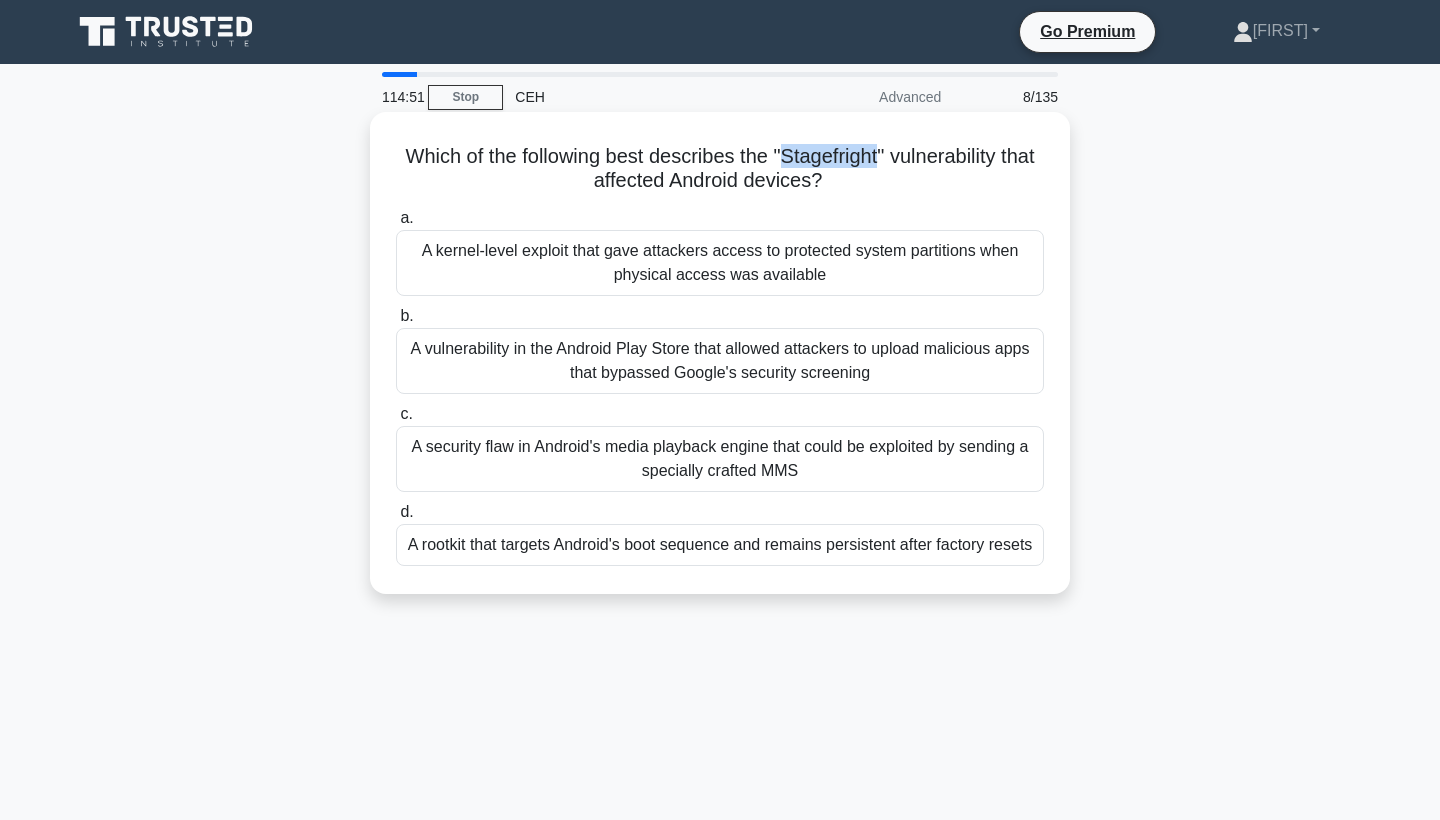 drag, startPoint x: 876, startPoint y: 156, endPoint x: 778, endPoint y: 152, distance: 98.0816 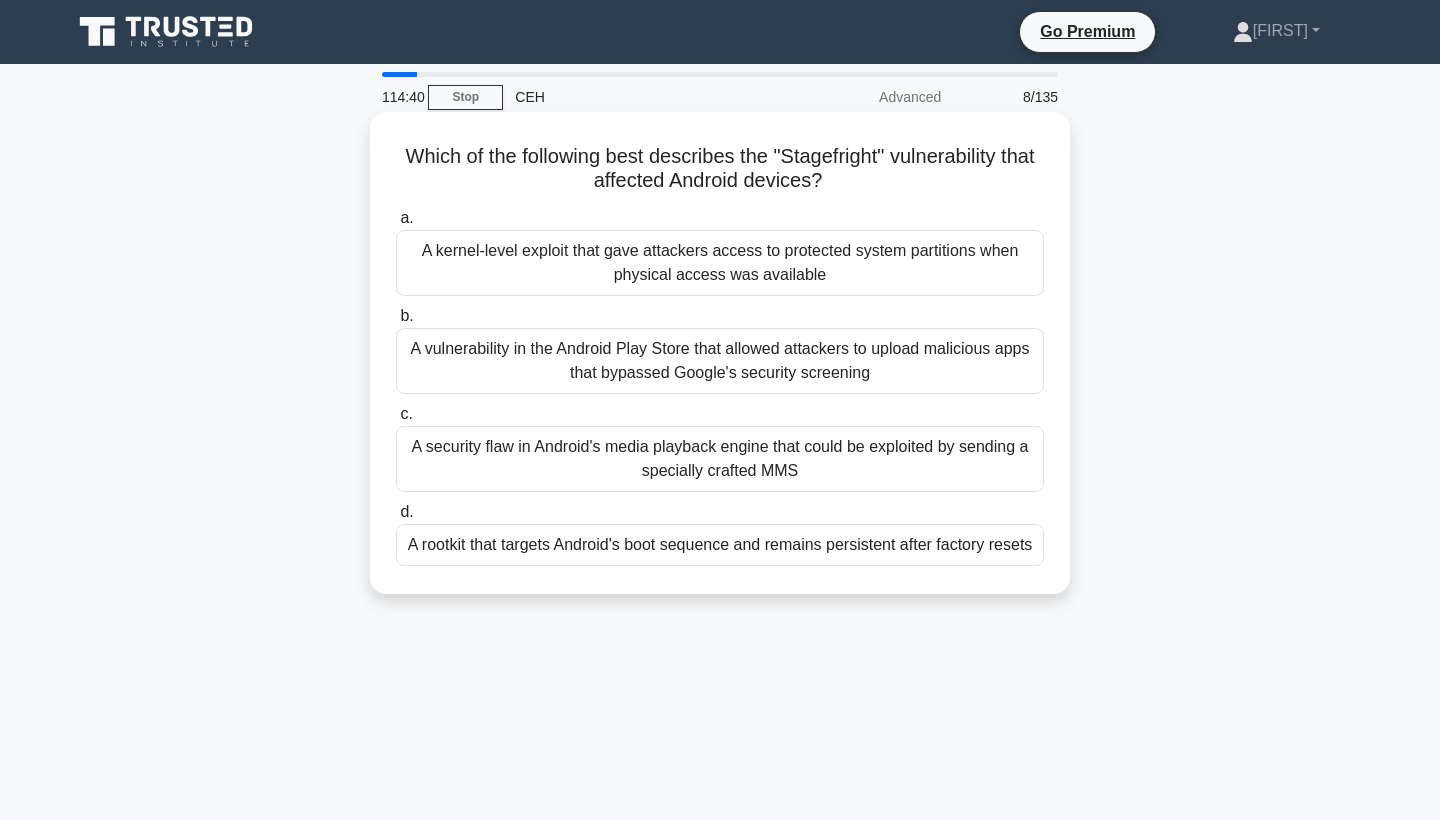 click on "Which of the following best describes the "Stagefright" vulnerability that affected Android devices?
.spinner_0XTQ{transform-origin:center;animation:spinner_y6GP .75s linear infinite}@keyframes spinner_y6GP{100%{transform:rotate(360deg)}}" at bounding box center [720, 169] 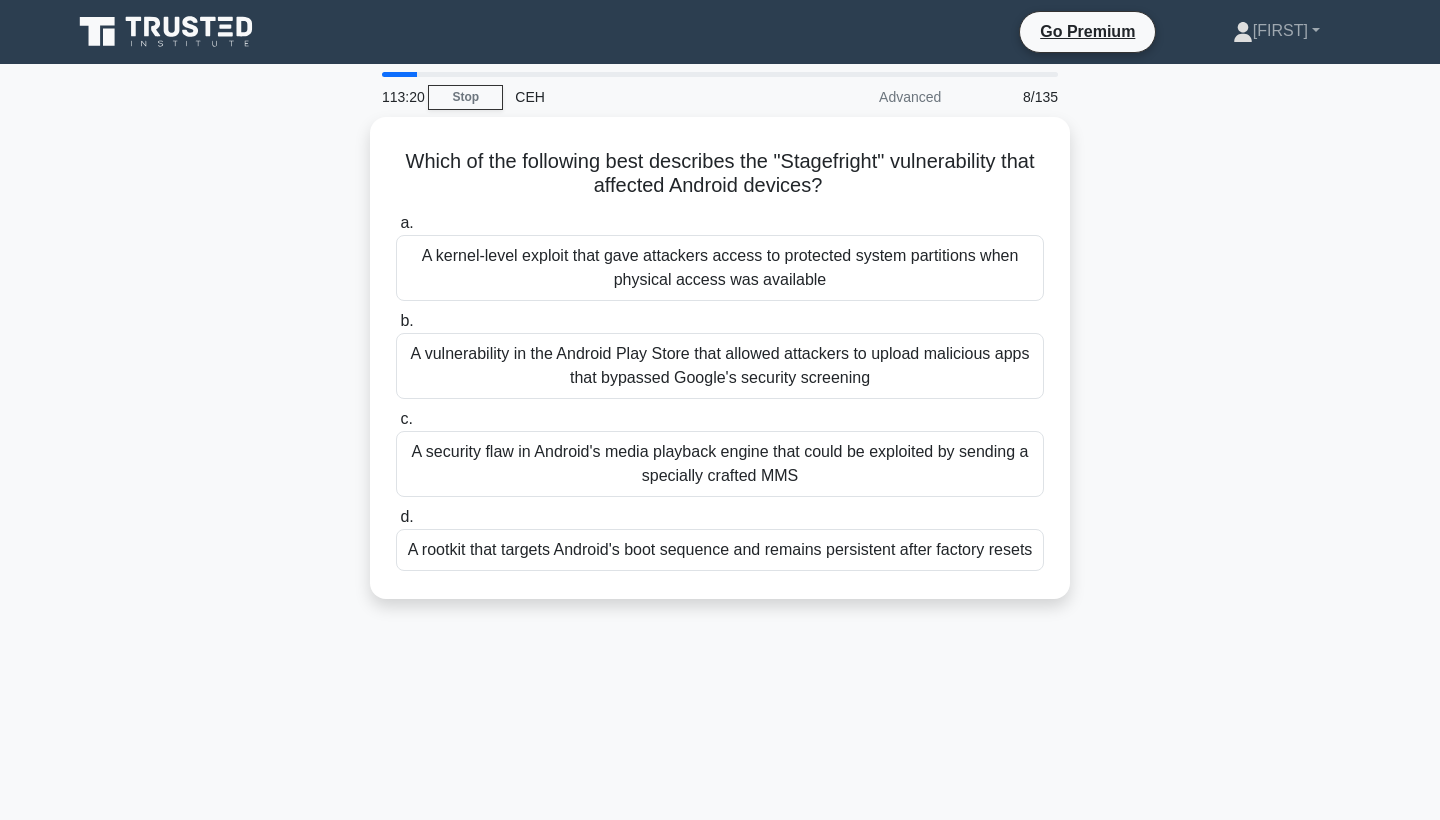 drag, startPoint x: 996, startPoint y: 20, endPoint x: 1254, endPoint y: 293, distance: 375.62347 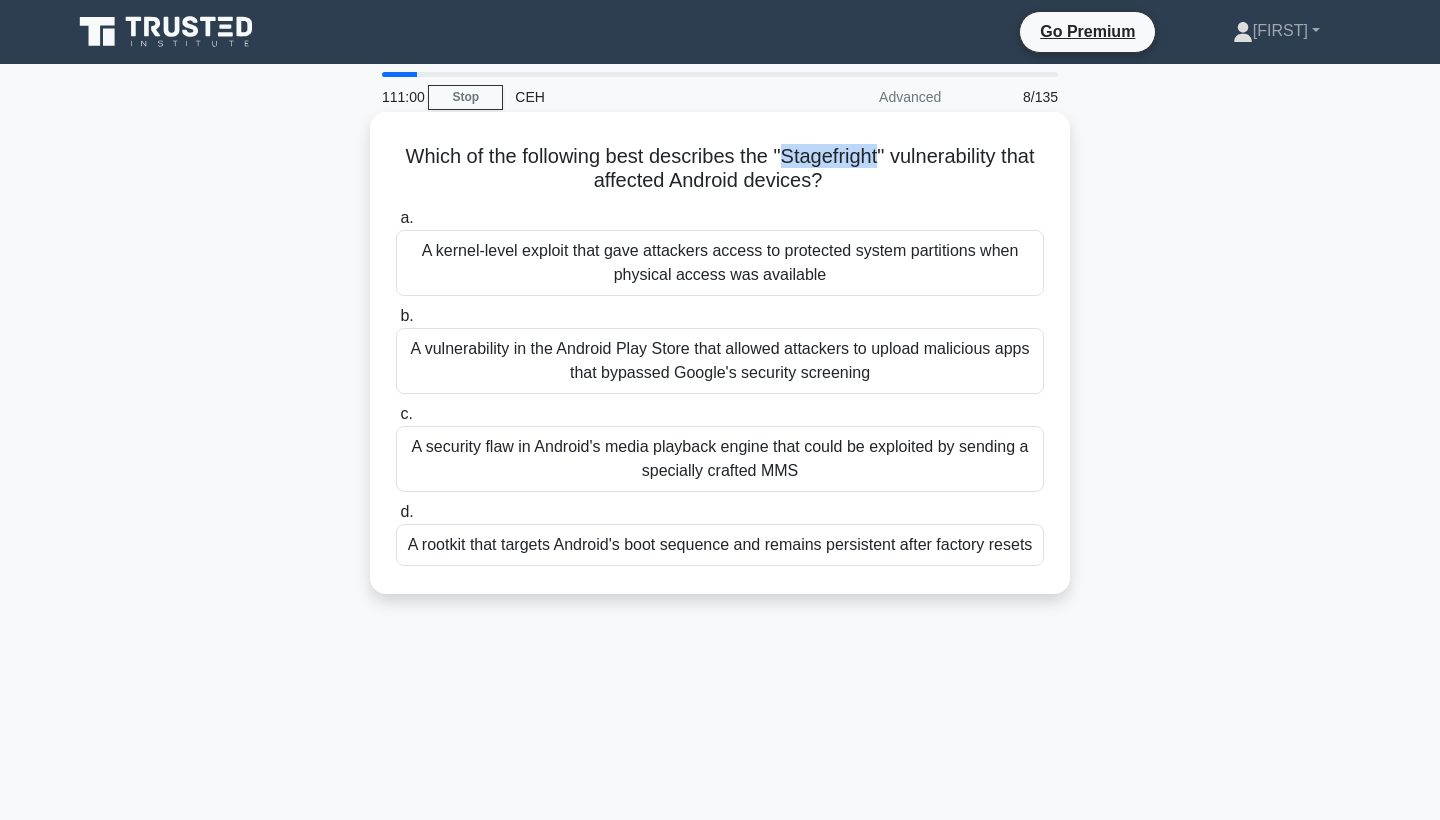 drag, startPoint x: 878, startPoint y: 160, endPoint x: 782, endPoint y: 159, distance: 96.00521 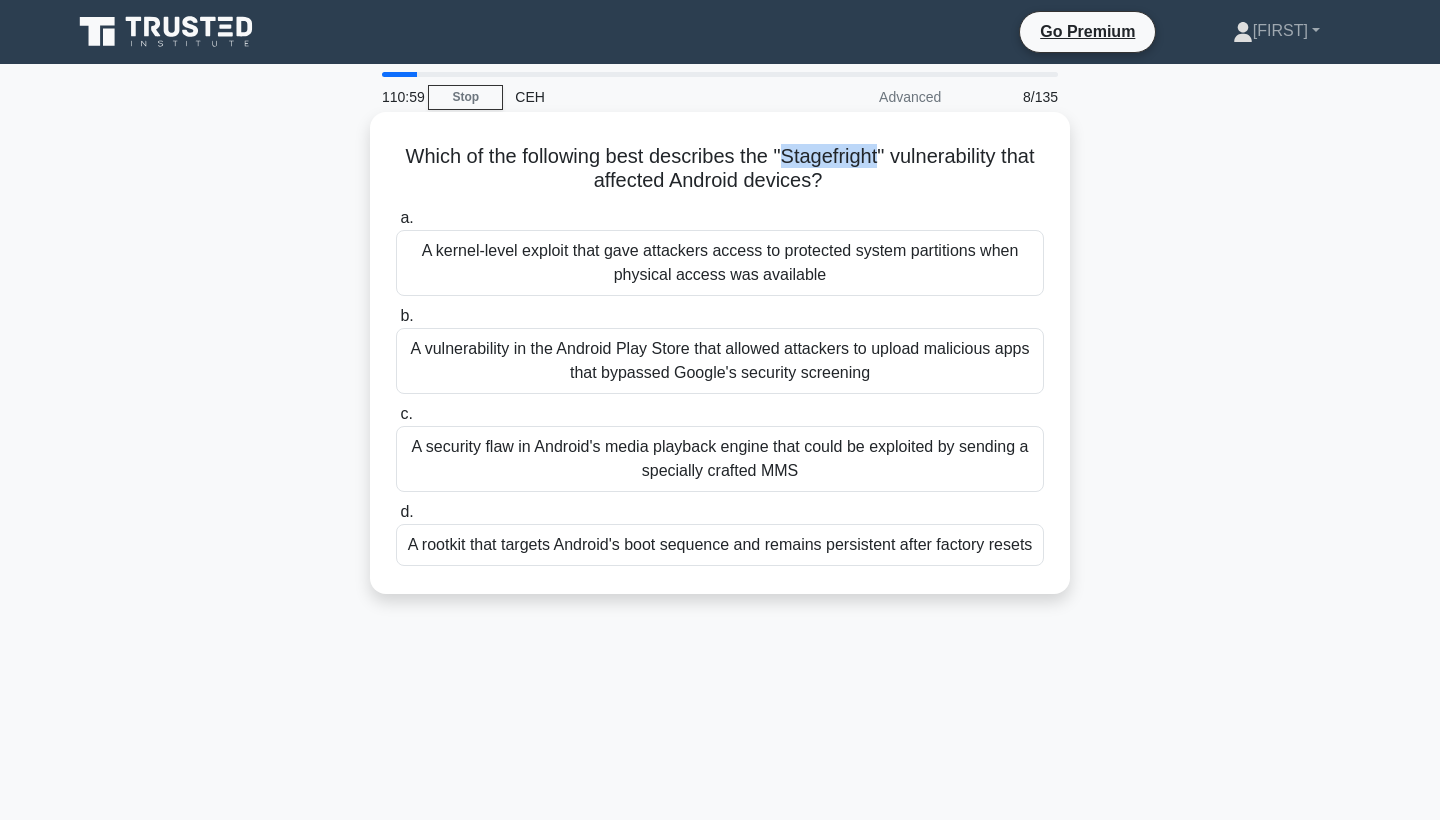 copy on "Stagefright" 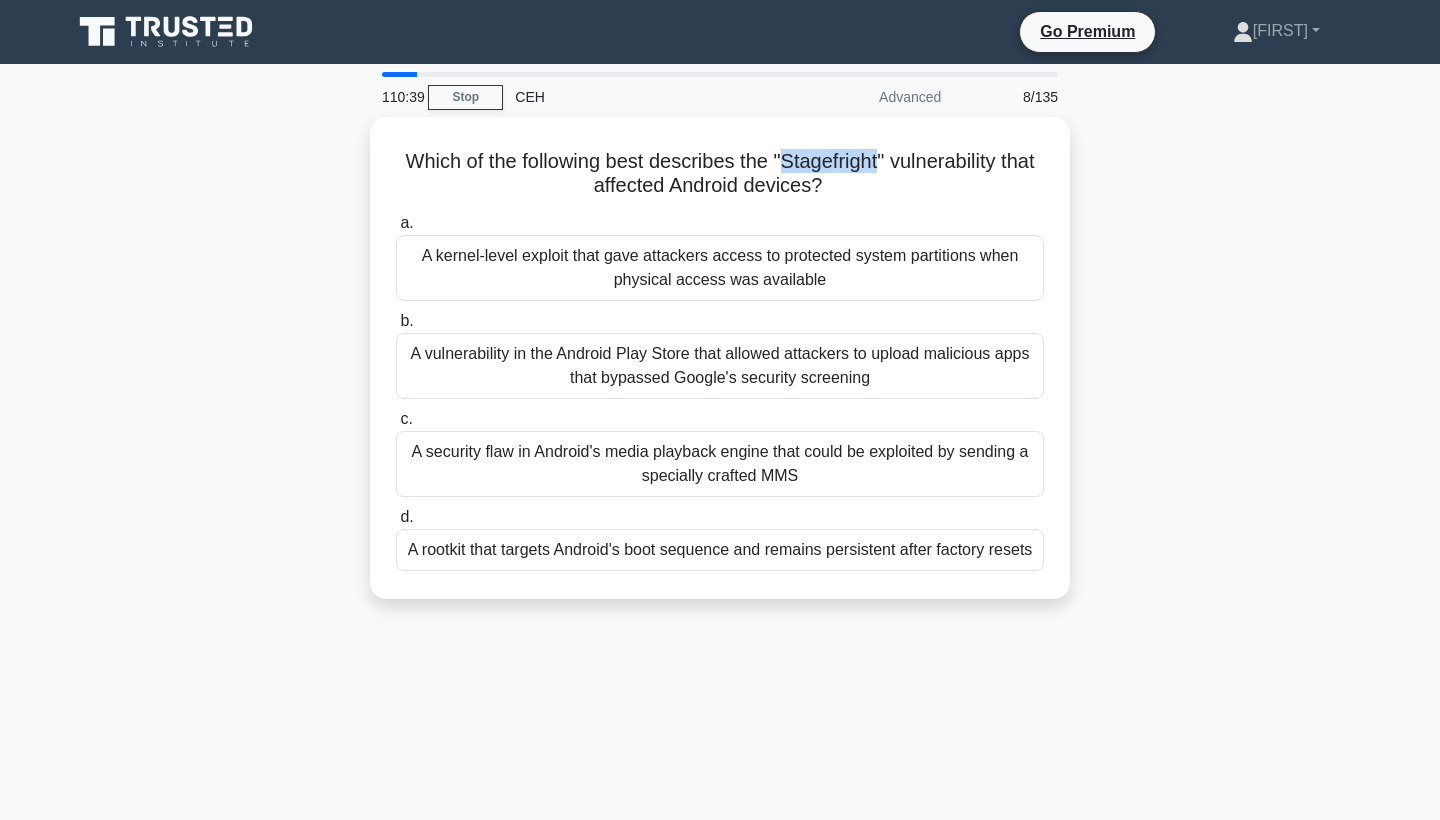 click on "Which of the following best describes the "Stagefright" vulnerability that affected Android devices?
.spinner_0XTQ{transform-origin:center;animation:spinner_y6GP .75s linear infinite}@keyframes spinner_y6GP{100%{transform:rotate(360deg)}}
a.
A kernel-level exploit that gave attackers access to protected system partitions when physical access was available
b. c. d." at bounding box center [720, 370] 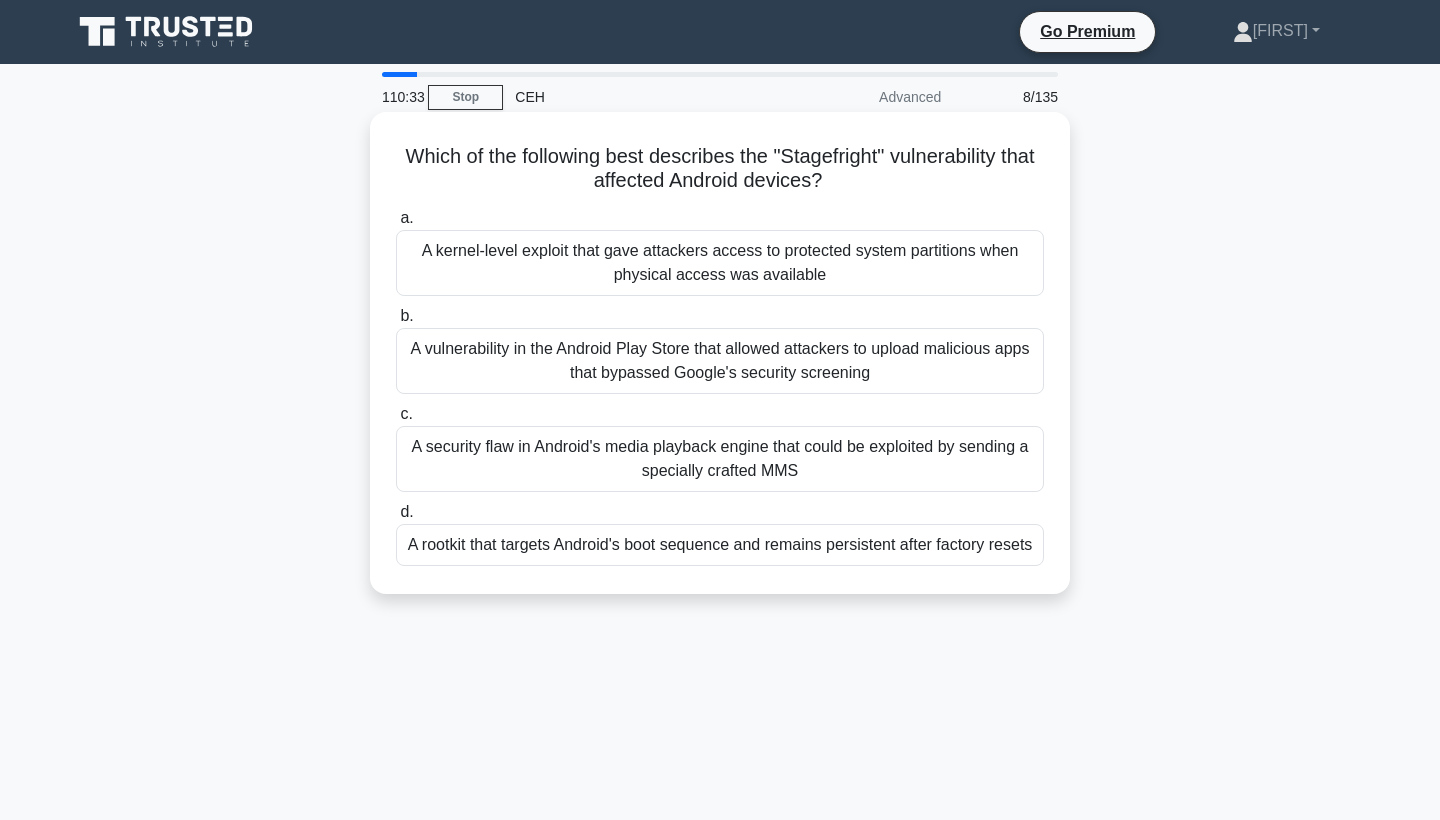 click on "A security flaw in Android's media playback engine that could be exploited by sending a specially crafted MMS" at bounding box center (720, 459) 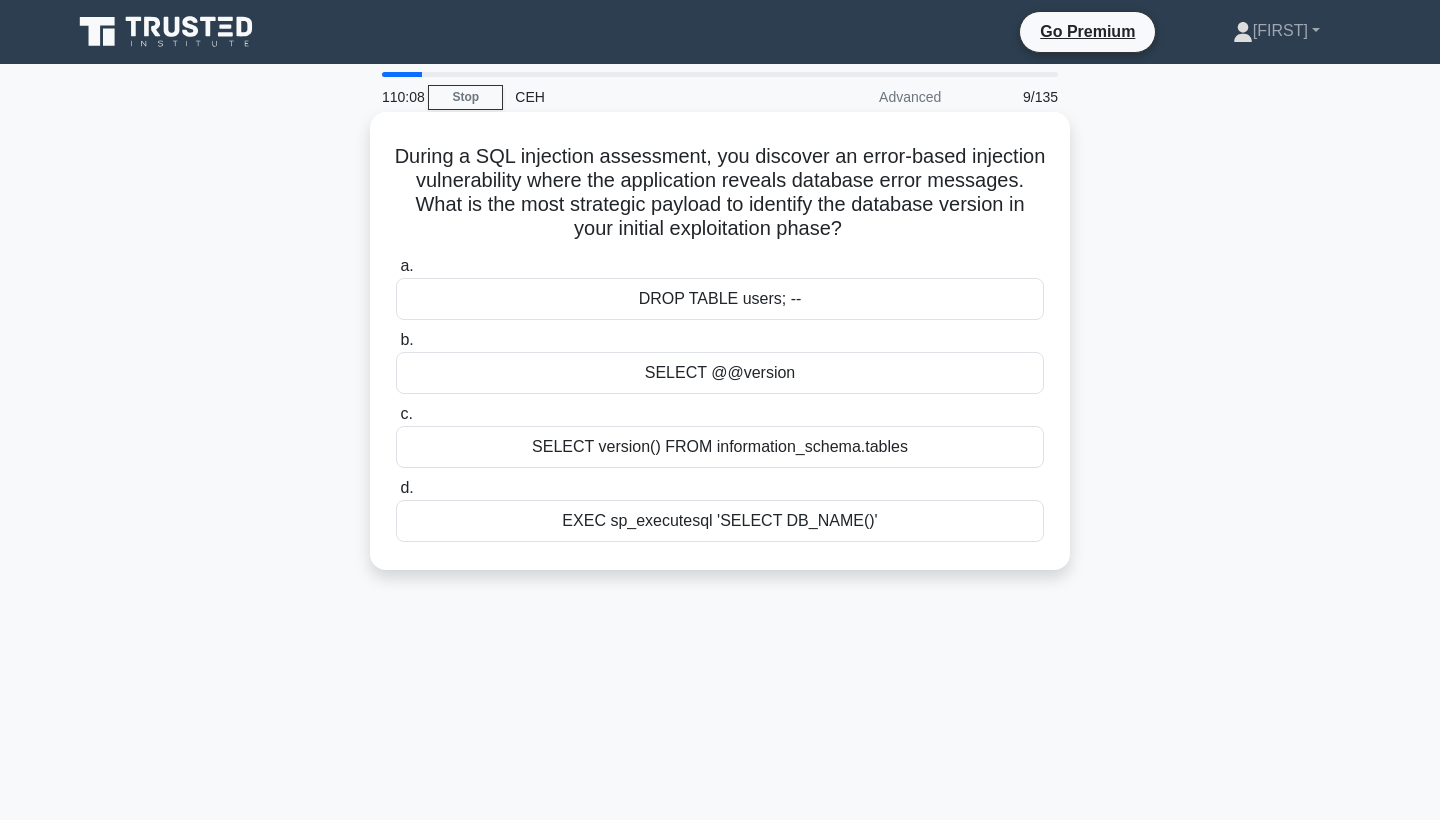 click on "EXEC sp_executesql 'SELECT DB_NAME()'" at bounding box center [720, 521] 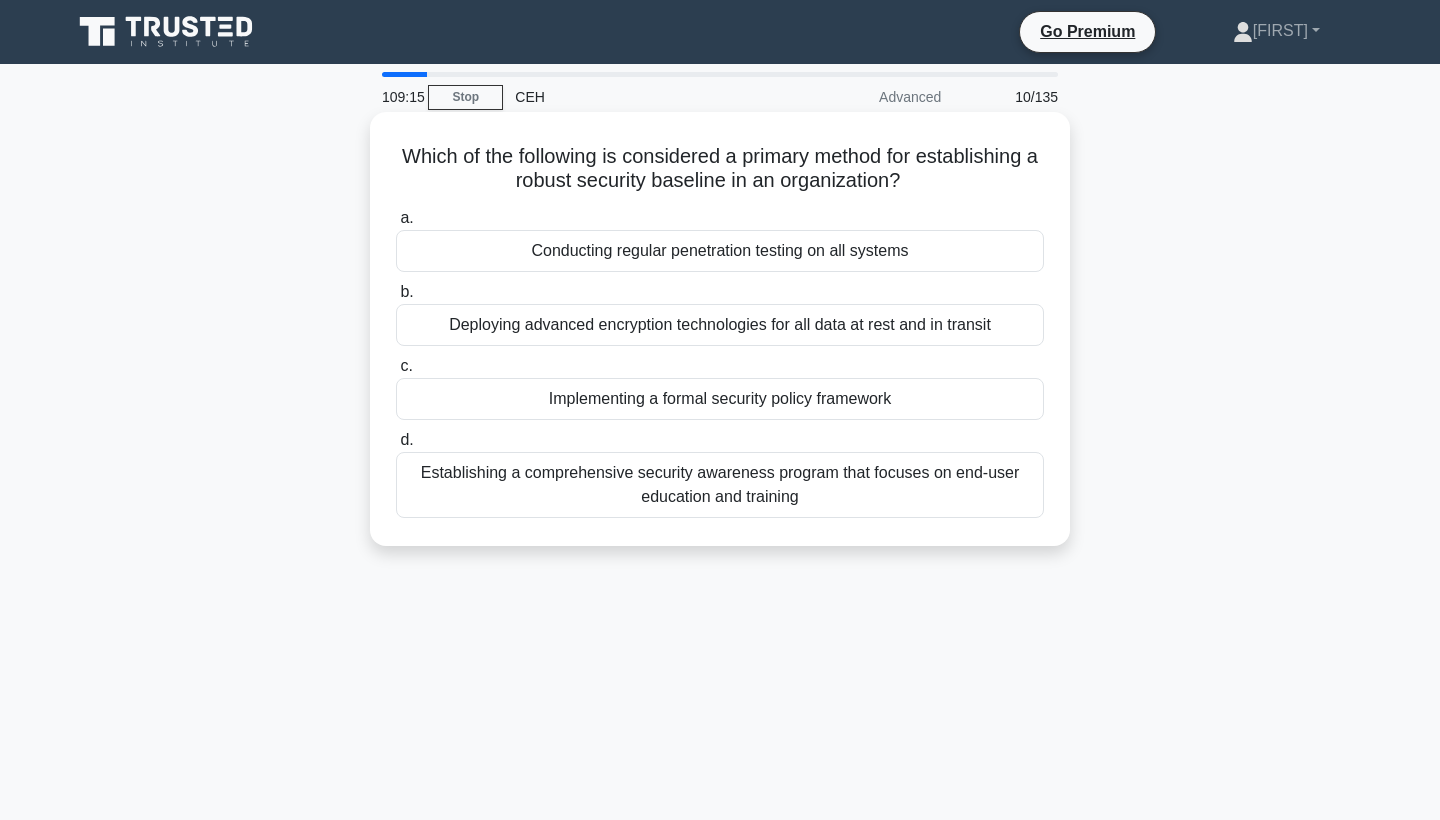 click on "Implementing a formal security policy framework" at bounding box center (720, 399) 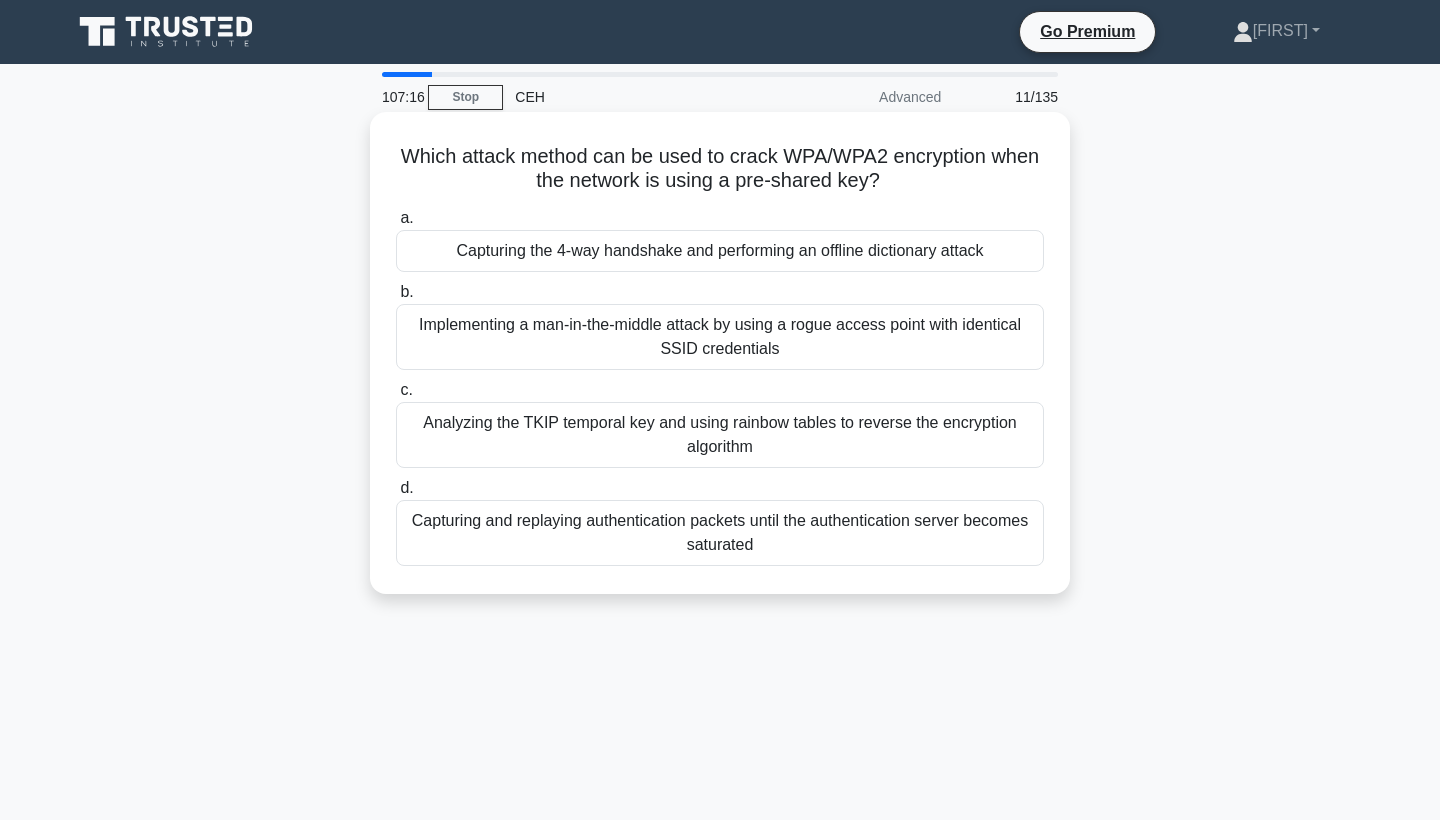 click on "Implementing a man-in-the-middle attack by using a rogue access point with identical SSID credentials" at bounding box center [720, 337] 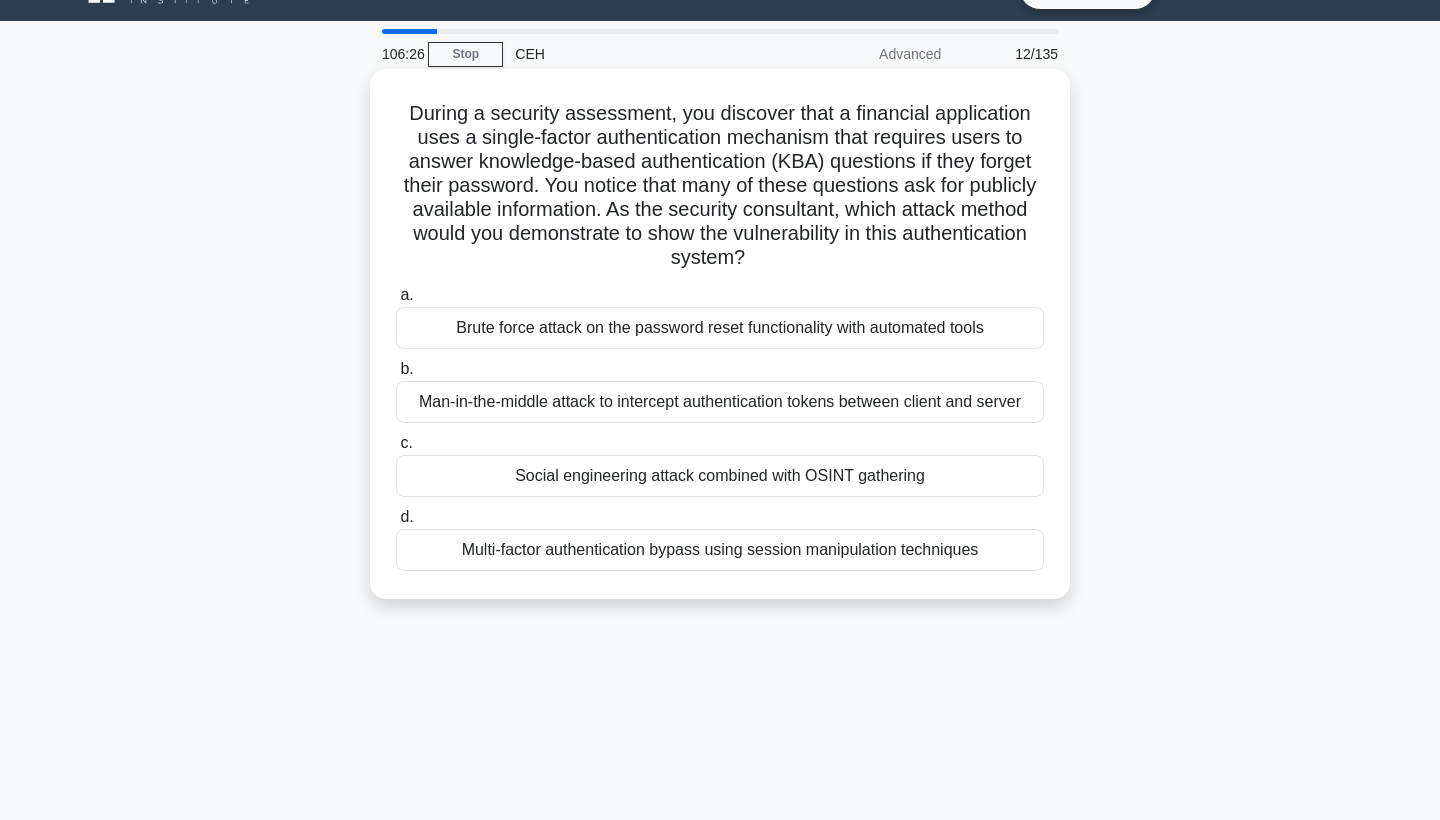 scroll, scrollTop: 42, scrollLeft: 0, axis: vertical 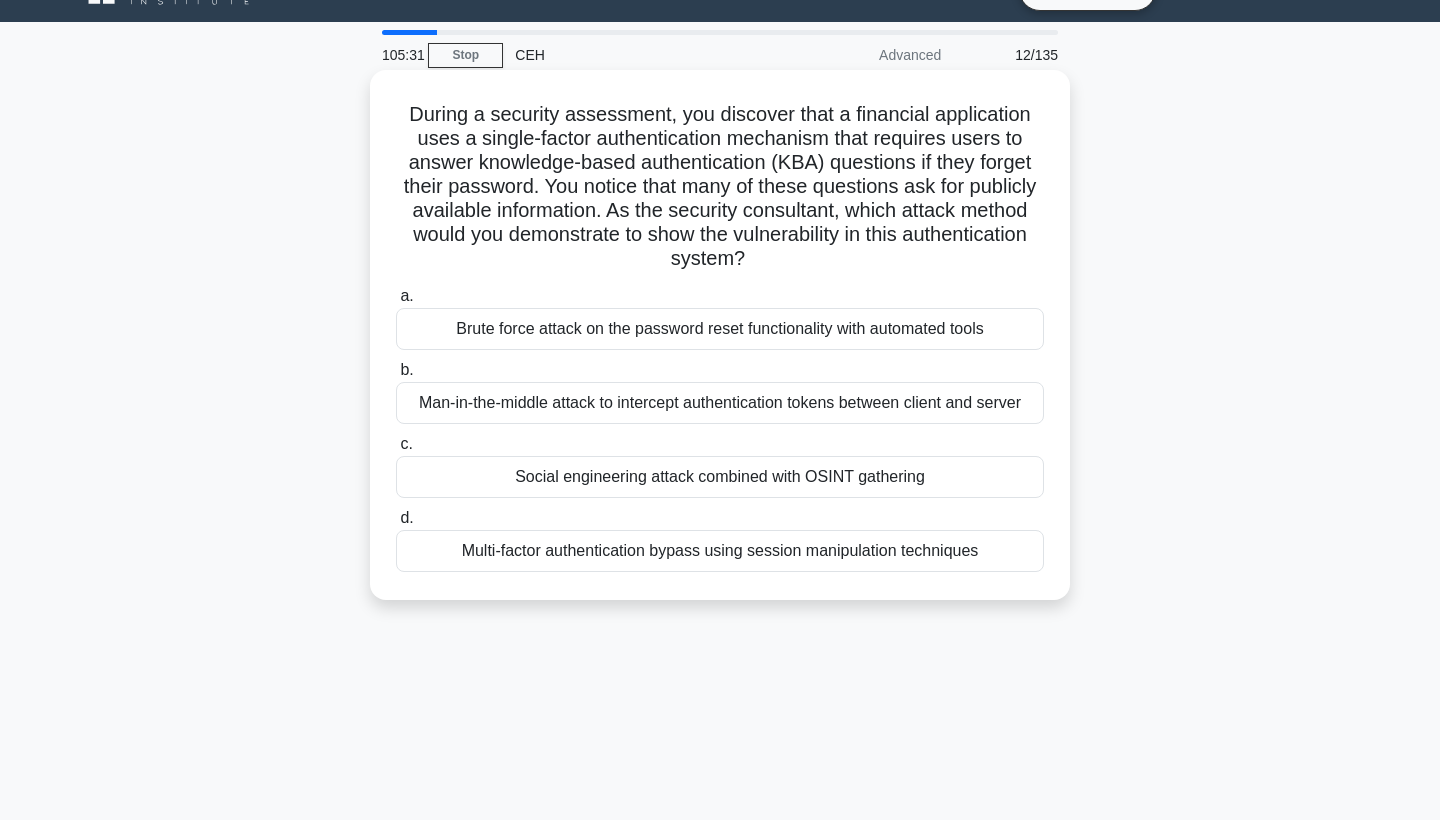click on "Social engineering attack combined with OSINT gathering" at bounding box center (720, 477) 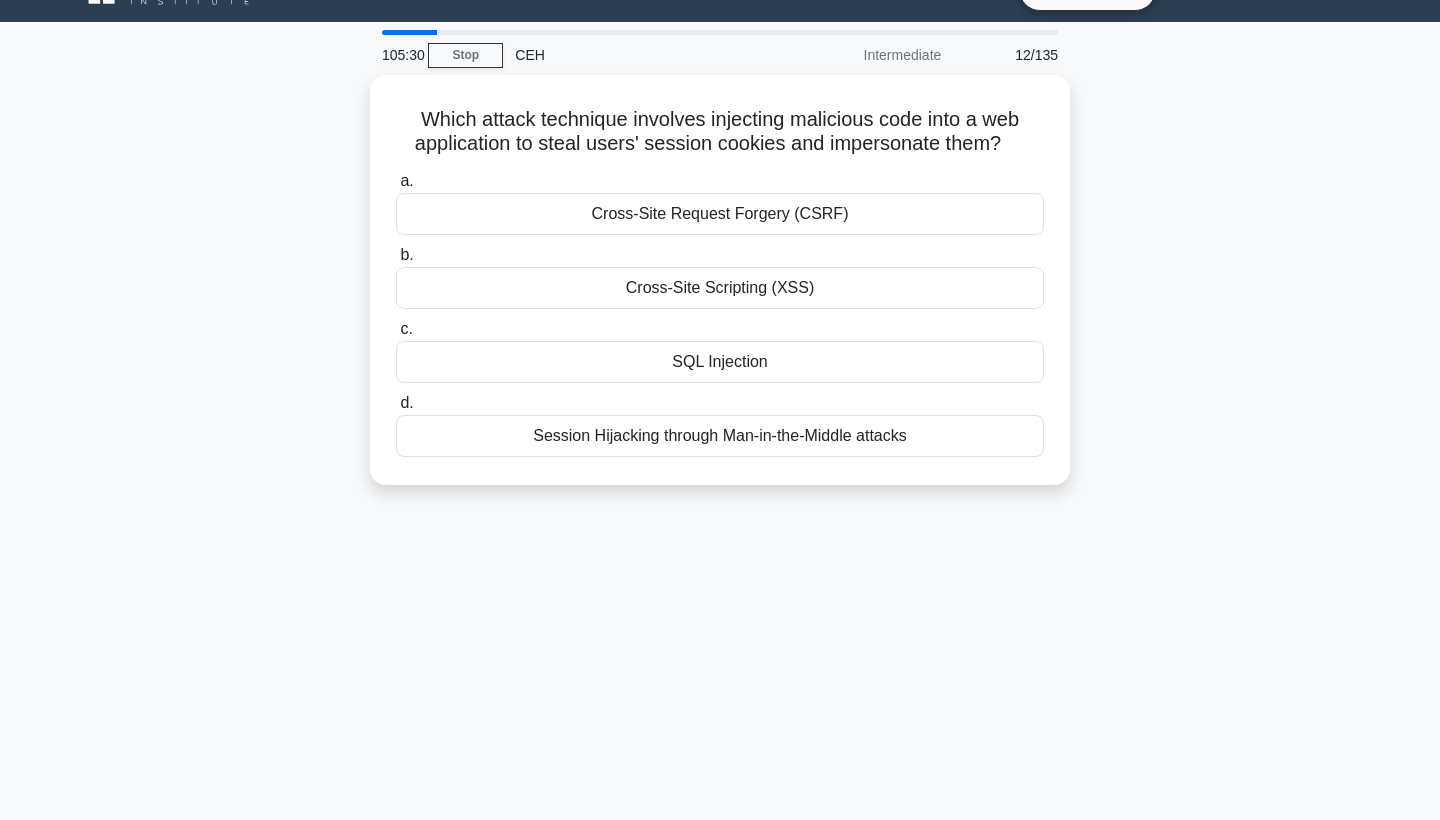scroll, scrollTop: 0, scrollLeft: 0, axis: both 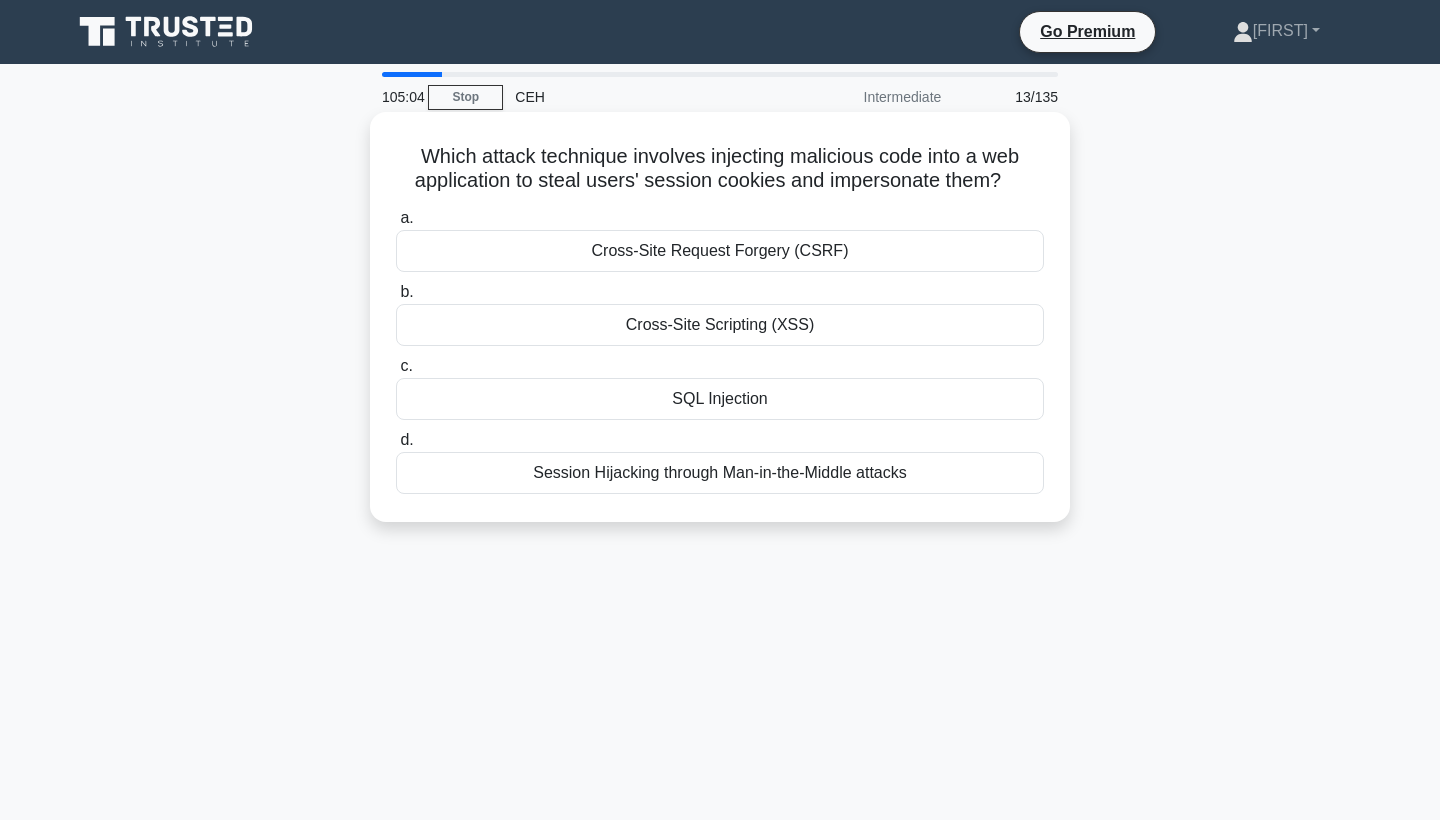 click on "Cross-Site Request Forgery (CSRF)" at bounding box center [720, 251] 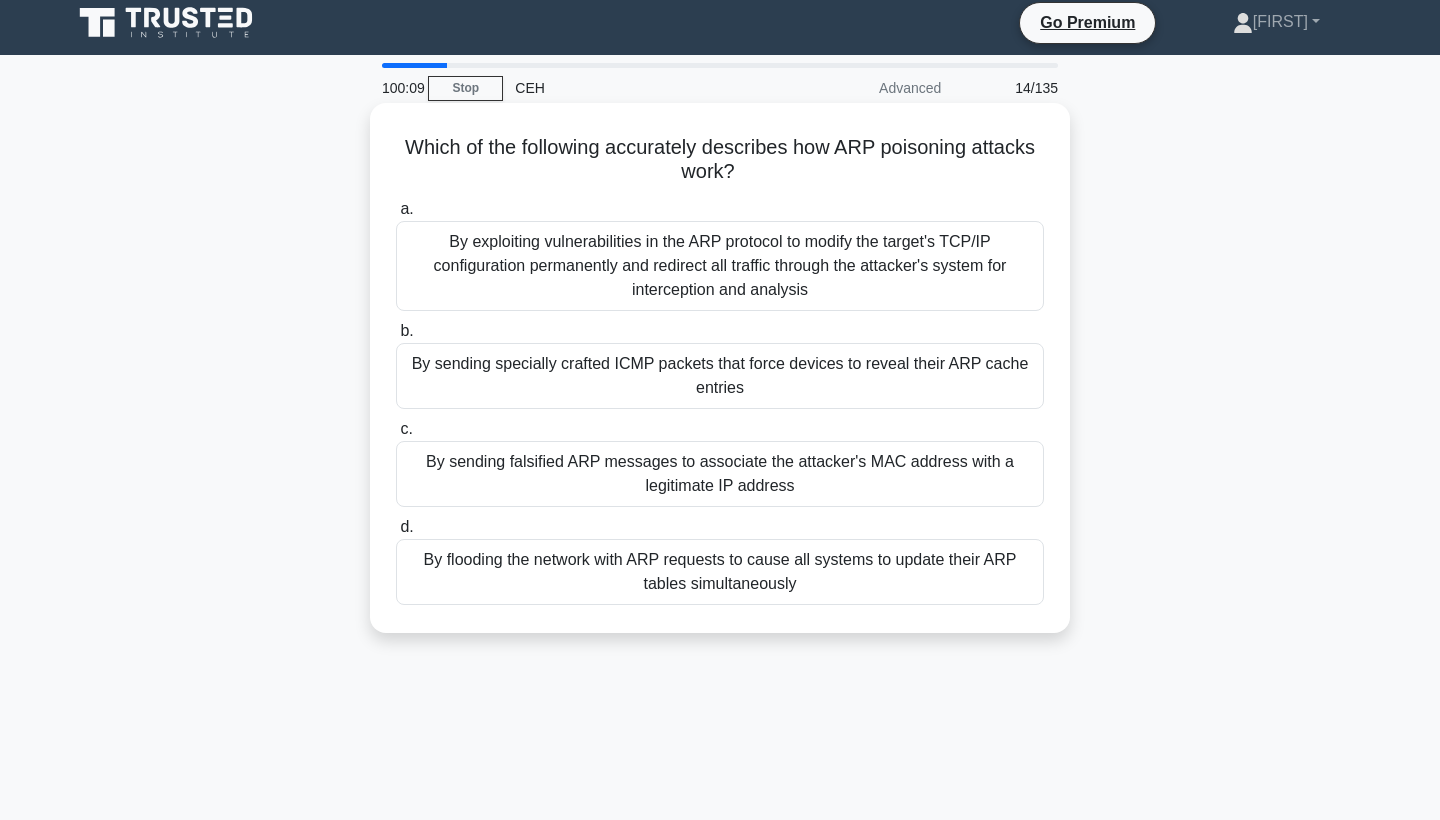 scroll, scrollTop: 18, scrollLeft: 0, axis: vertical 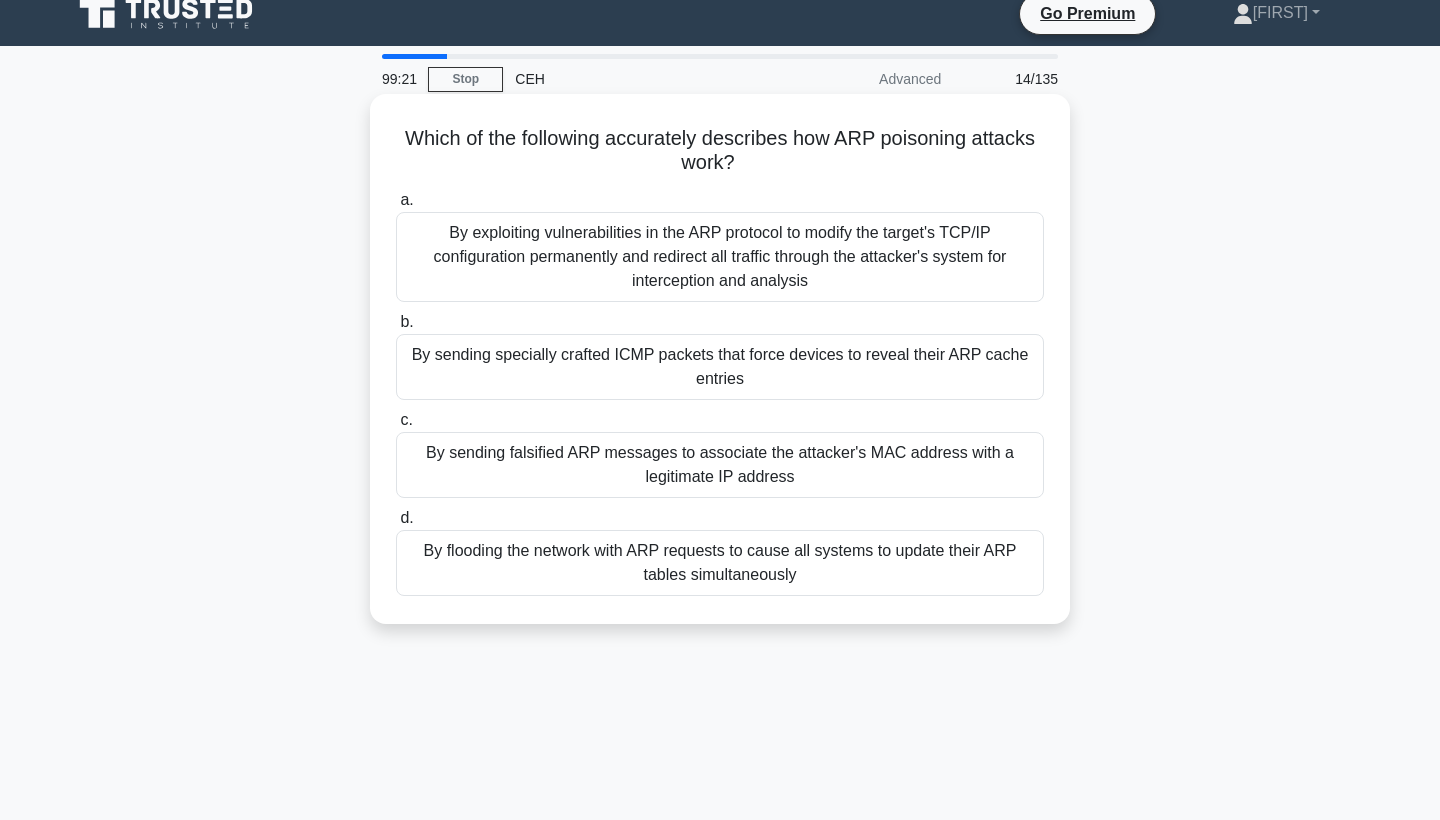 click on "By sending falsified ARP messages to associate the attacker's MAC address with a legitimate IP address" at bounding box center [720, 465] 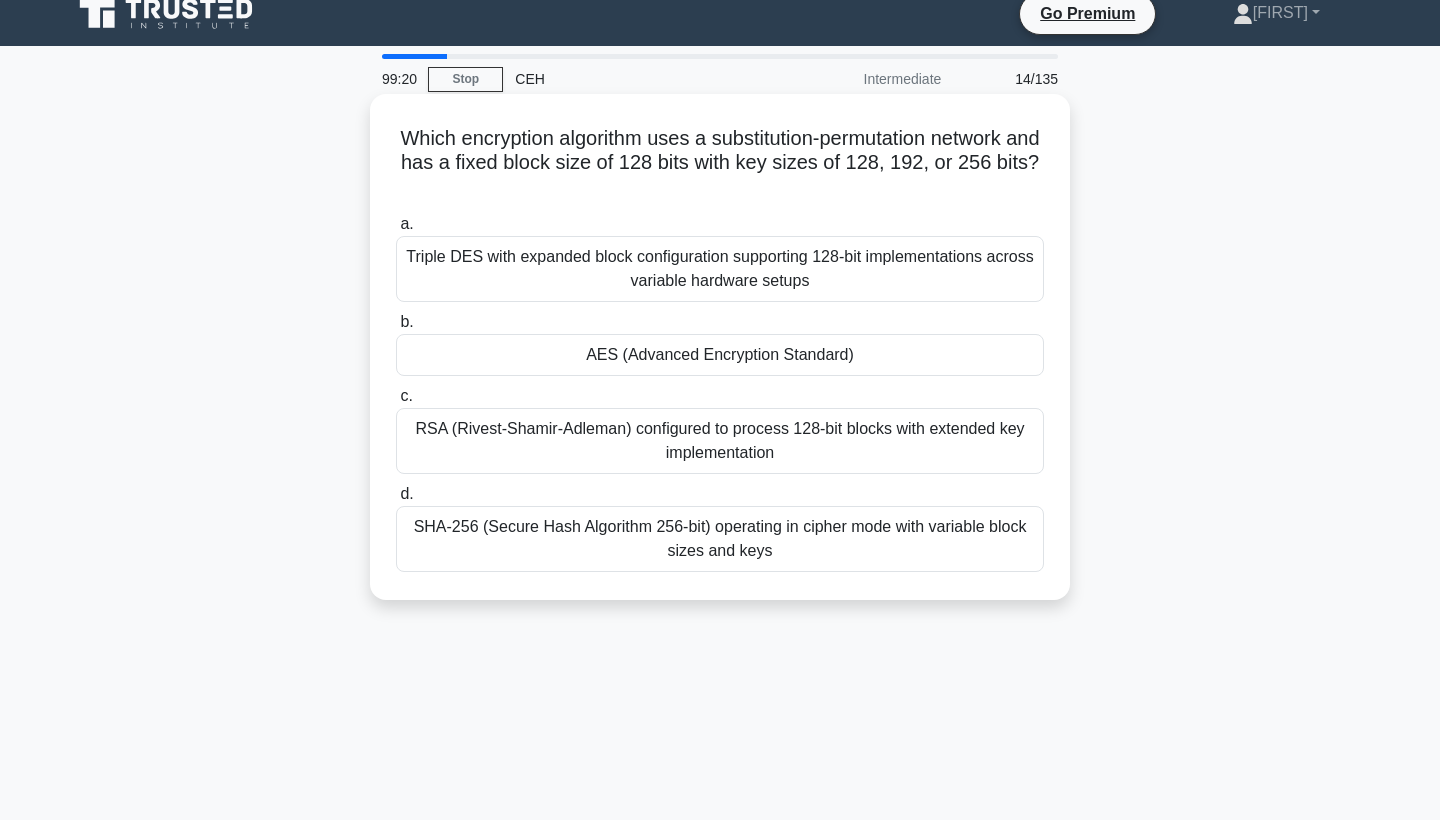 scroll, scrollTop: 0, scrollLeft: 0, axis: both 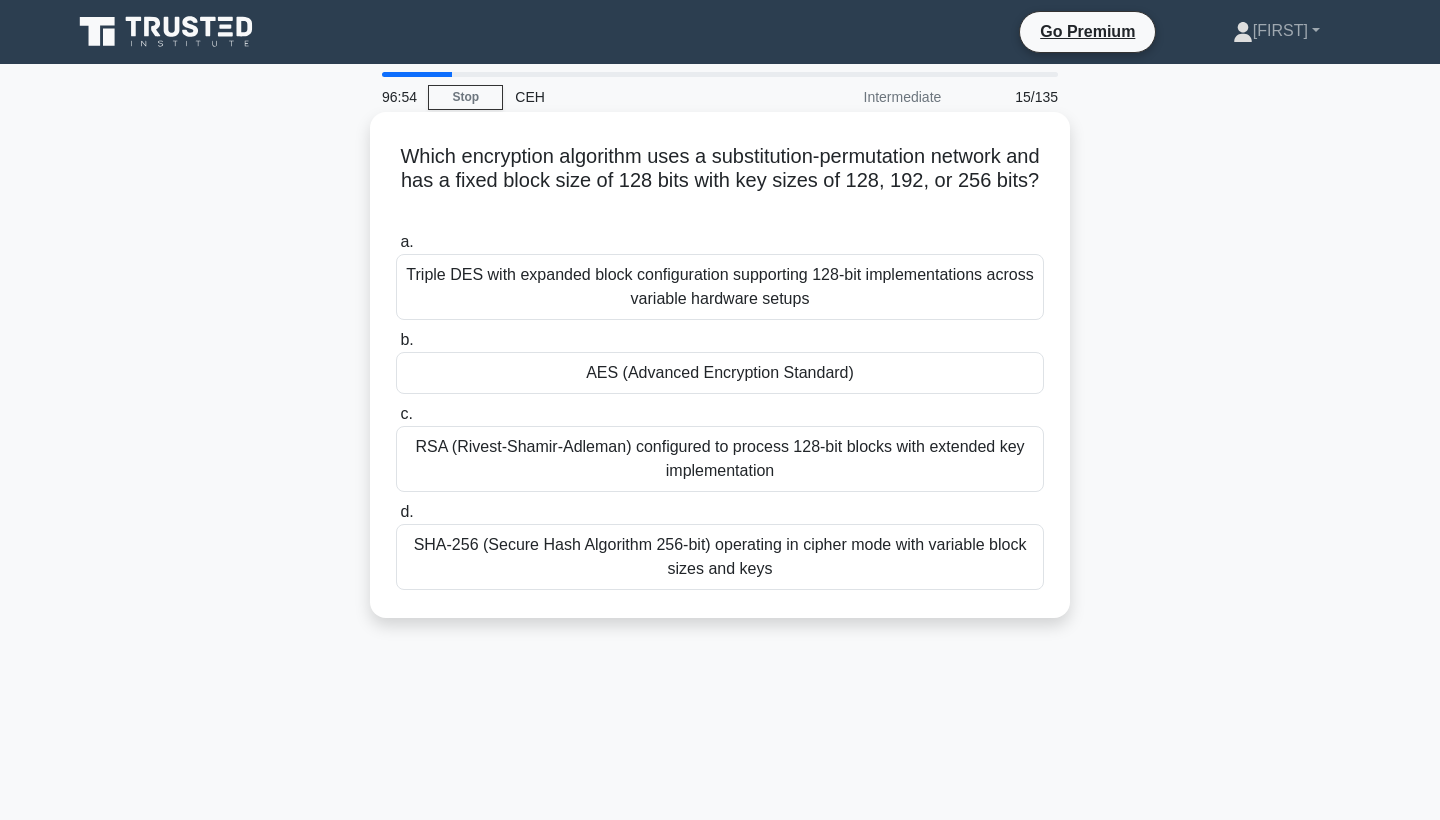 click on "AES (Advanced Encryption Standard)" at bounding box center (720, 373) 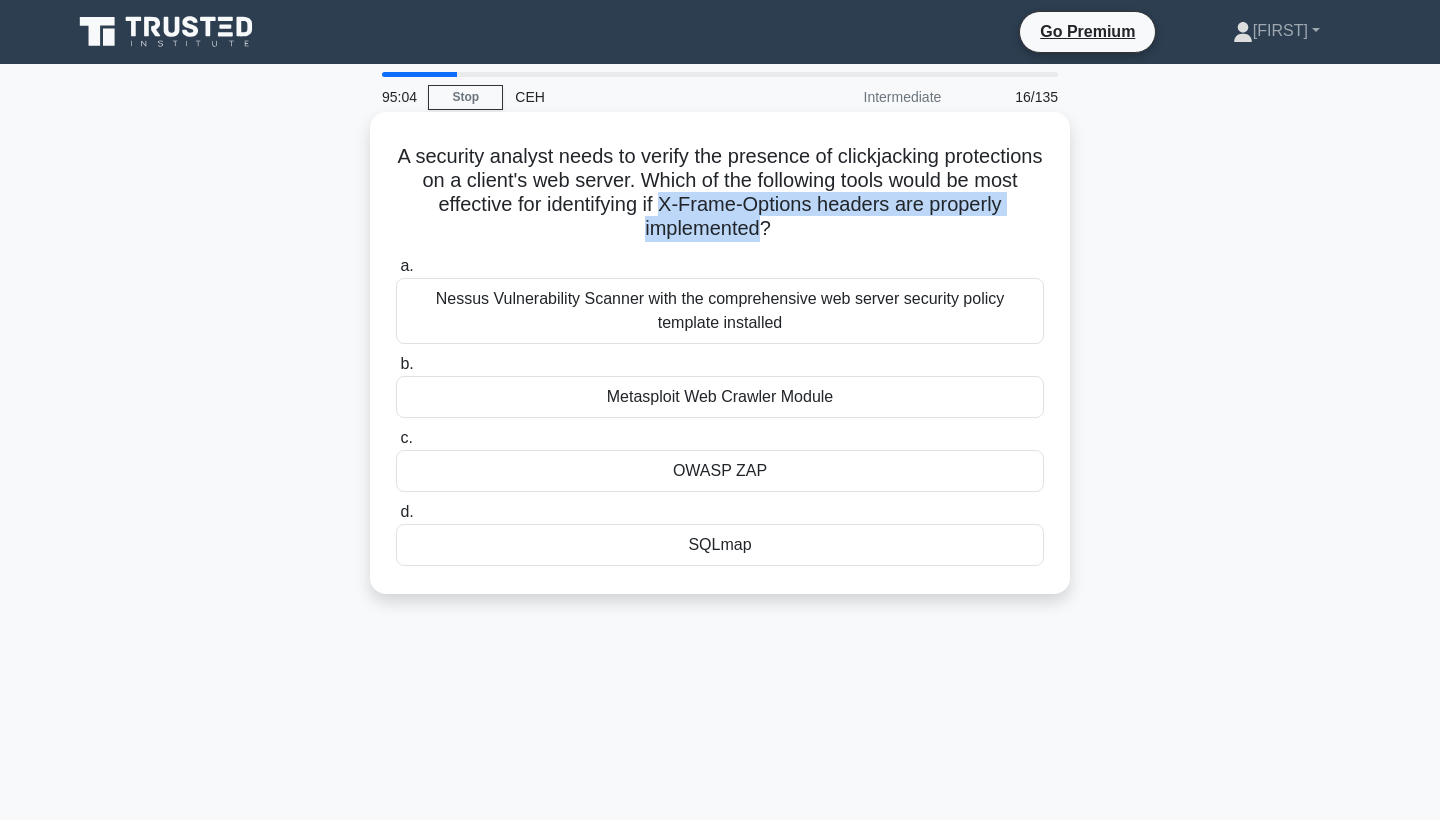 drag, startPoint x: 666, startPoint y: 207, endPoint x: 754, endPoint y: 231, distance: 91.214035 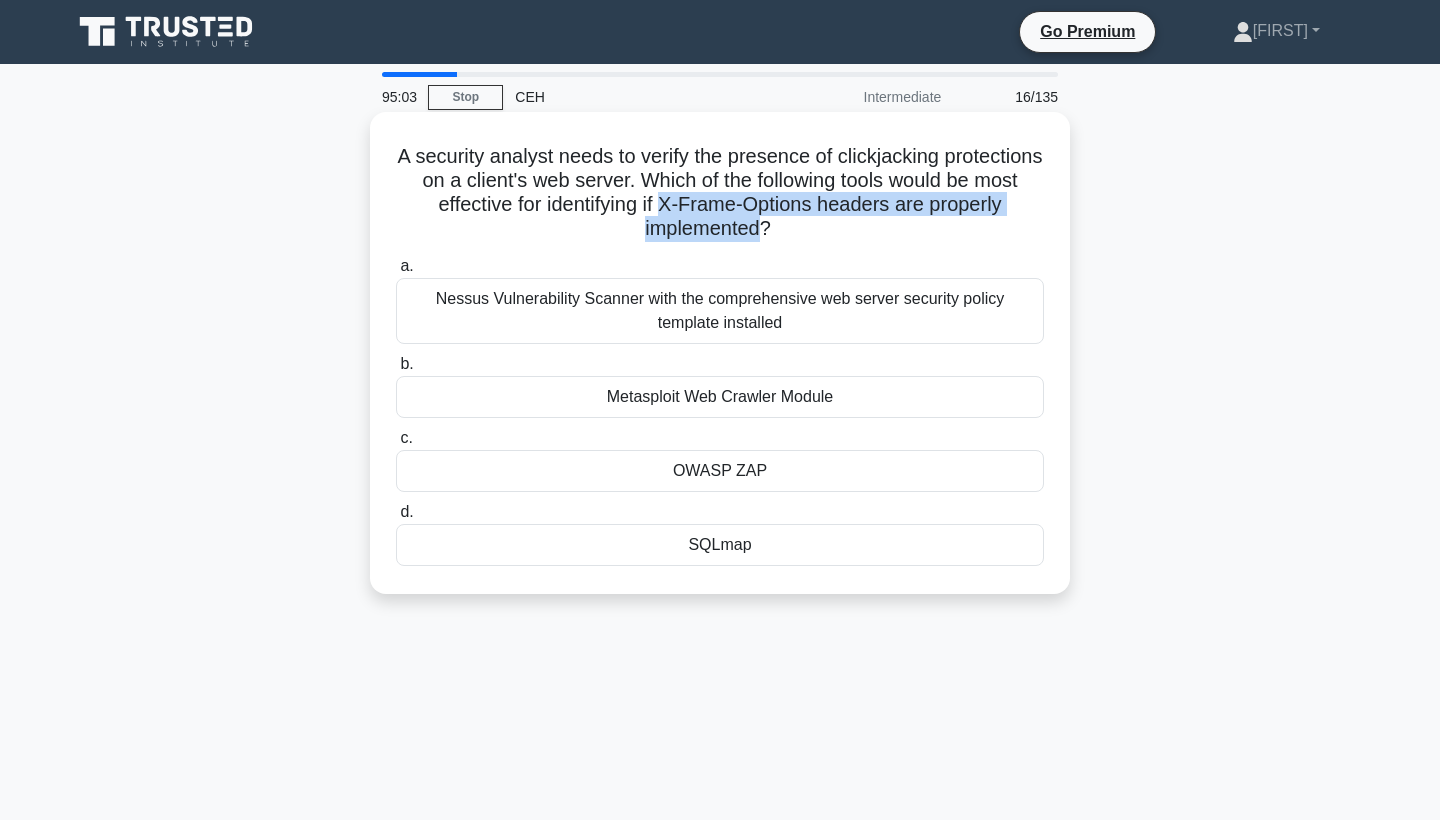 copy on "X-Frame-Options headers are properly implemented" 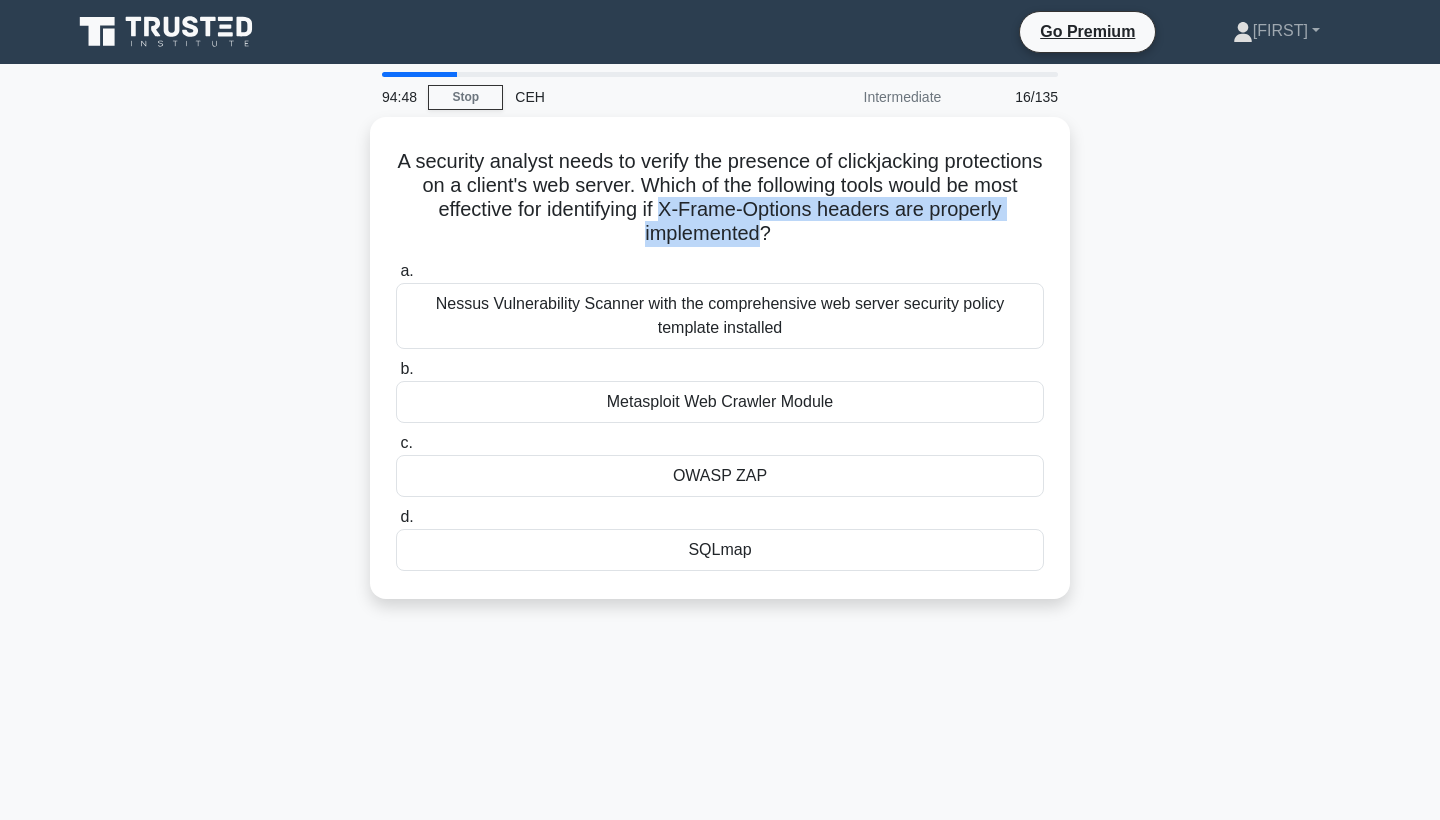 click on "A security analyst needs to verify the presence of clickjacking protections on a client's web server. Which of the following tools would be most effective for identifying if X-Frame-Options headers are properly implemented?
.spinner_0XTQ{transform-origin:center;animation:spinner_y6GP .75s linear infinite}@keyframes spinner_y6GP{100%{transform:rotate(360deg)}}
a.
b. c. d." at bounding box center [720, 370] 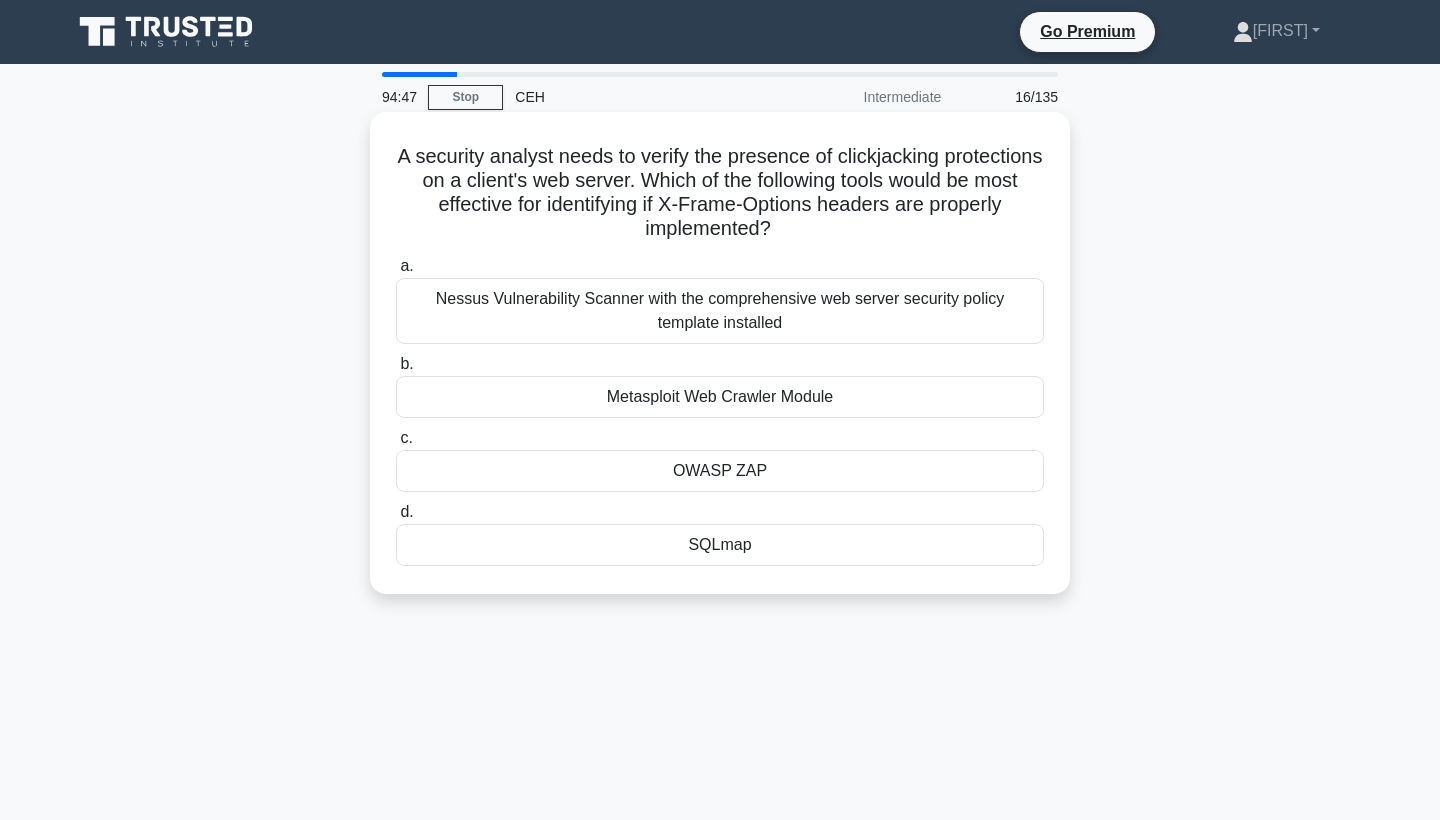 click on "OWASP ZAP" at bounding box center (720, 471) 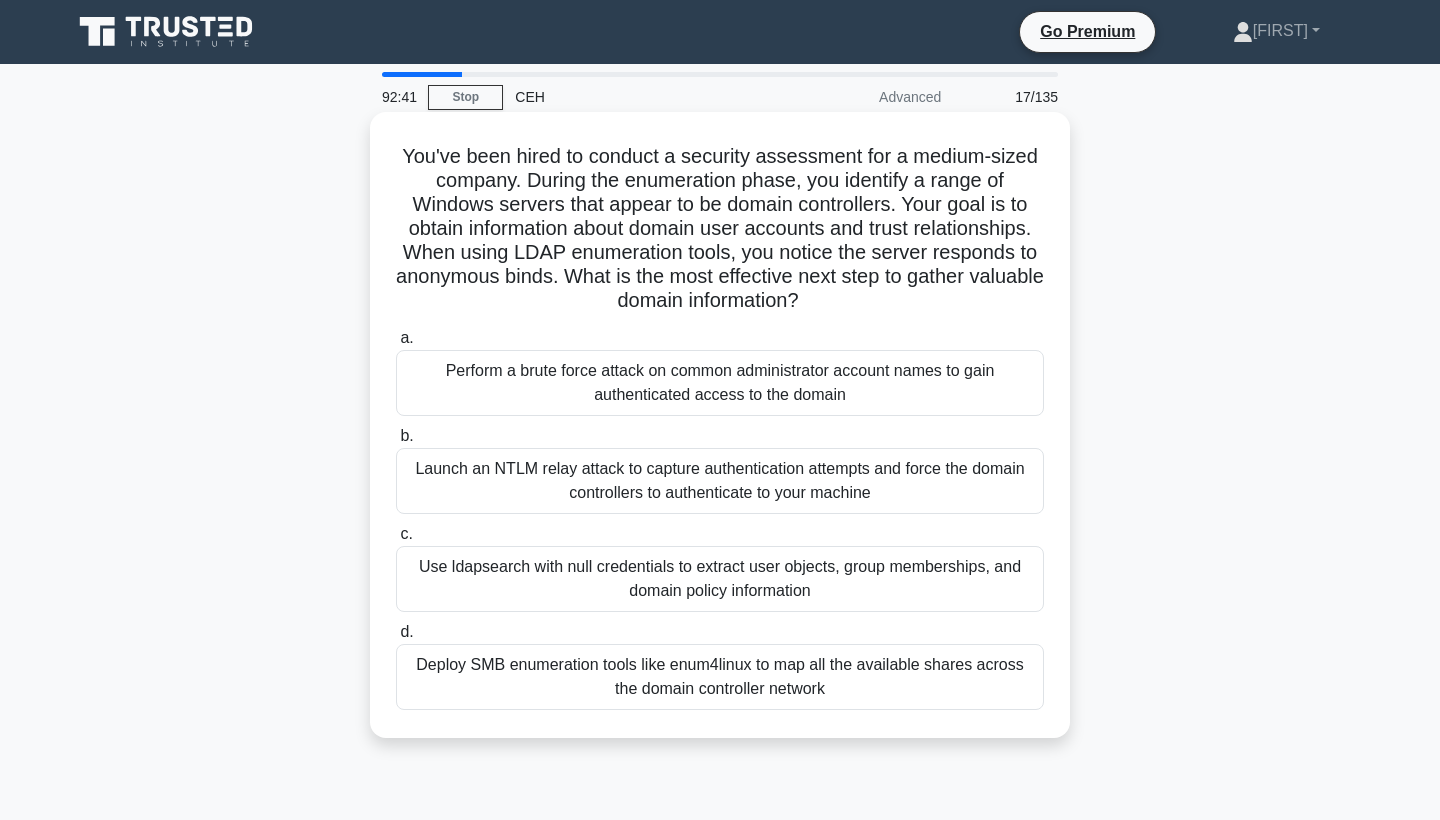 drag, startPoint x: 512, startPoint y: 257, endPoint x: 812, endPoint y: 297, distance: 302.6549 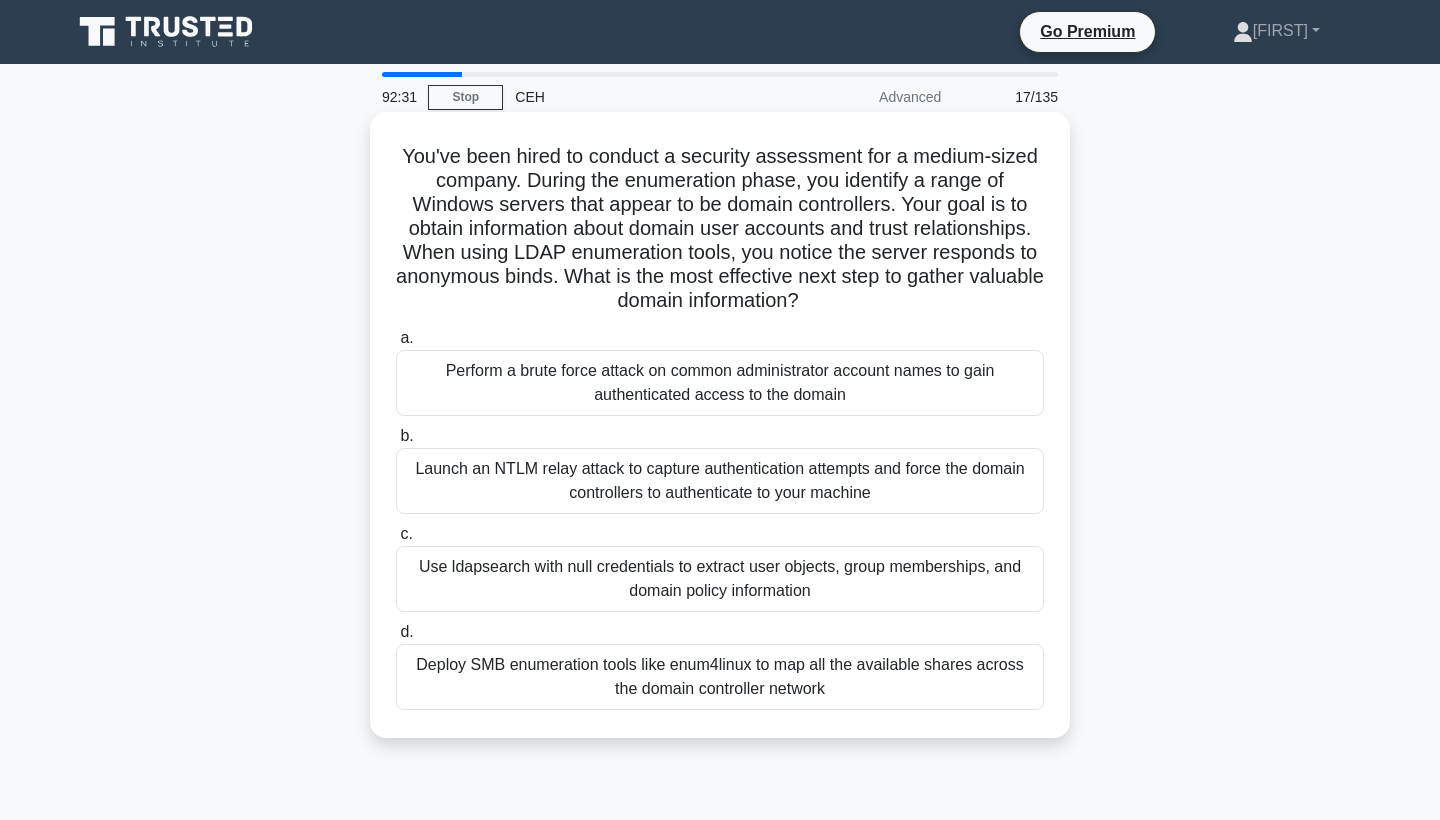click on "Deploy SMB enumeration tools like enum4linux to map all the available shares across the domain controller network" at bounding box center [720, 677] 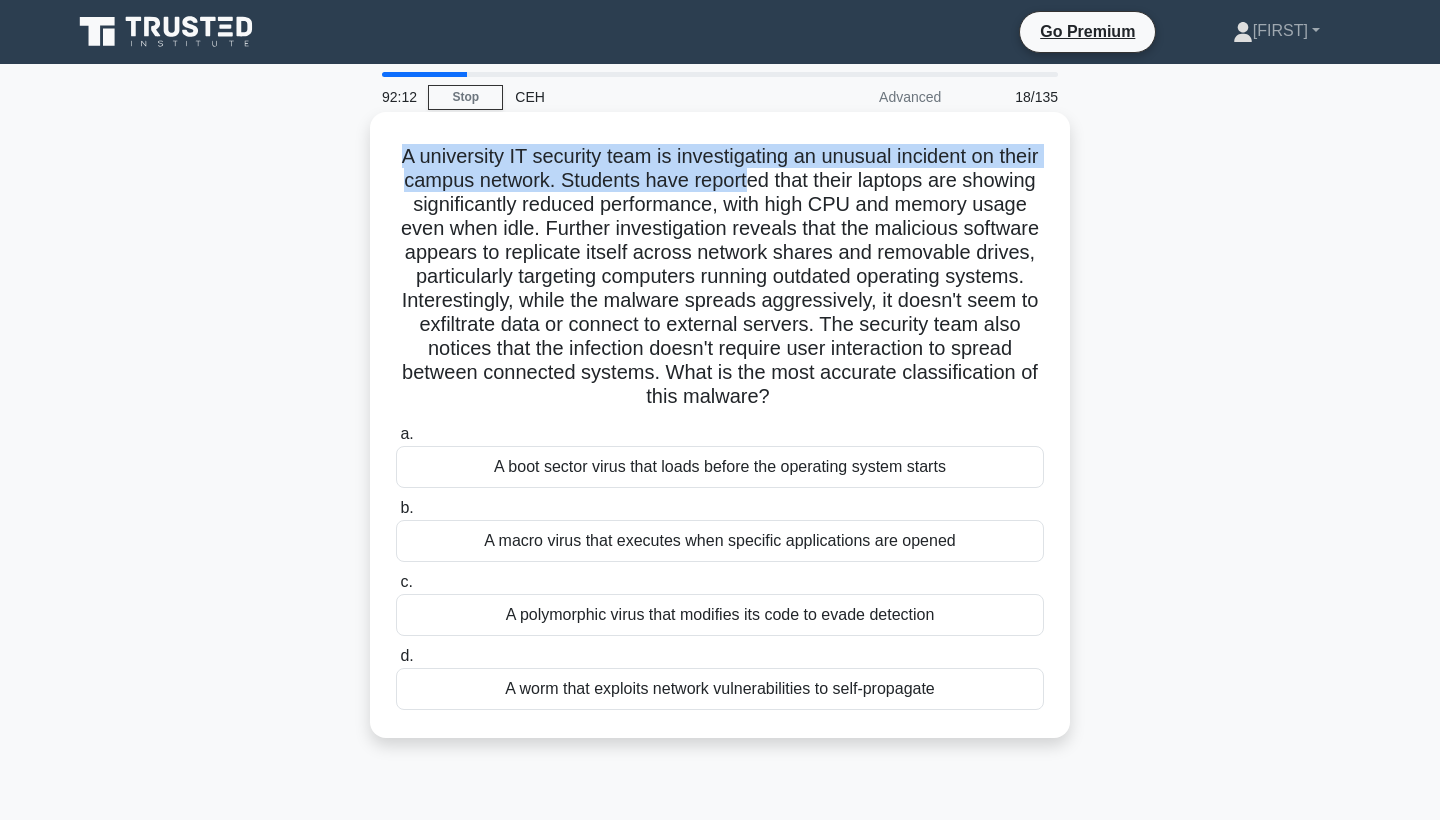 drag, startPoint x: 395, startPoint y: 153, endPoint x: 750, endPoint y: 188, distance: 356.7212 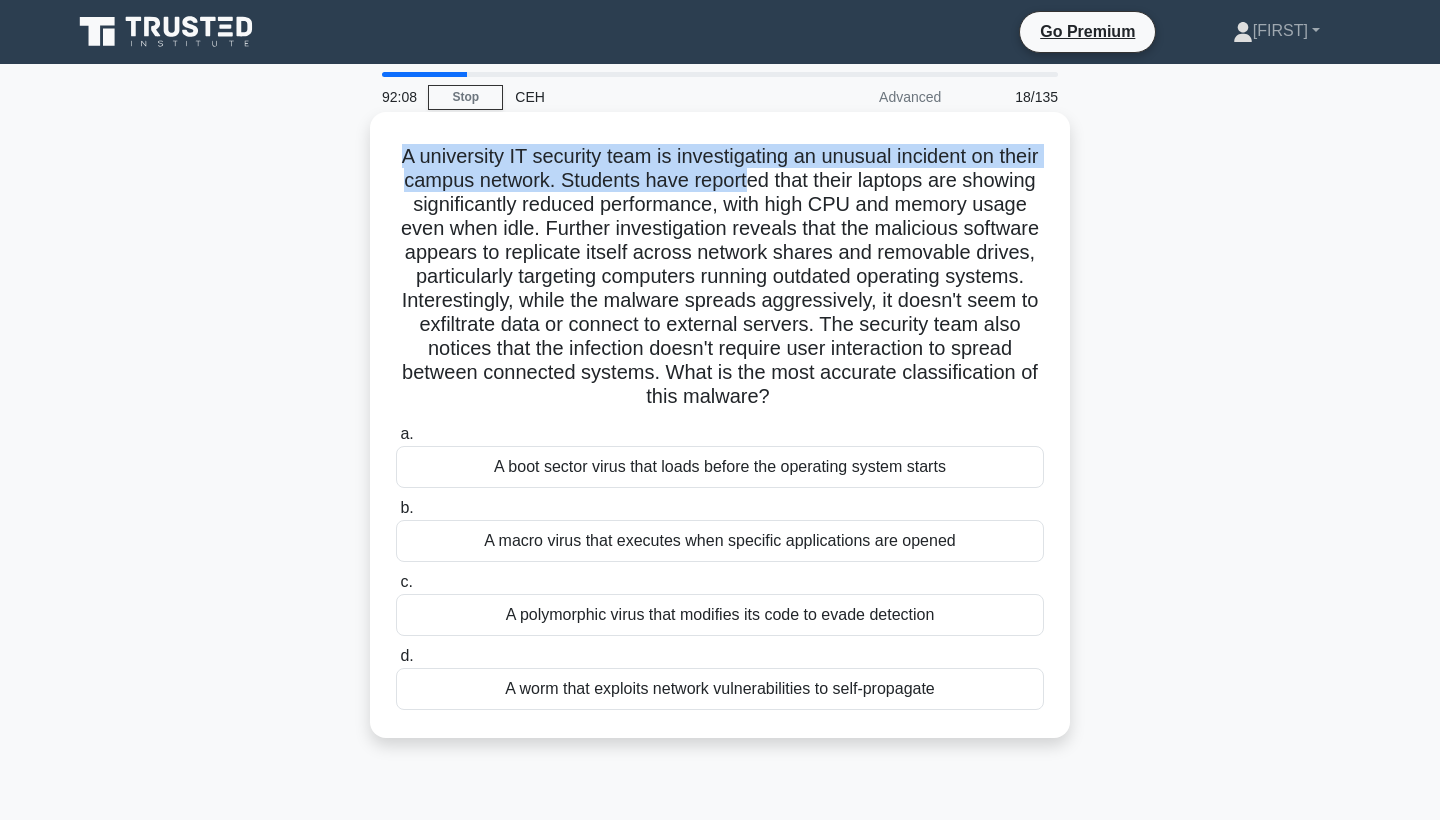 click on "A university IT security team is investigating an unusual incident on their campus network. Students have reported that their laptops are showing significantly reduced performance, with high CPU and memory usage even when idle. Further investigation reveals that the malicious software appears to replicate itself across network shares and removable drives, particularly targeting computers running outdated operating systems. Interestingly, while the malware spreads aggressively, it doesn't seem to exfiltrate data or connect to external servers. The security team also notices that the infection doesn't require user interaction to spread between connected systems. What is the most accurate classification of this malware?
.spinner_0XTQ{transform-origin:center;animation:spinner_y6GP .75s linear infinite}@keyframes spinner_y6GP{100%{transform:rotate(360deg)}}" at bounding box center [720, 277] 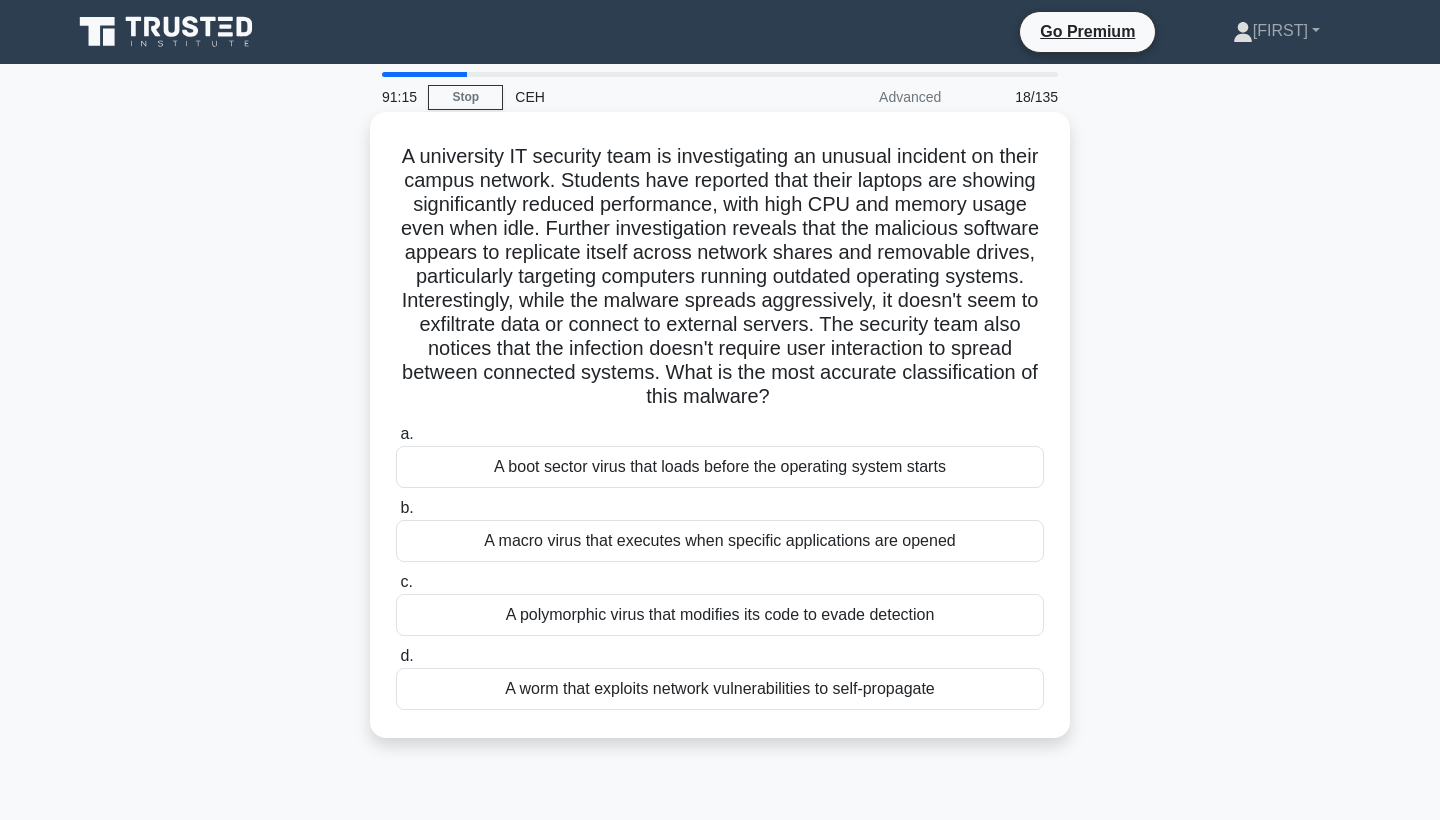 click on "A worm that exploits network vulnerabilities to self-propagate" at bounding box center (720, 689) 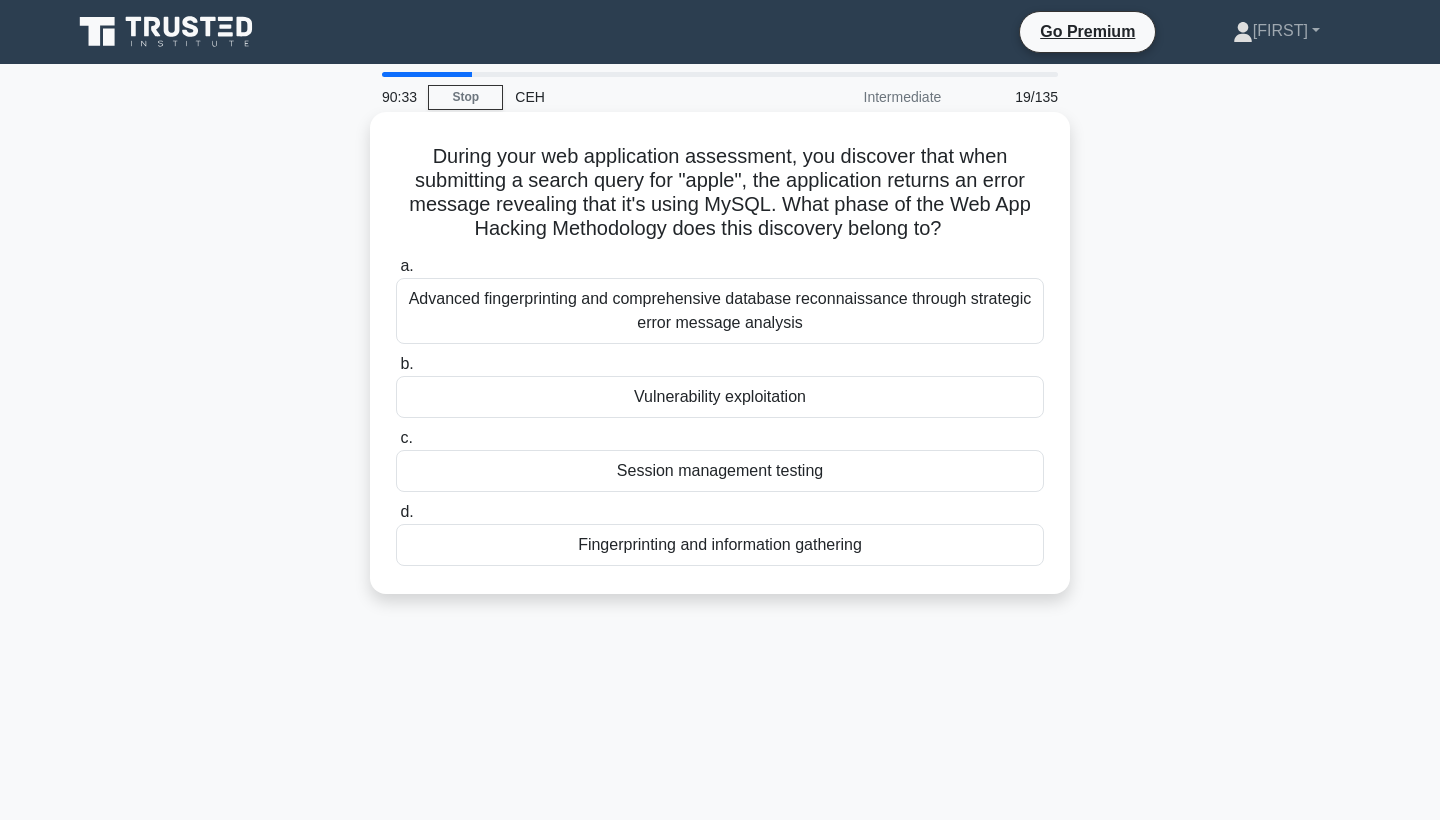 click on "Advanced fingerprinting and comprehensive database reconnaissance through strategic error message analysis" at bounding box center [720, 311] 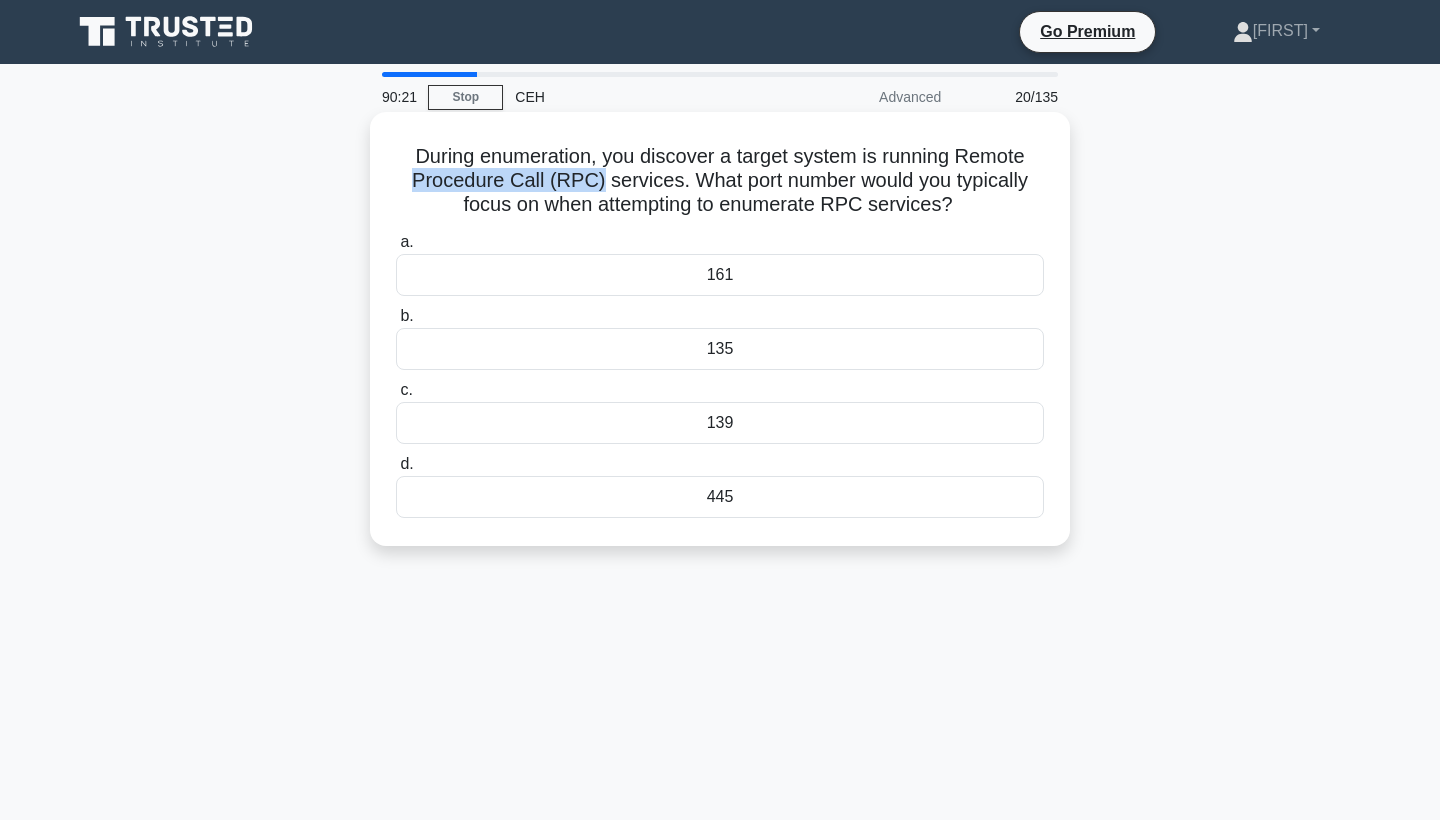 drag, startPoint x: 408, startPoint y: 178, endPoint x: 597, endPoint y: 189, distance: 189.31984 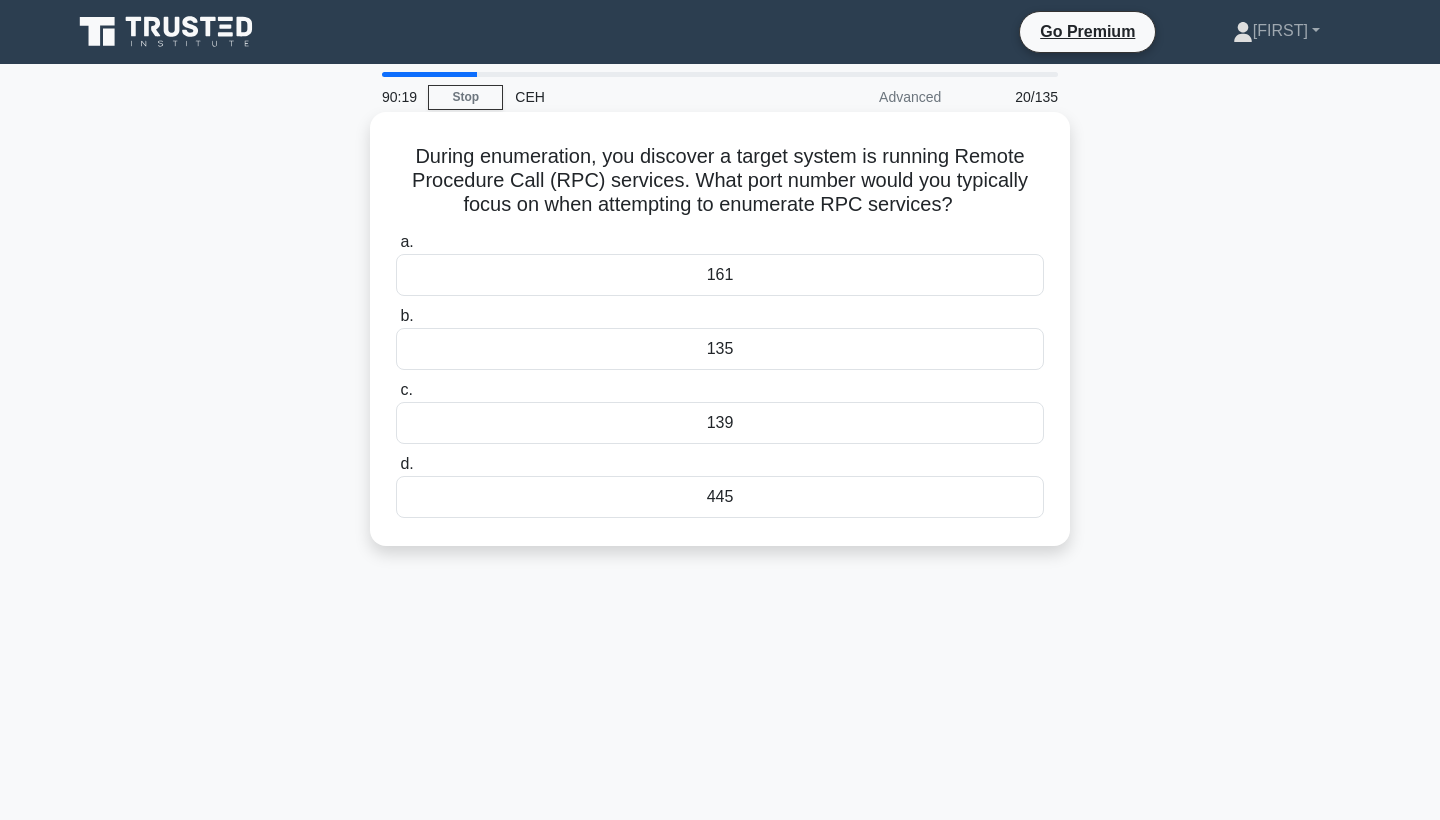 click on "During enumeration, you discover a target system is running Remote Procedure Call (RPC) services. What port number would you typically focus on when attempting to enumerate RPC services?
.spinner_0XTQ{transform-origin:center;animation:spinner_y6GP .75s linear infinite}@keyframes spinner_y6GP{100%{transform:rotate(360deg)}}" at bounding box center (720, 181) 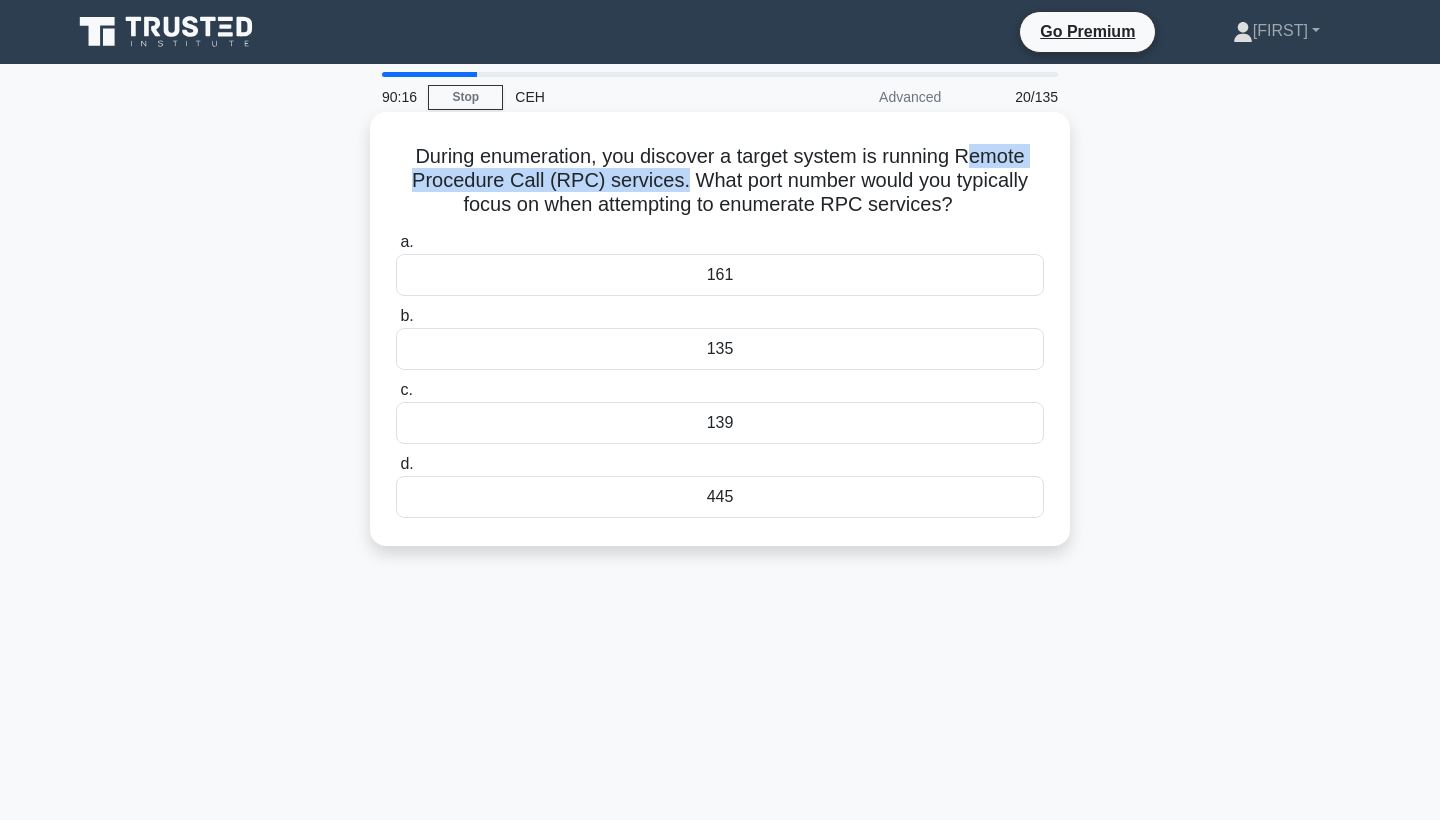 drag, startPoint x: 965, startPoint y: 155, endPoint x: 679, endPoint y: 184, distance: 287.46652 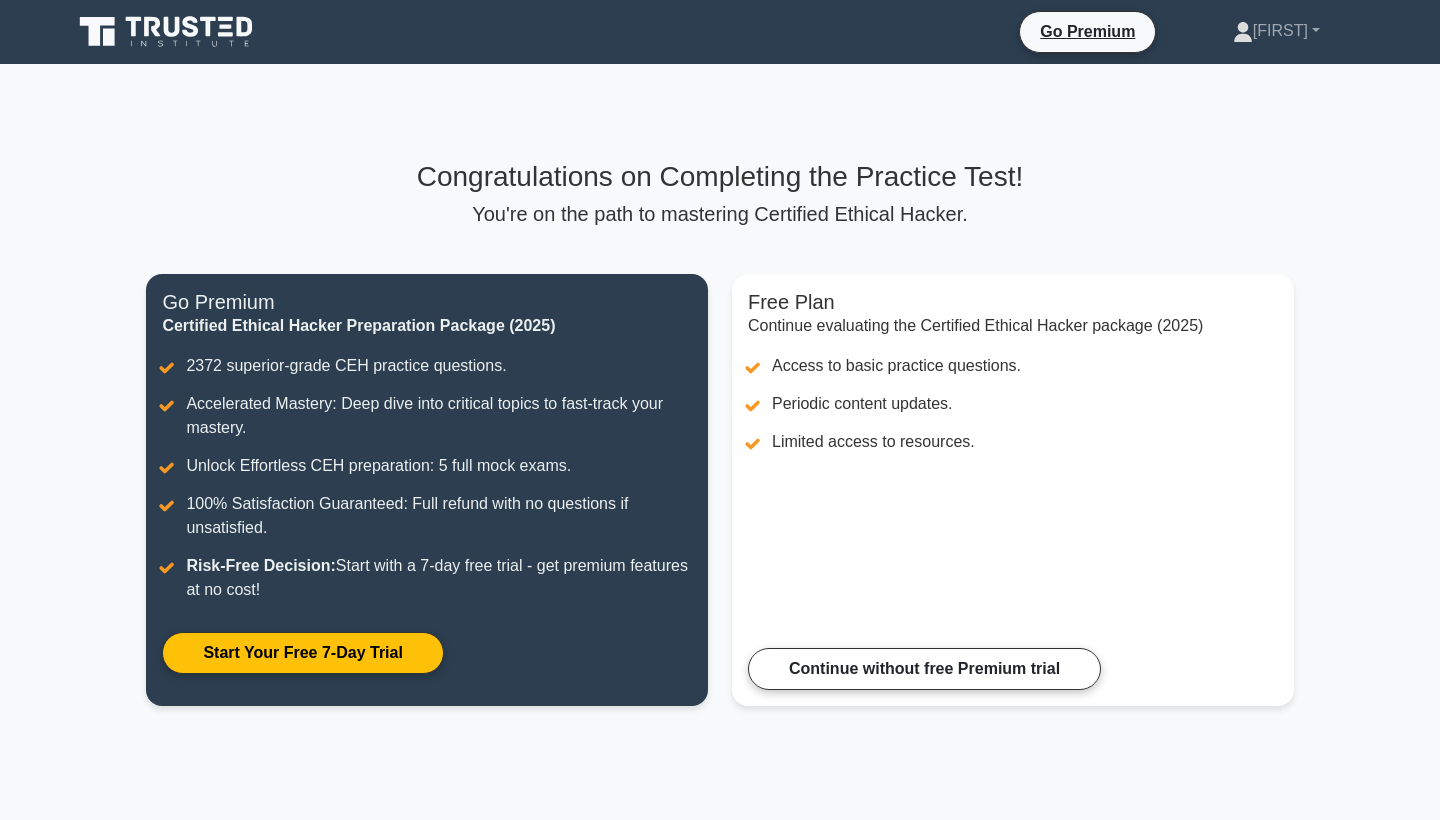 scroll, scrollTop: 0, scrollLeft: 0, axis: both 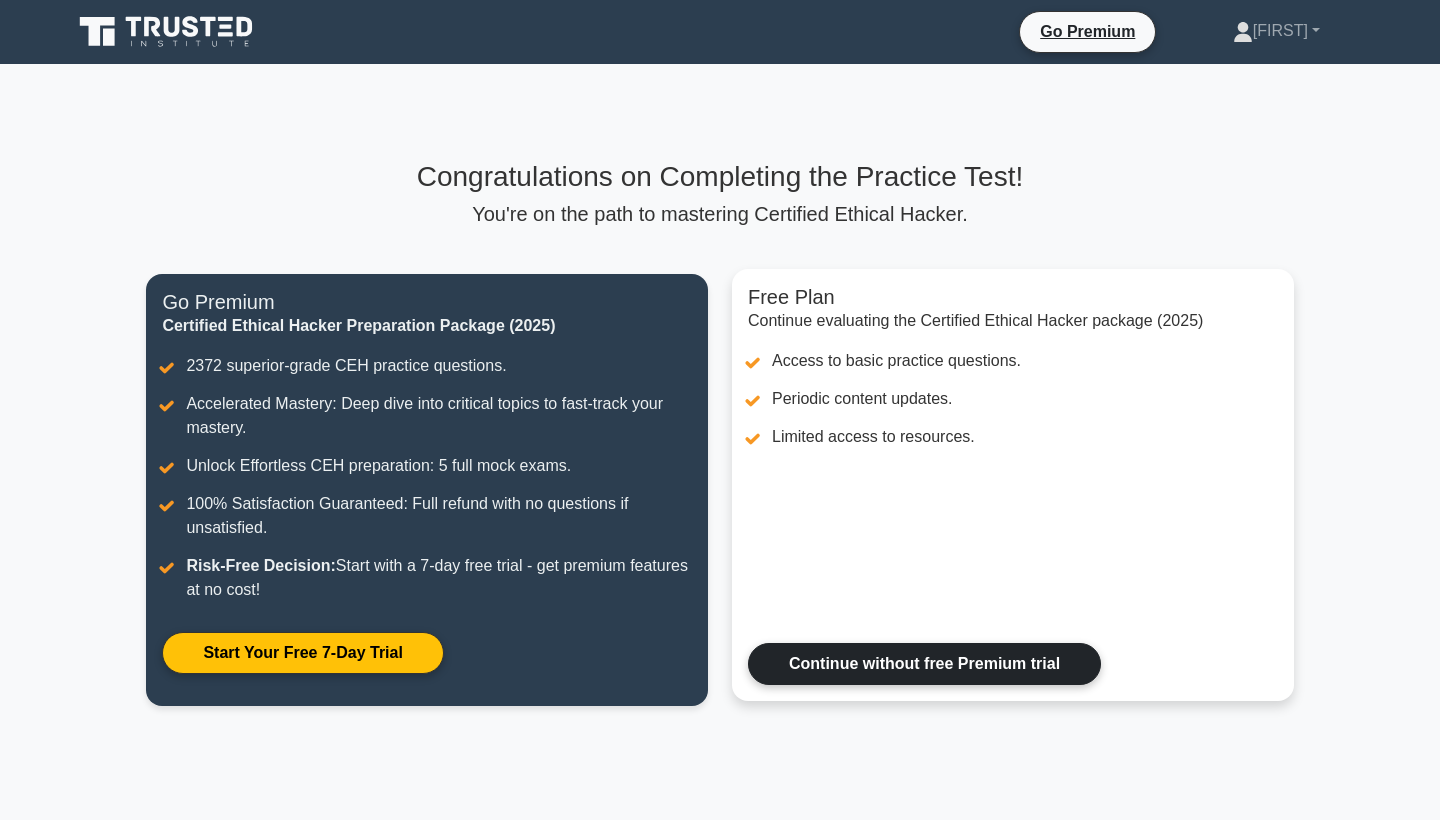 click on "Continue without free Premium trial" at bounding box center [924, 664] 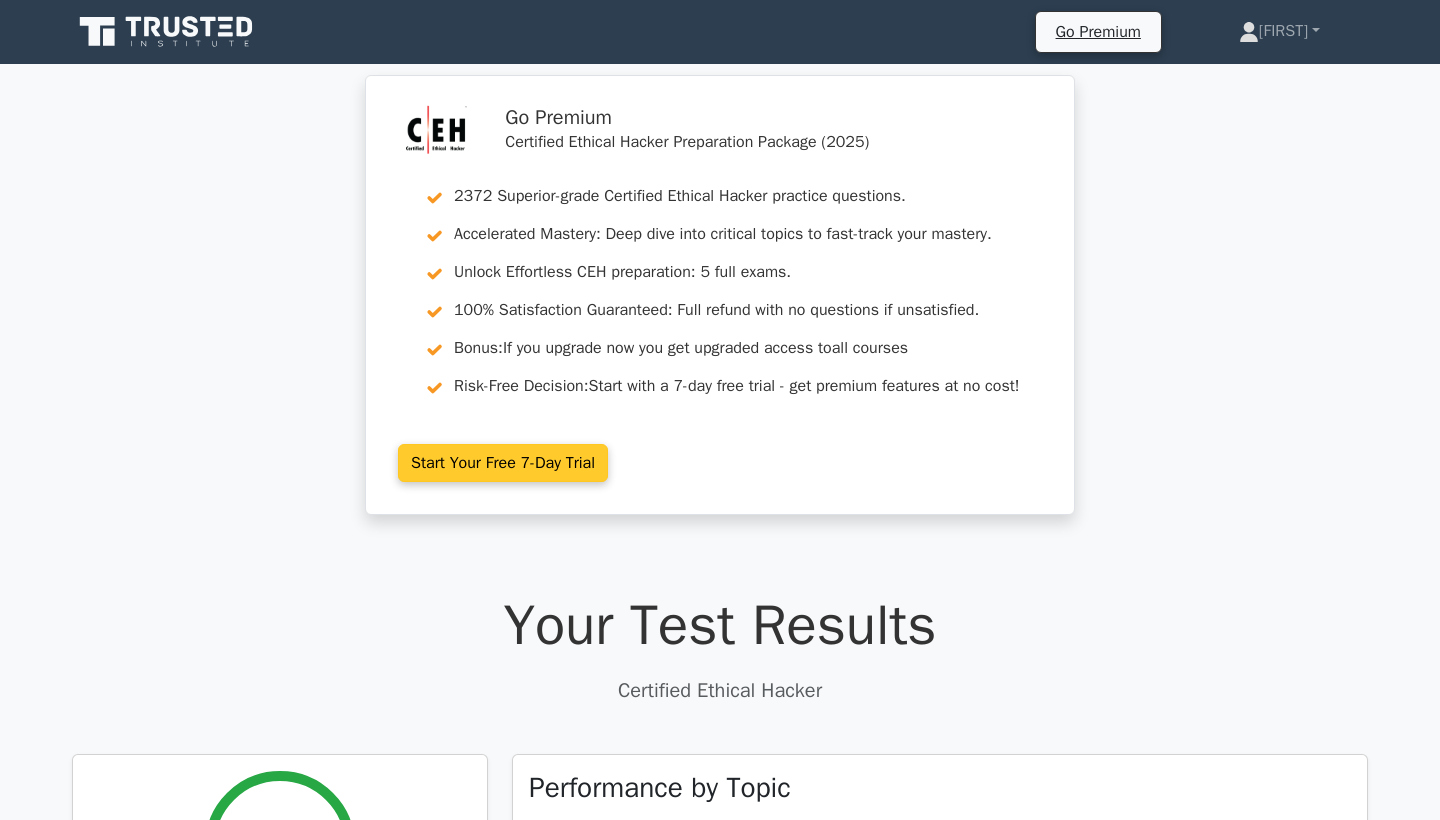 scroll, scrollTop: 0, scrollLeft: 0, axis: both 